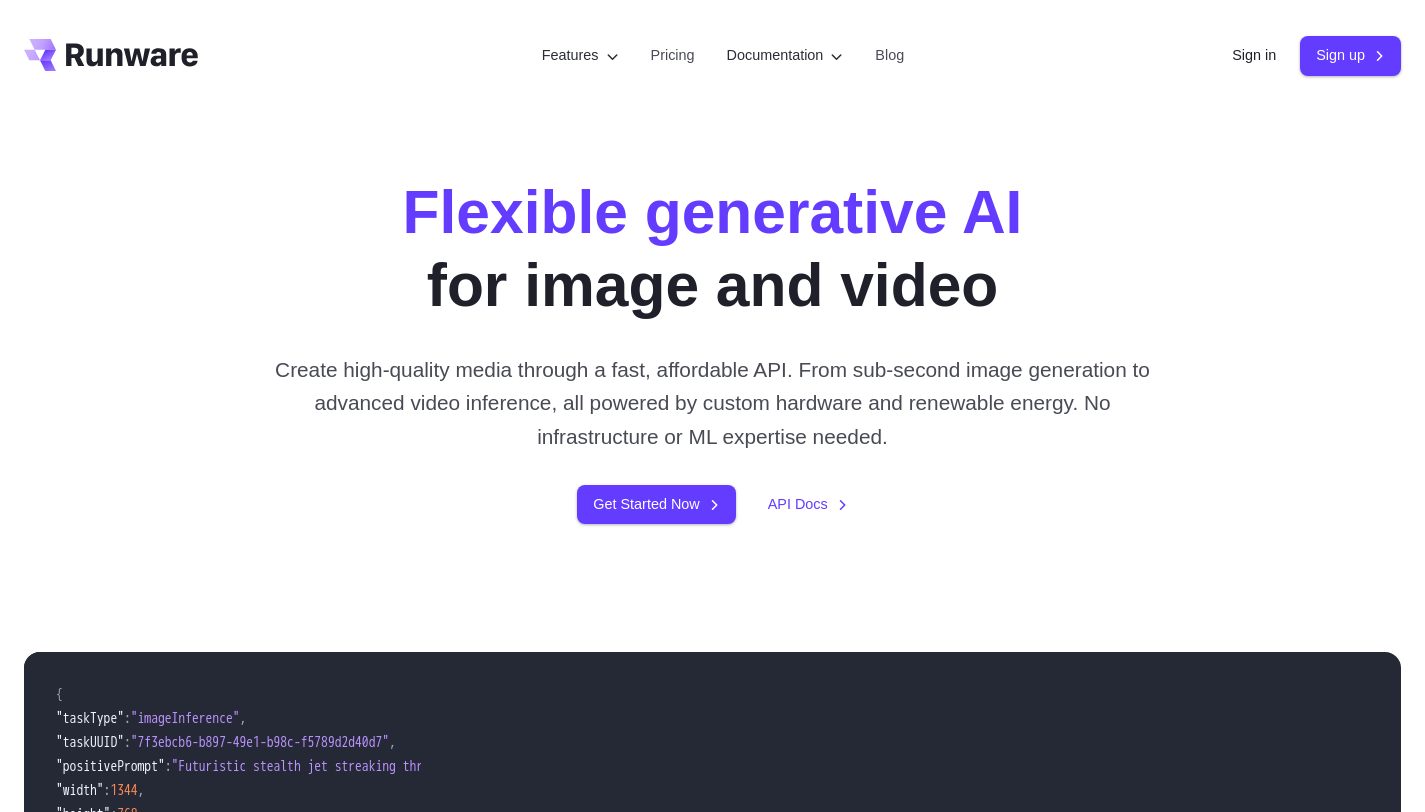 scroll, scrollTop: 0, scrollLeft: 0, axis: both 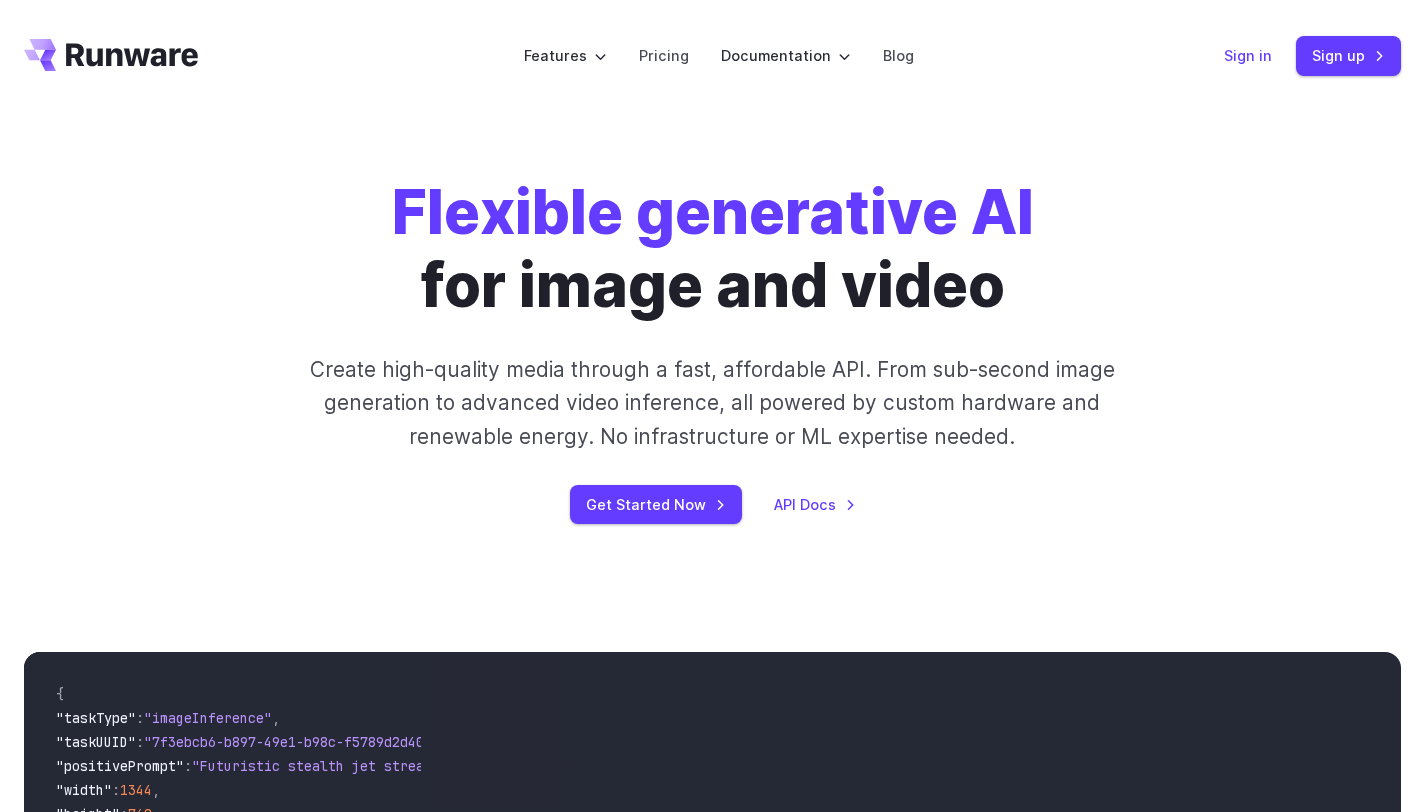 click on "Sign in" at bounding box center [1248, 55] 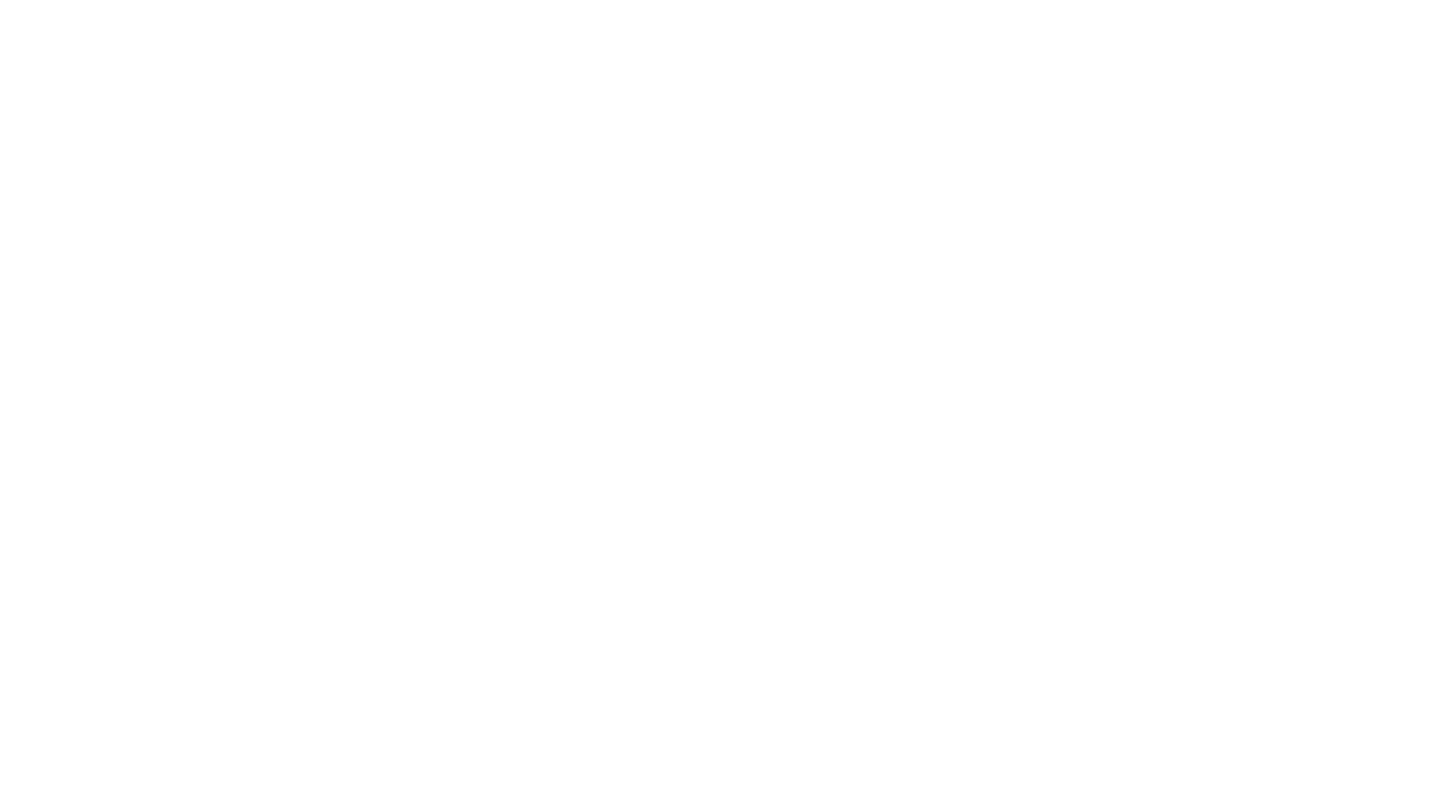 scroll, scrollTop: 0, scrollLeft: 0, axis: both 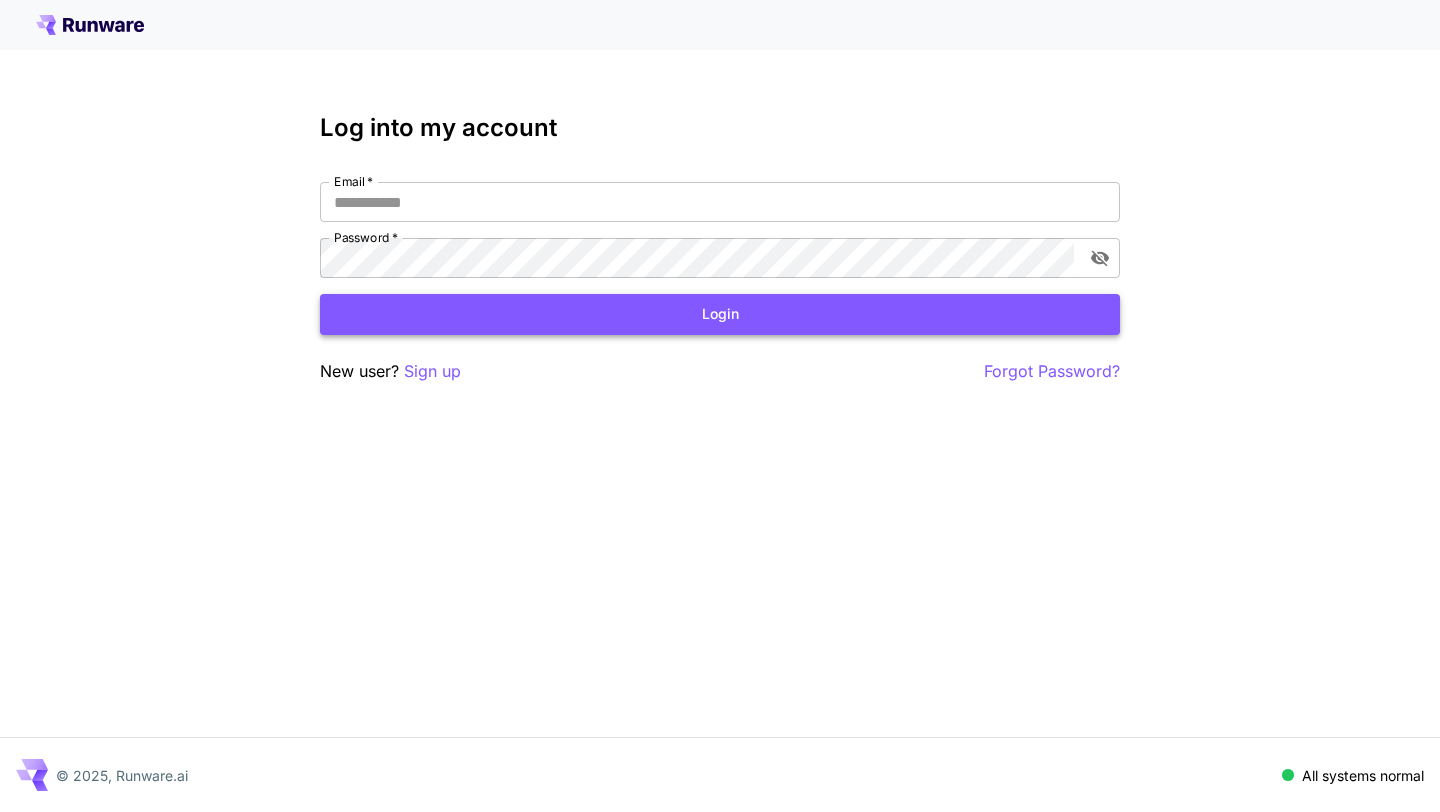 type on "**********" 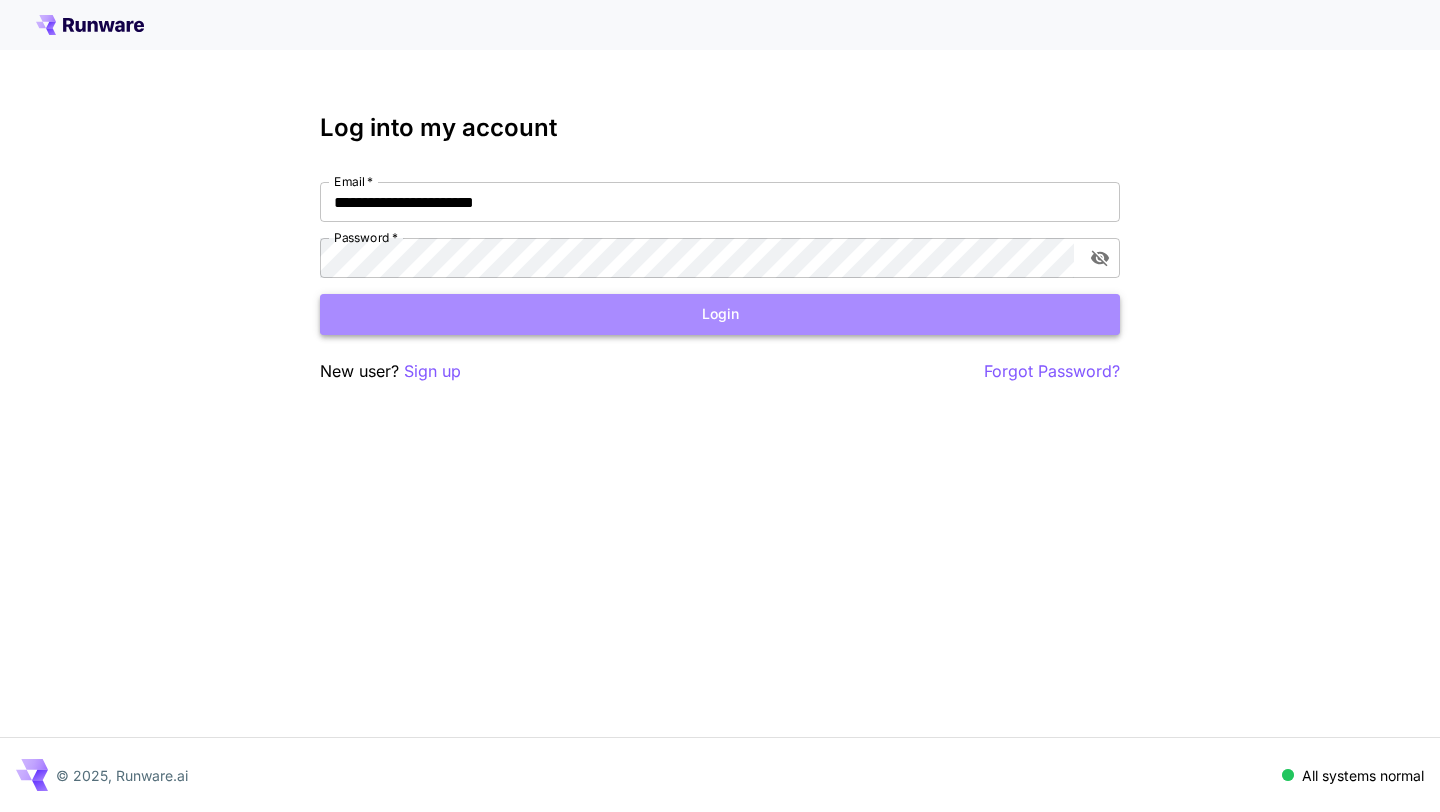 click on "Login" at bounding box center (720, 314) 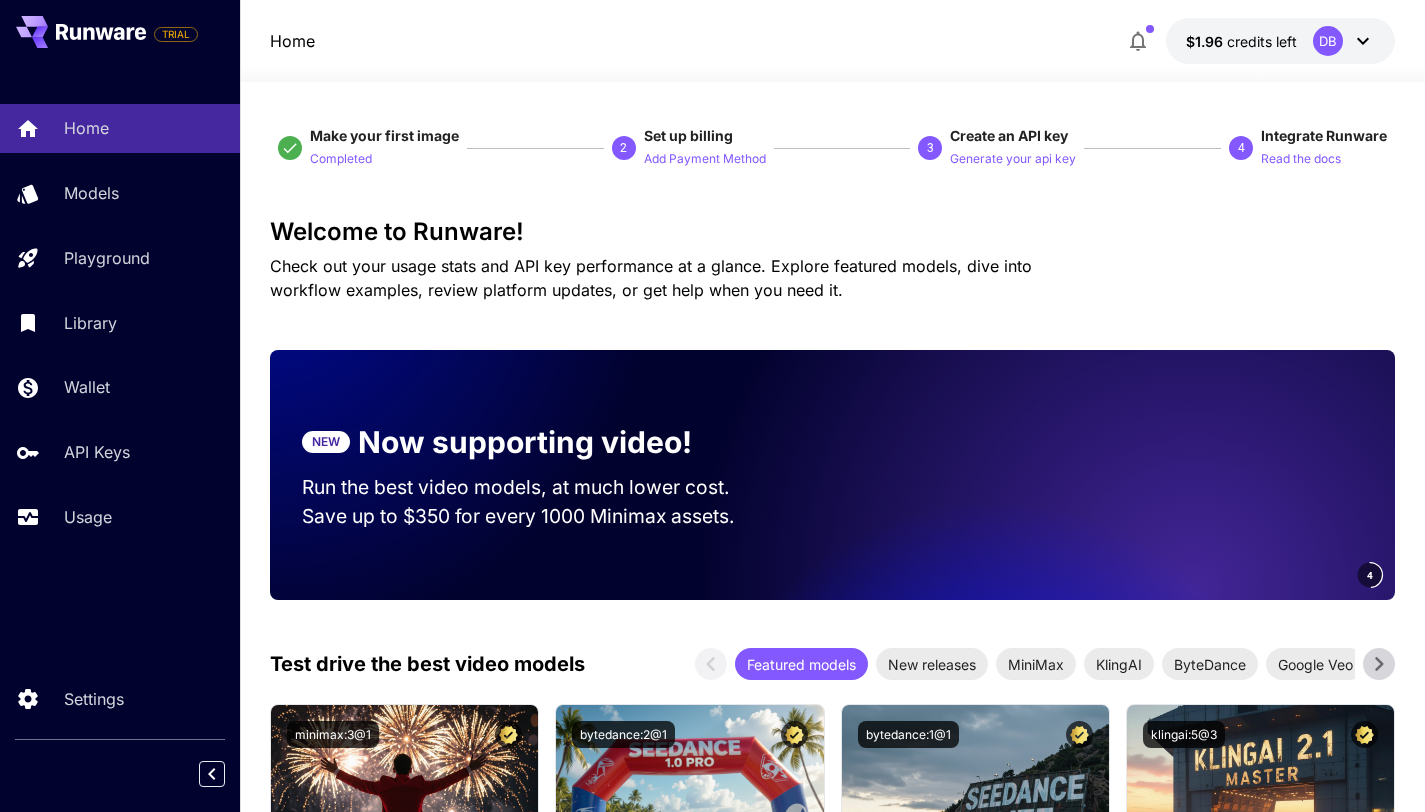 click 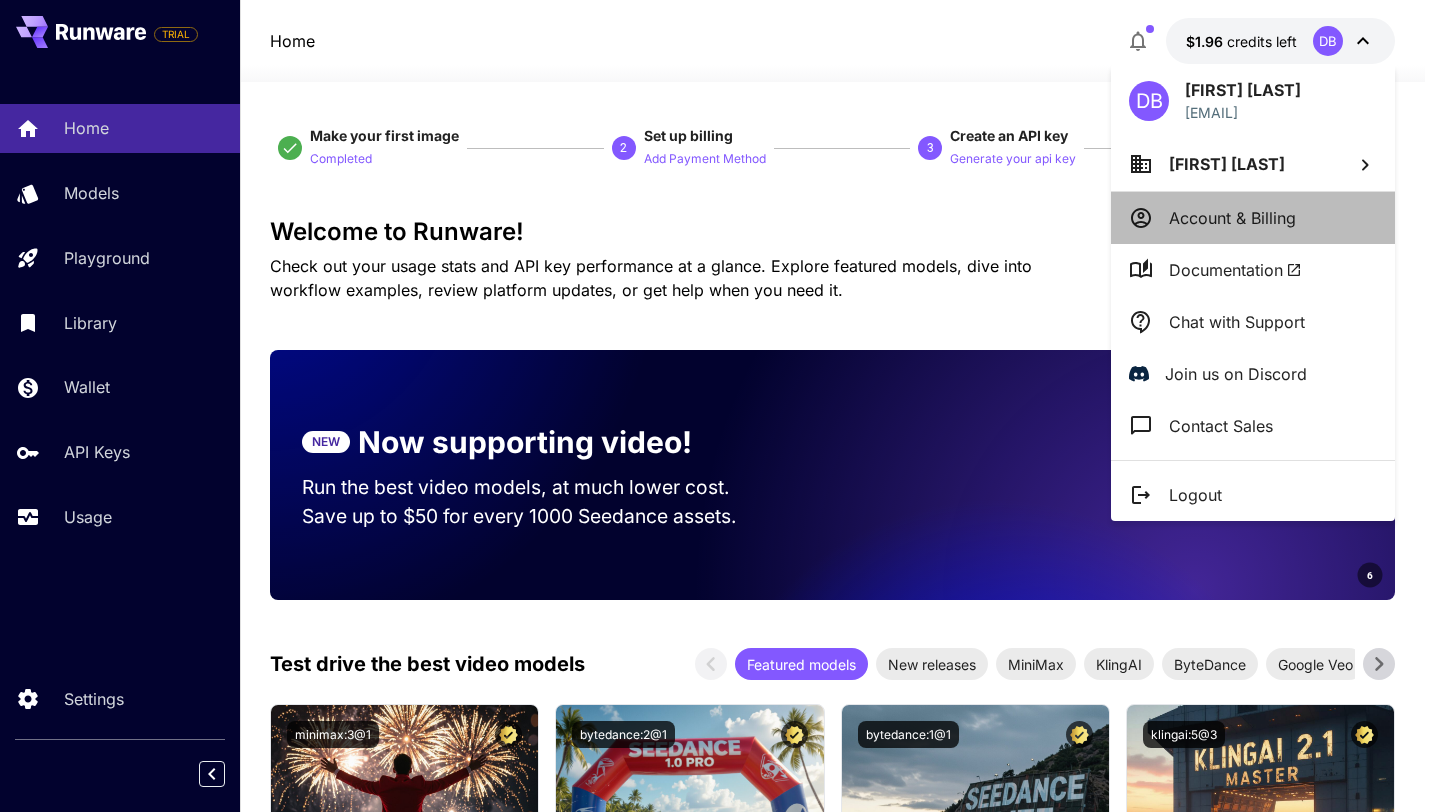 click on "Account & Billing" at bounding box center (1232, 218) 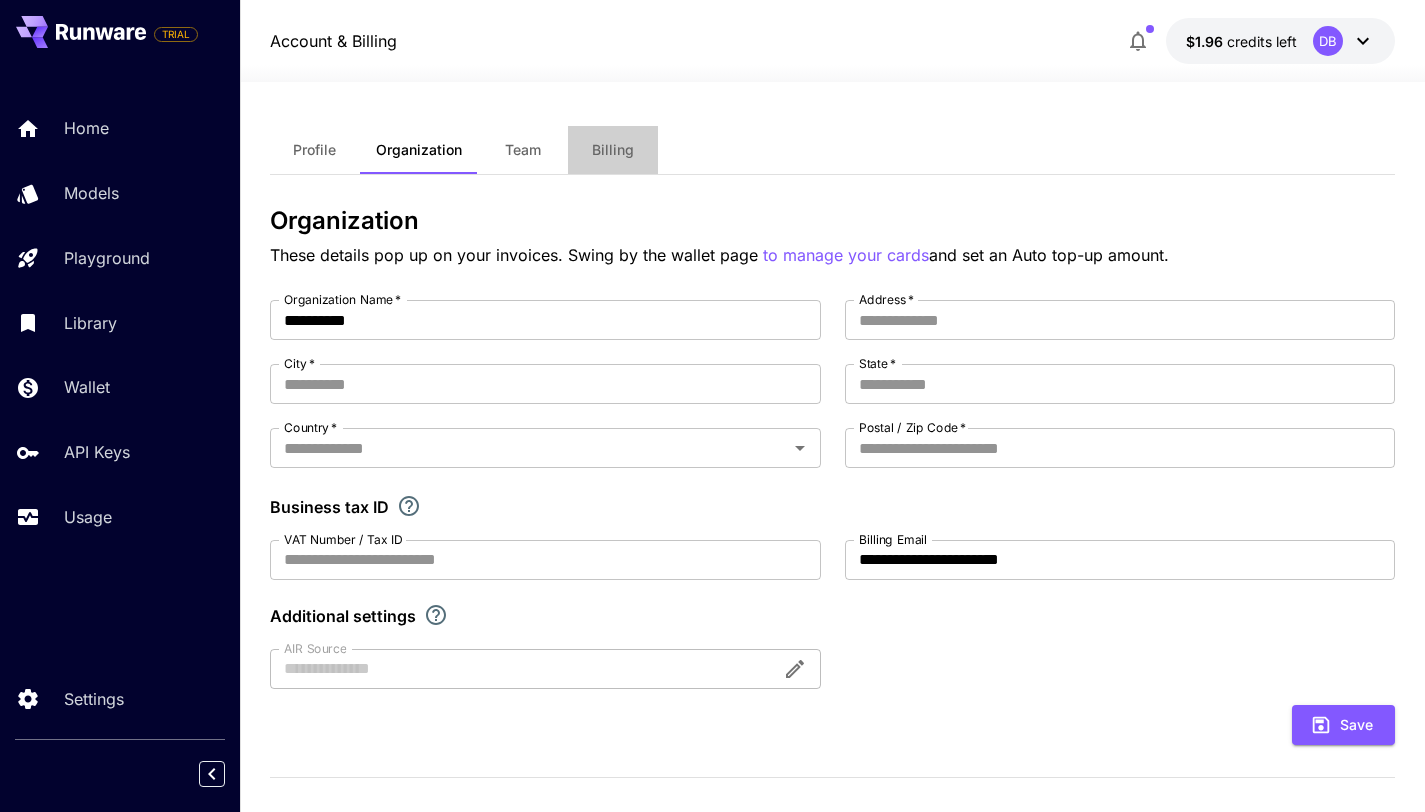 click on "Billing" at bounding box center (613, 150) 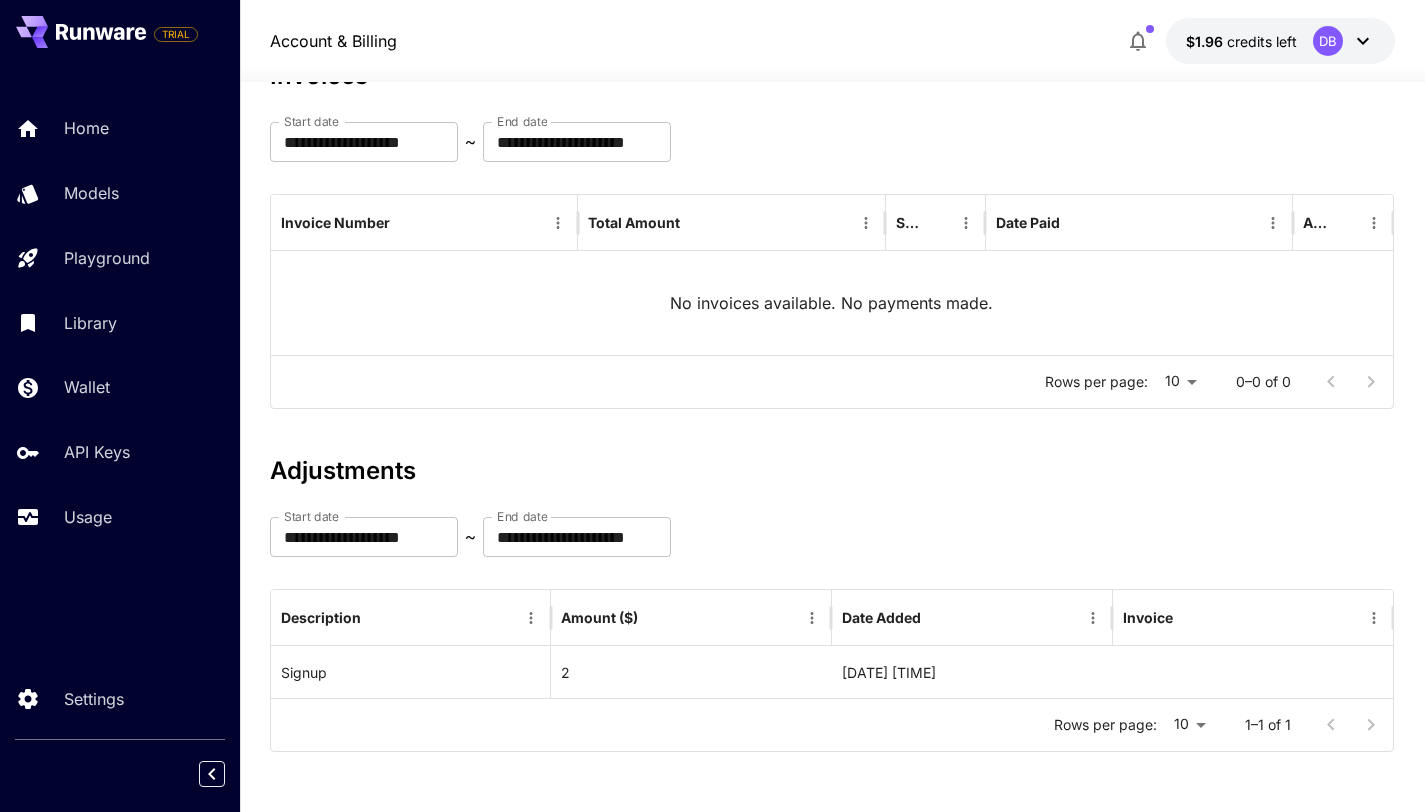 scroll, scrollTop: 0, scrollLeft: 0, axis: both 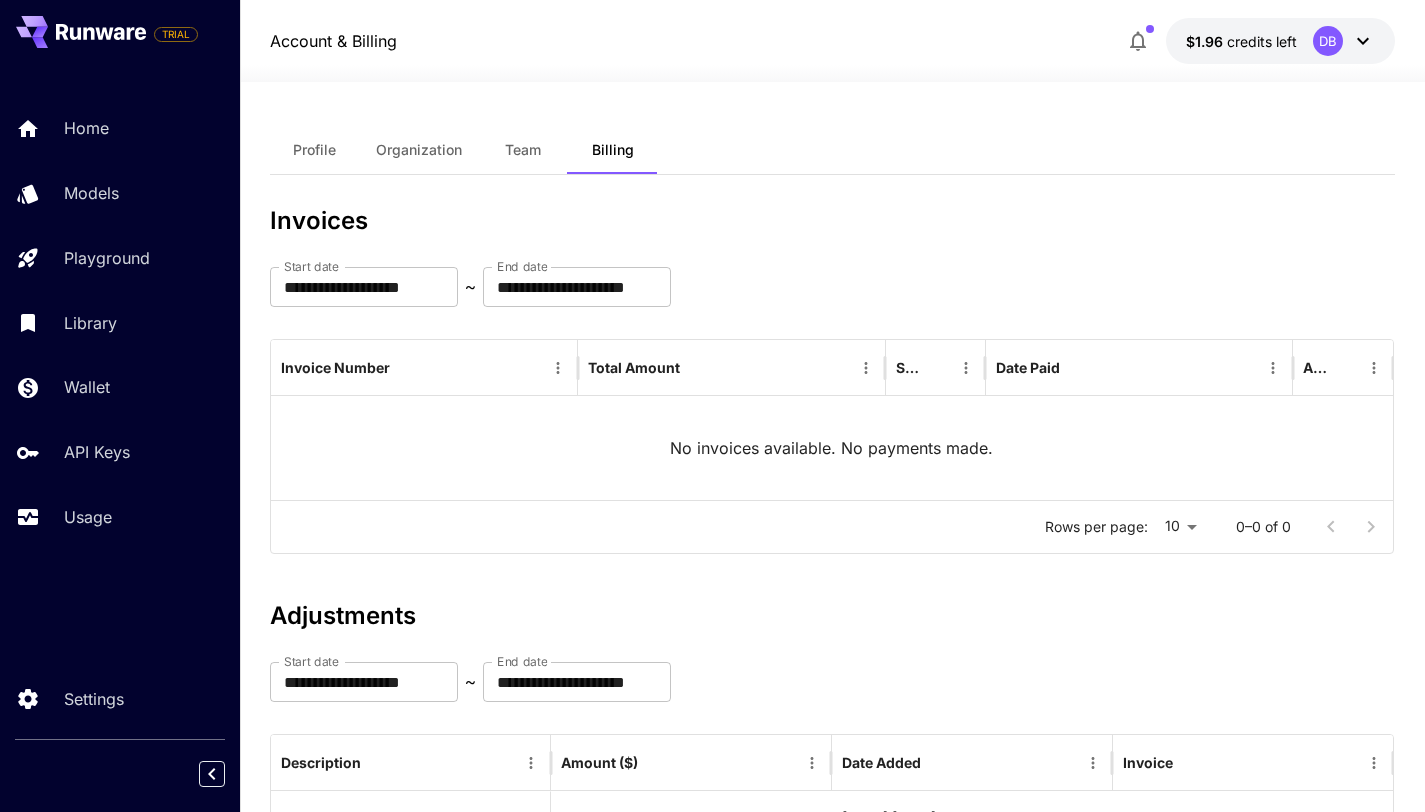 click on "Team" at bounding box center (523, 150) 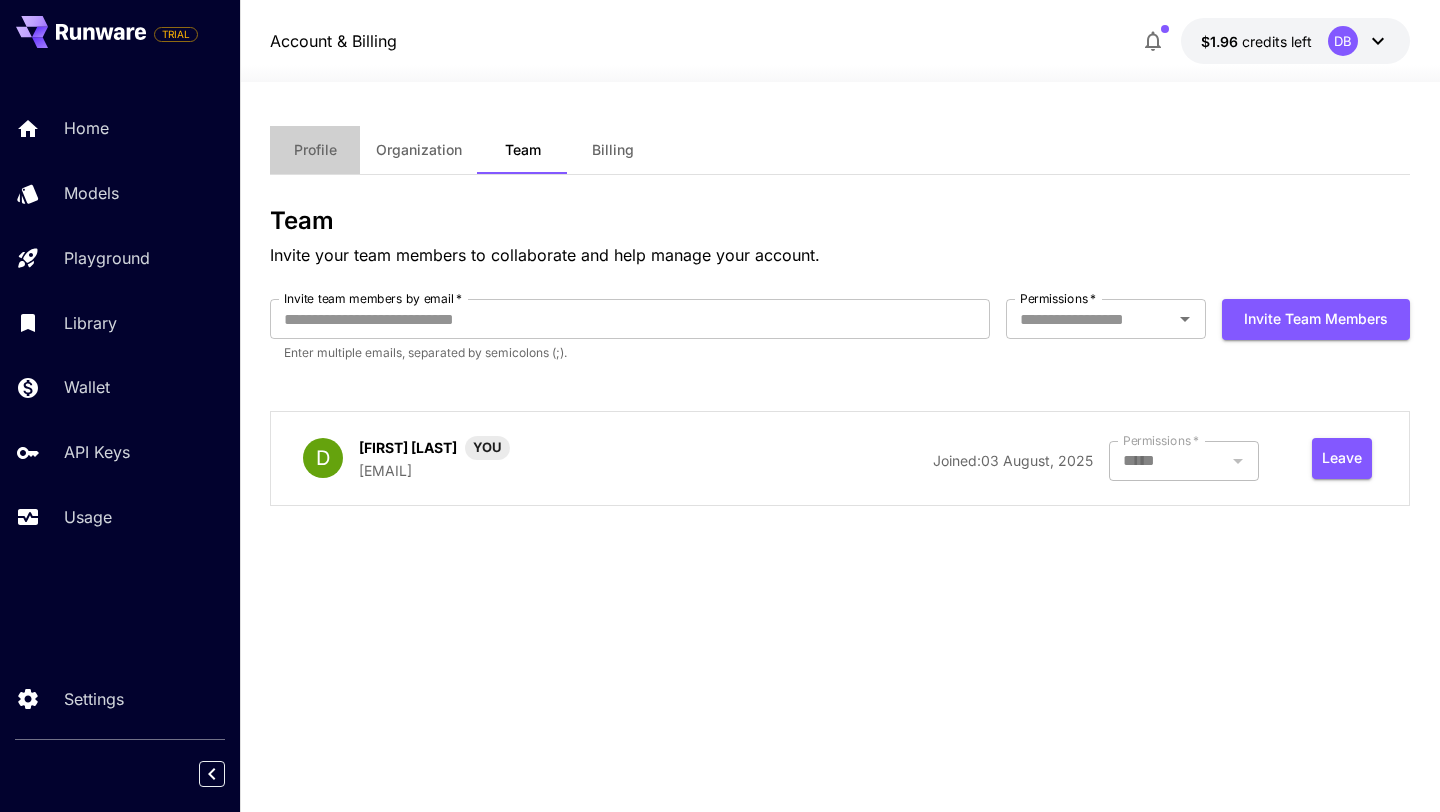 click on "Profile" at bounding box center (315, 150) 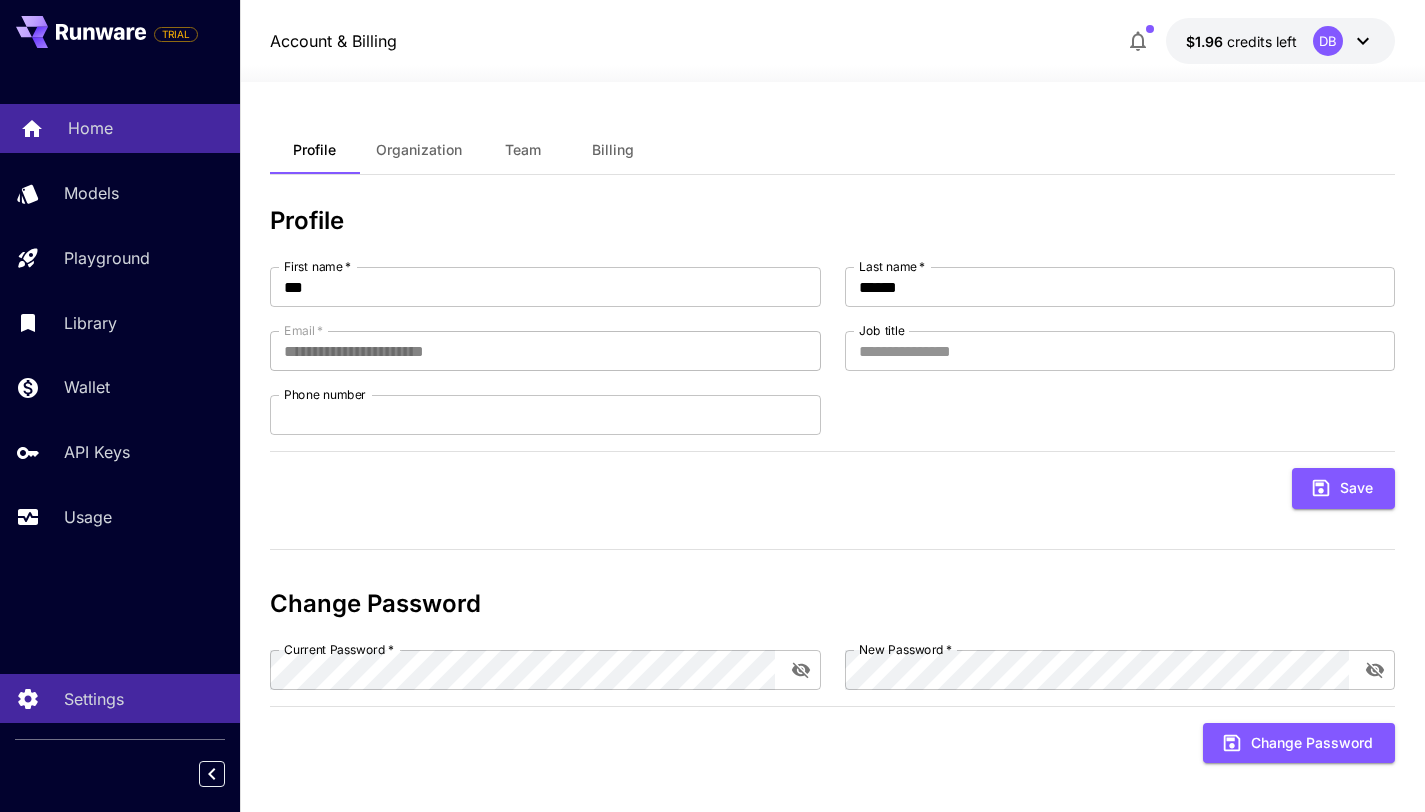 click on "Home" at bounding box center (90, 128) 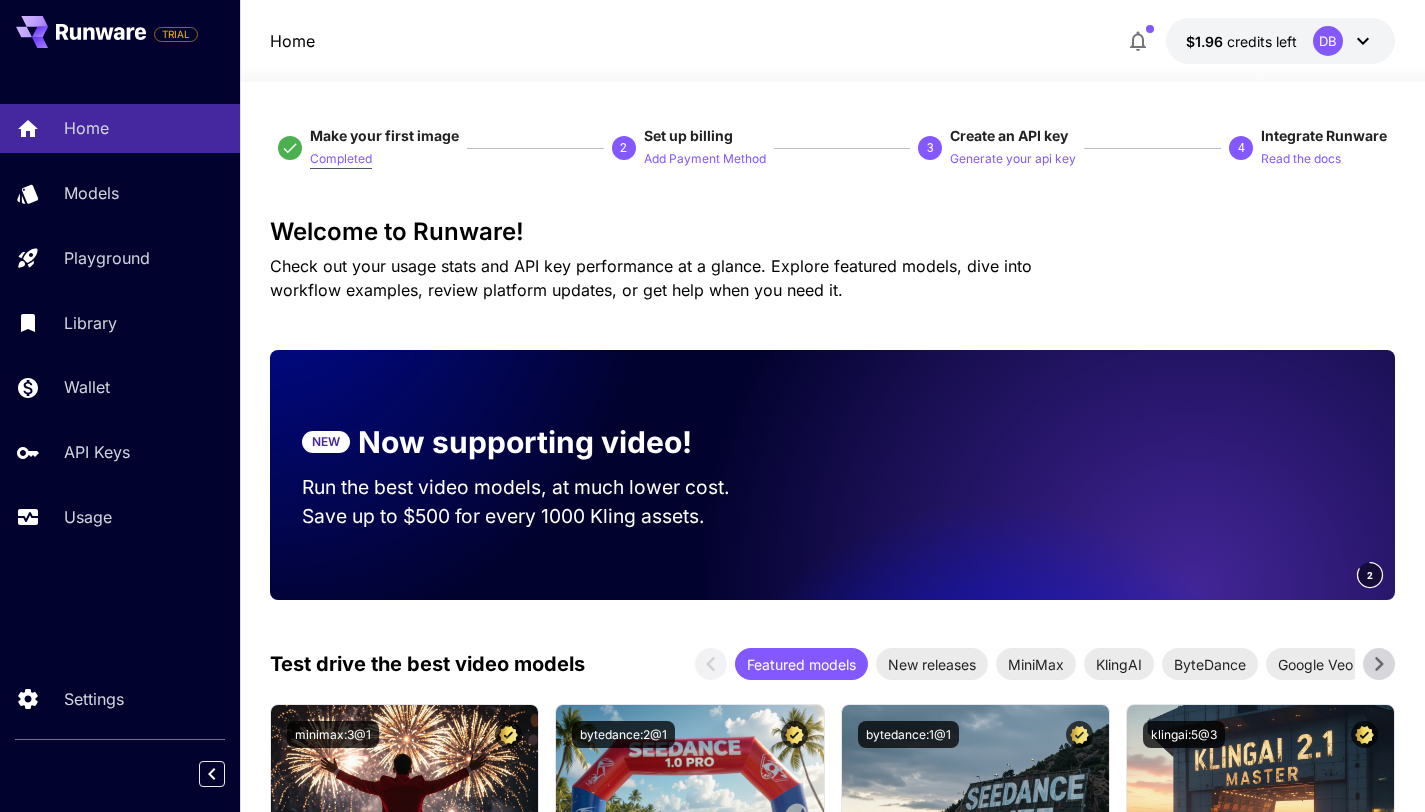 click on "Completed" at bounding box center [341, 159] 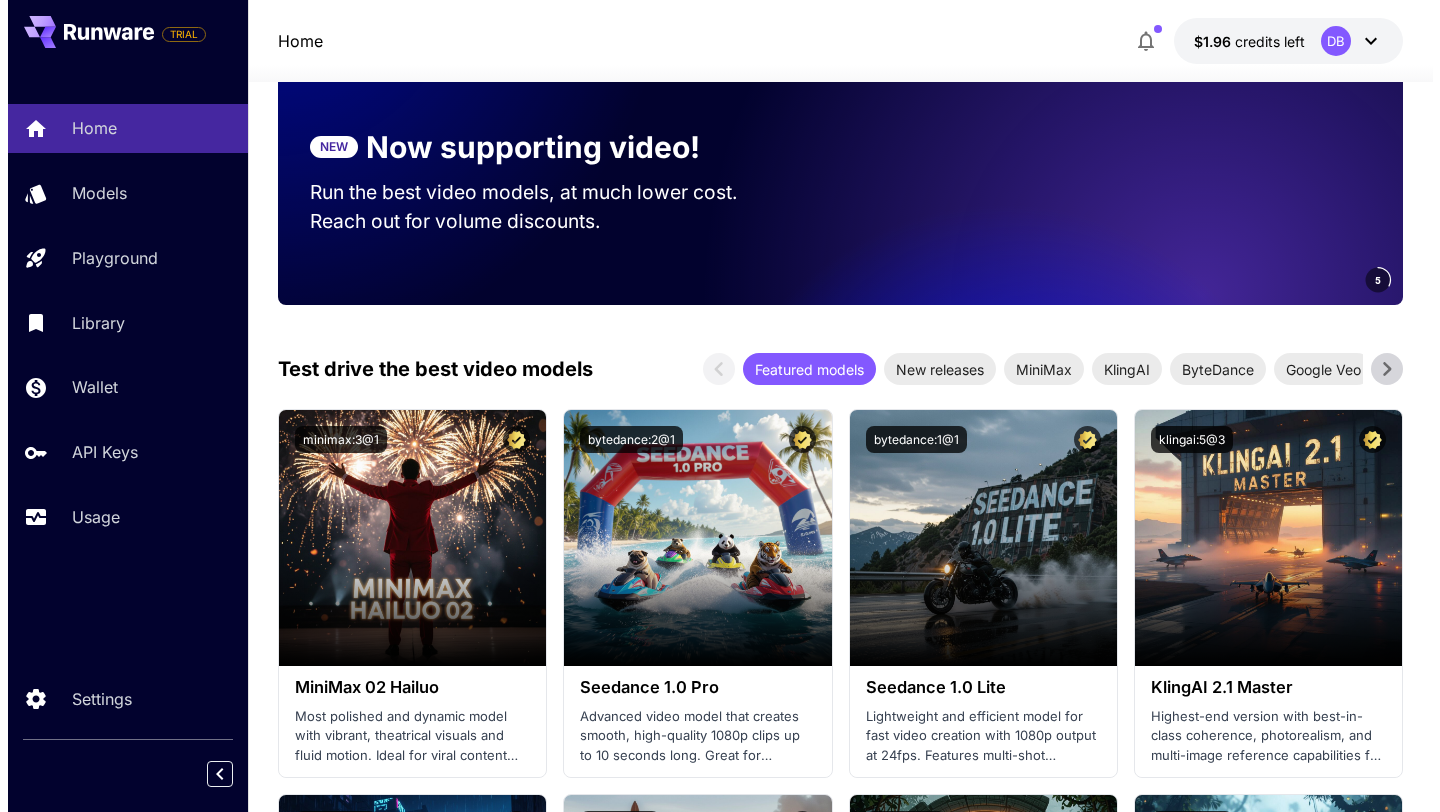 scroll, scrollTop: 0, scrollLeft: 0, axis: both 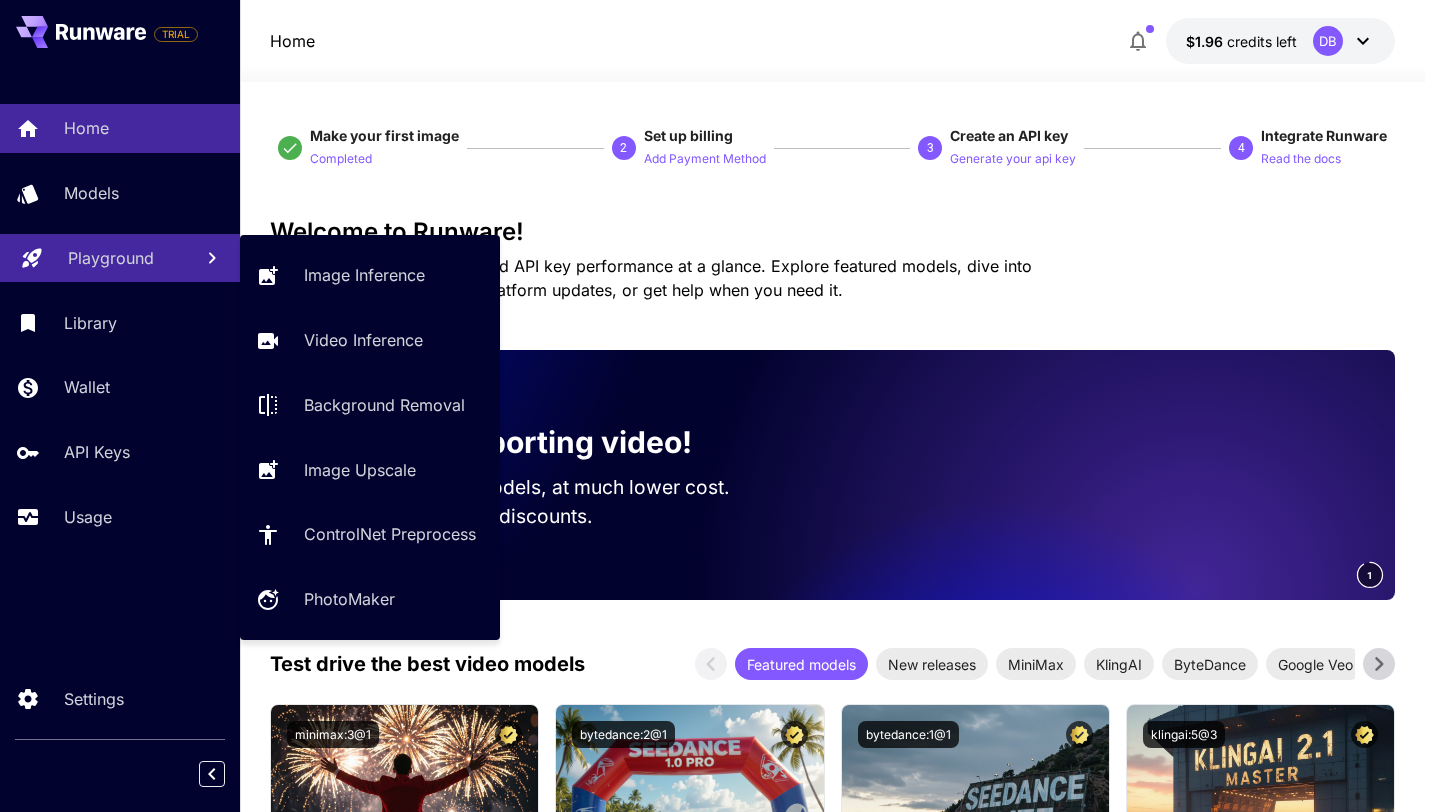 click on "Playground" at bounding box center [111, 258] 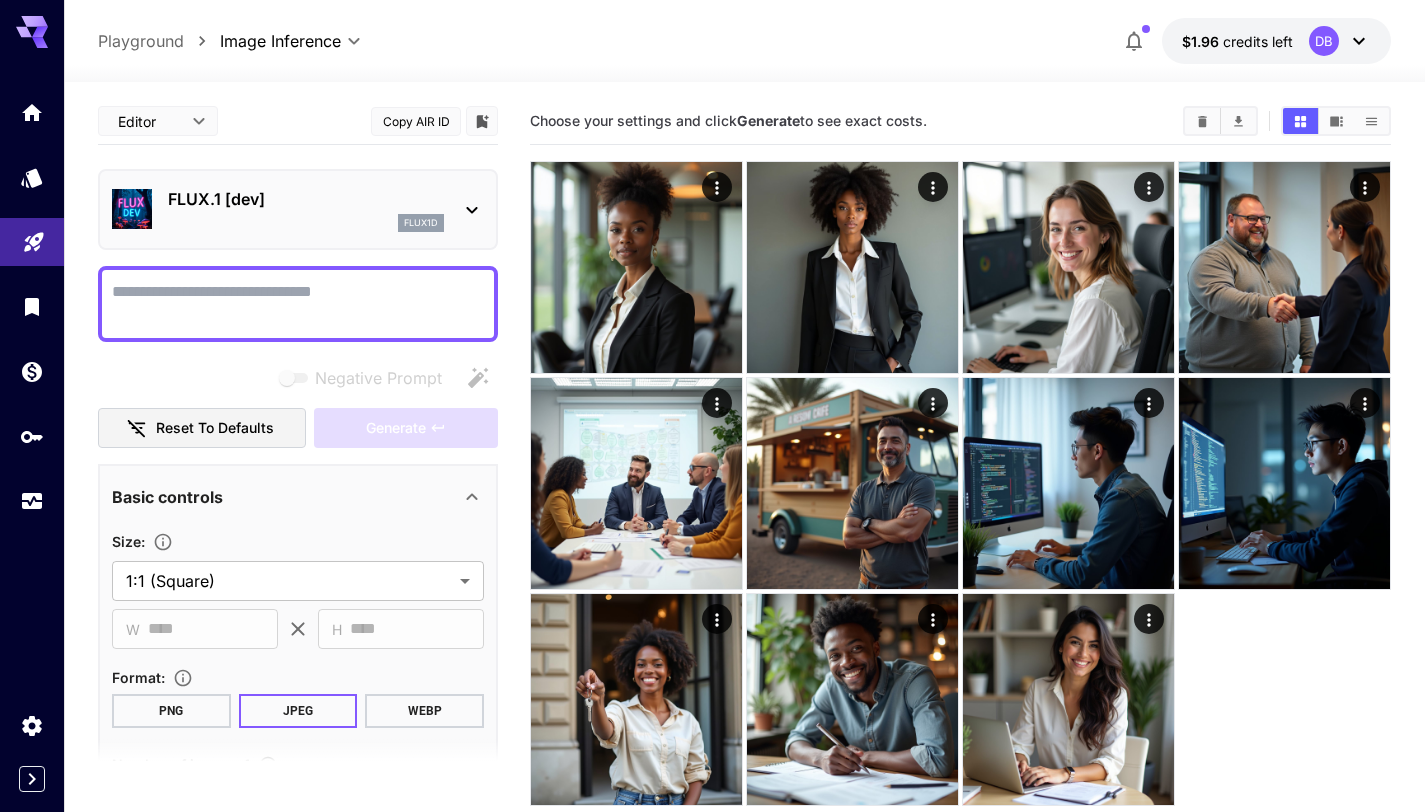 click on "Negative Prompt" at bounding box center [298, 304] 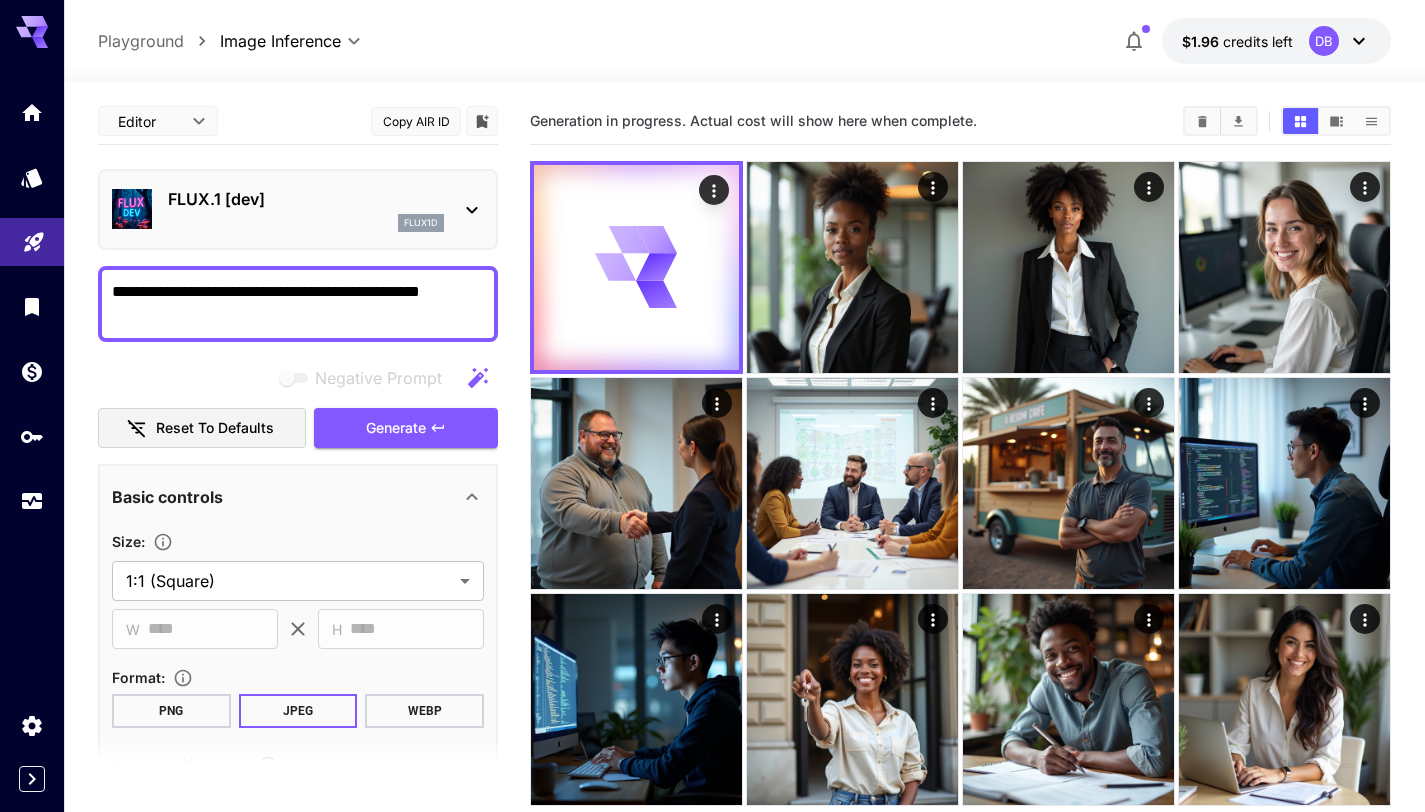 click on "**********" at bounding box center (298, 304) 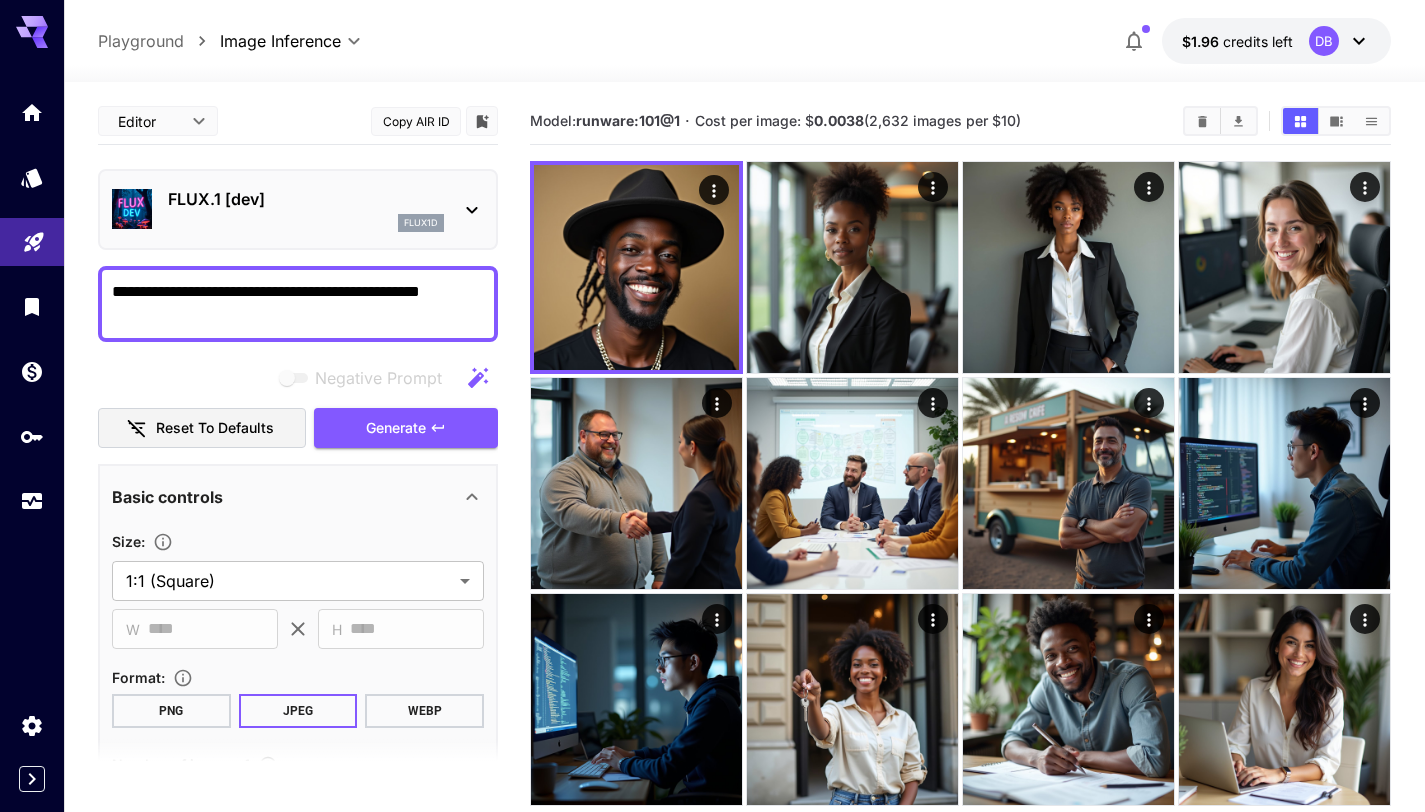 click on "**********" at bounding box center (298, 304) 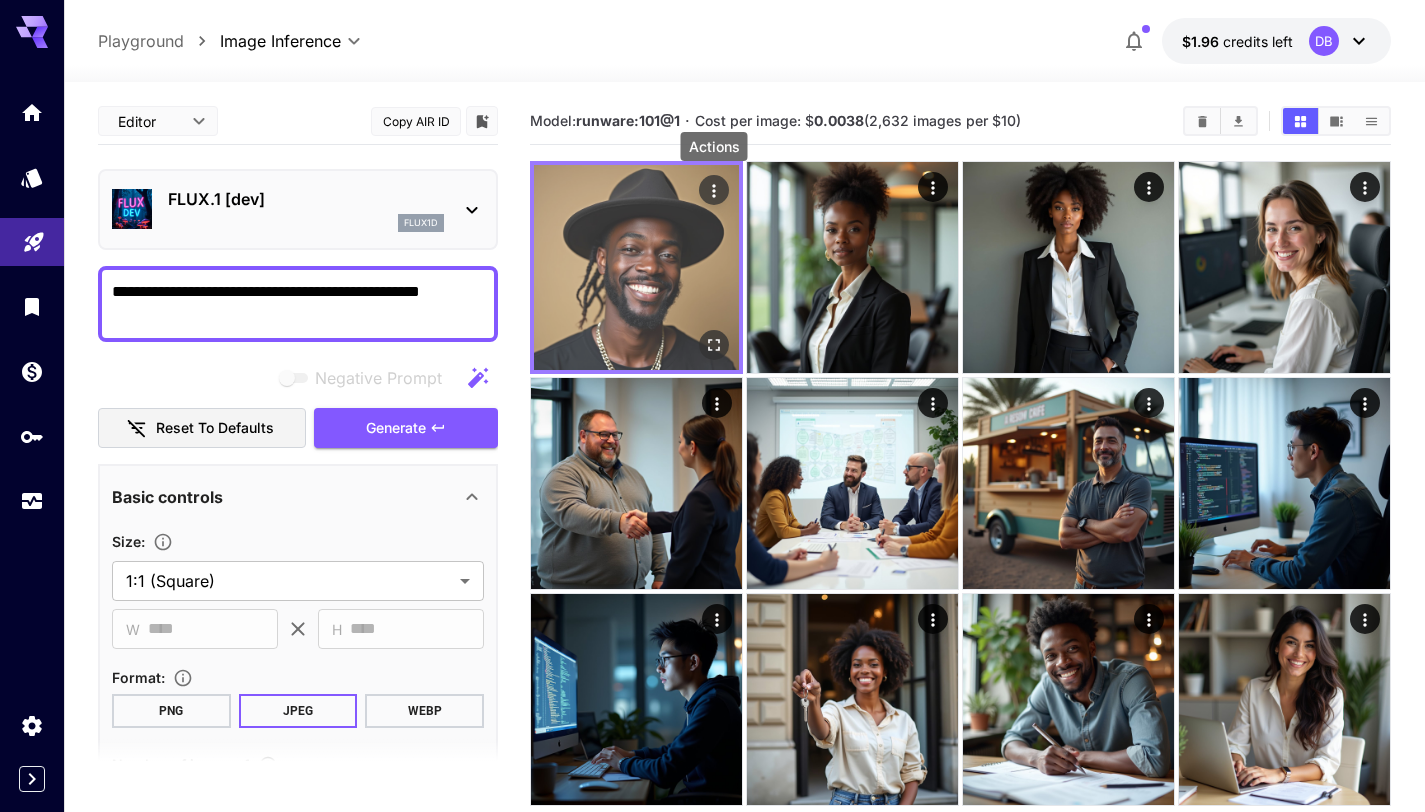 click at bounding box center (714, 190) 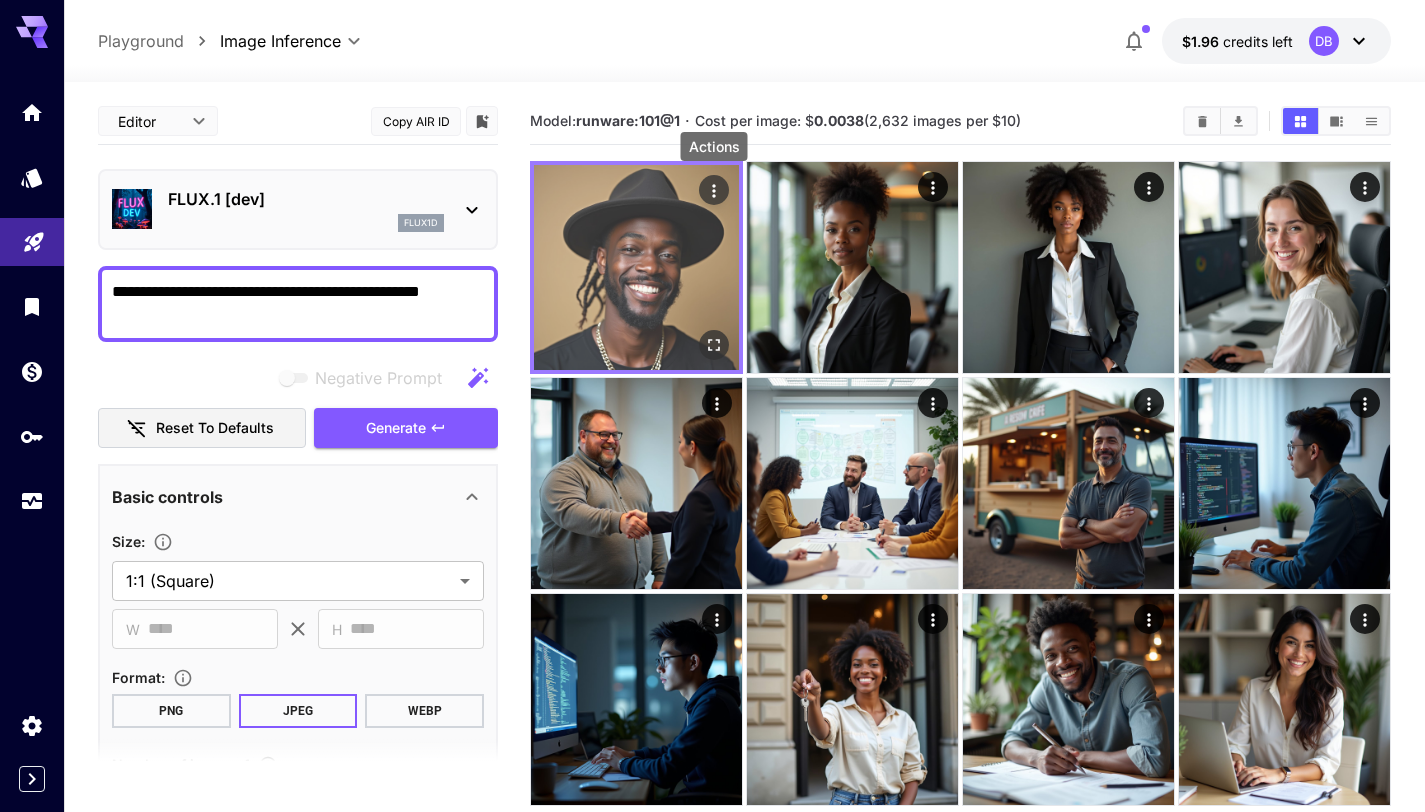 click 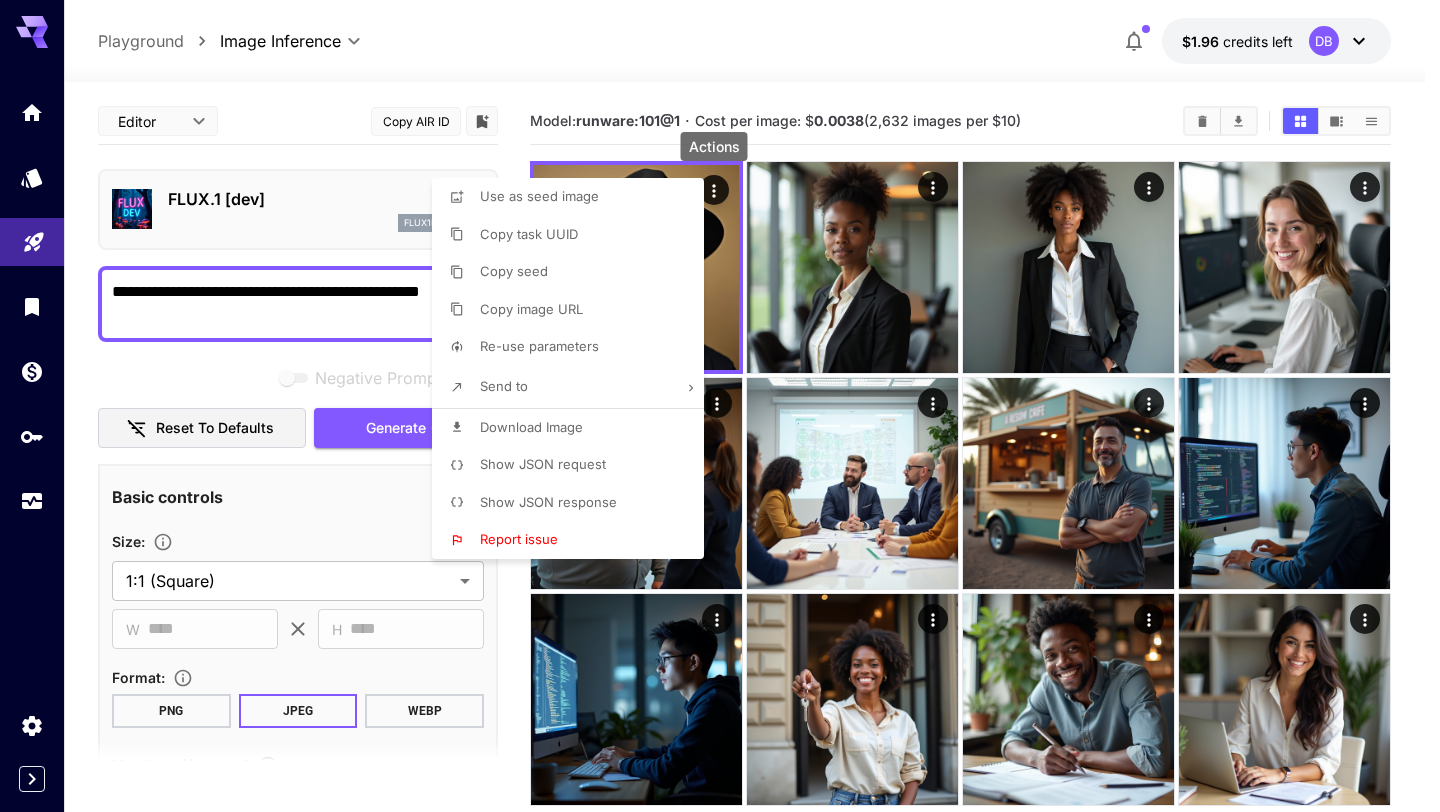 click on "Download Image" at bounding box center (531, 427) 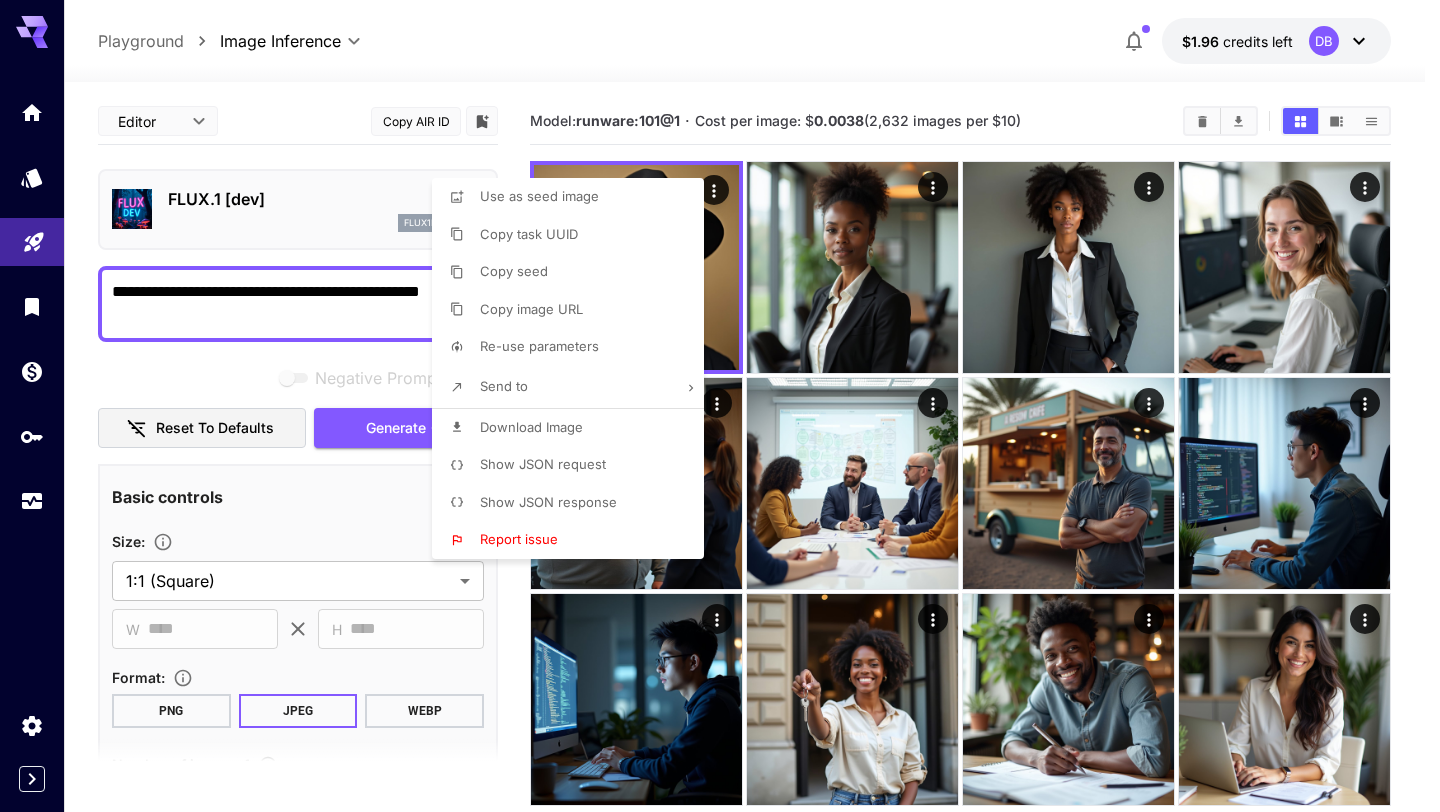 click at bounding box center [720, 406] 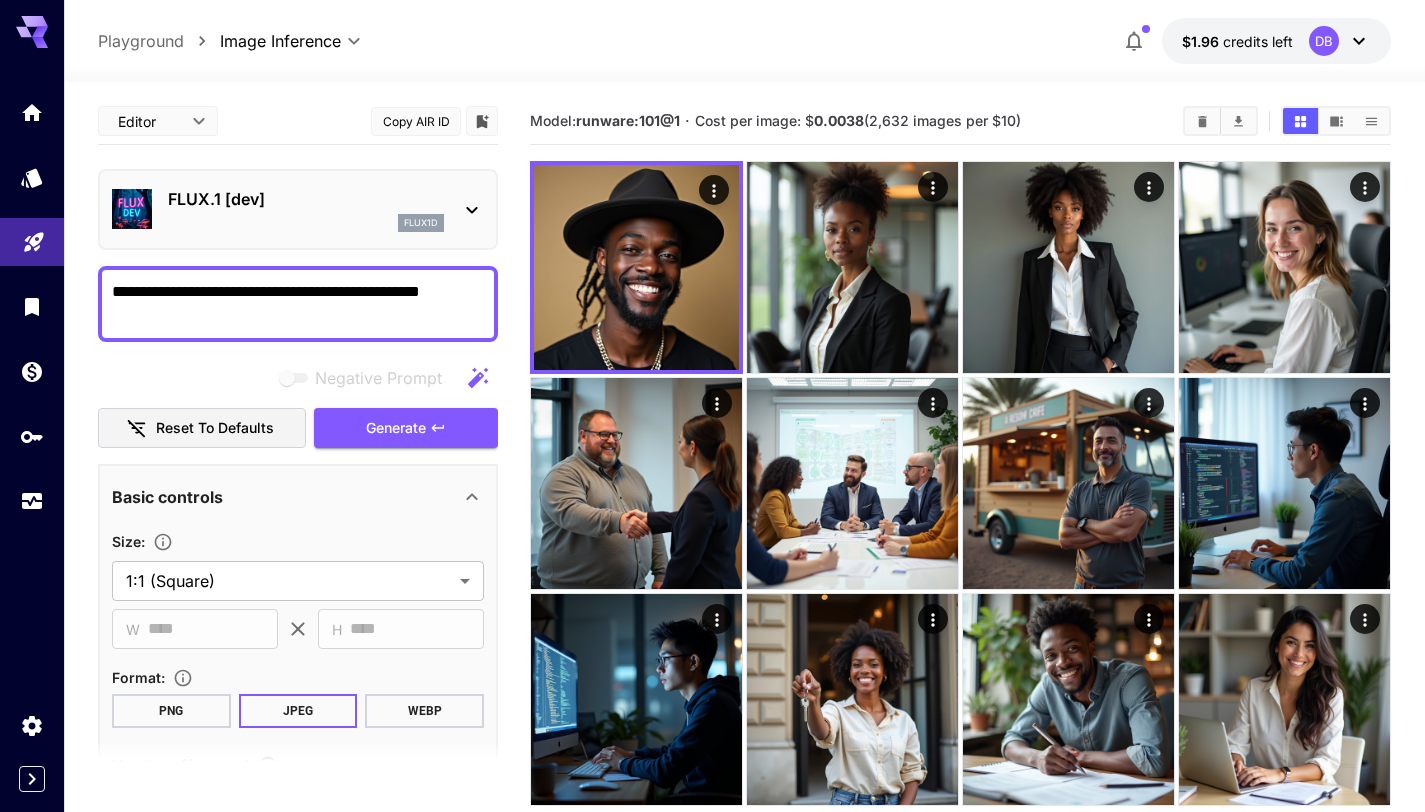 click on "**********" at bounding box center [298, 304] 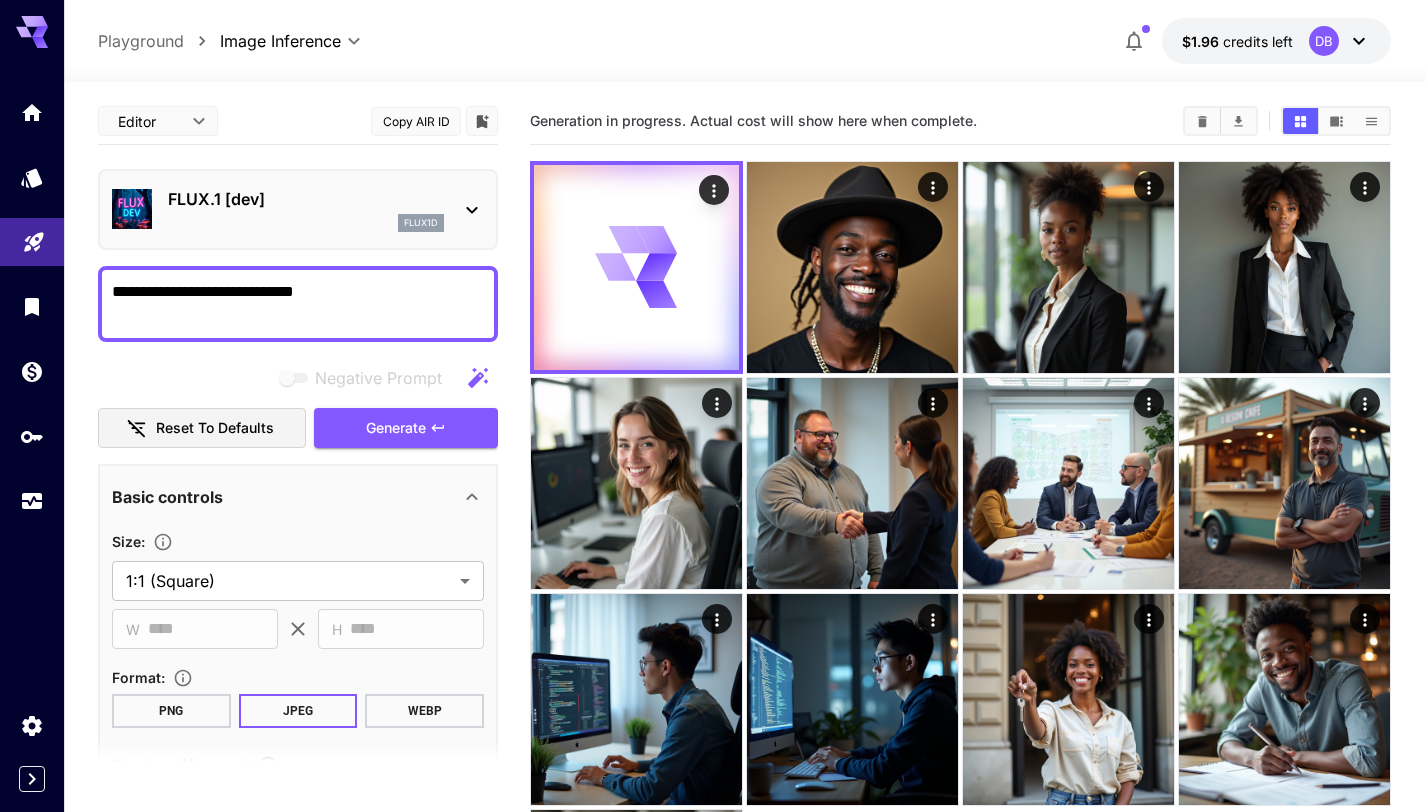 drag, startPoint x: 402, startPoint y: 299, endPoint x: 86, endPoint y: 302, distance: 316.01425 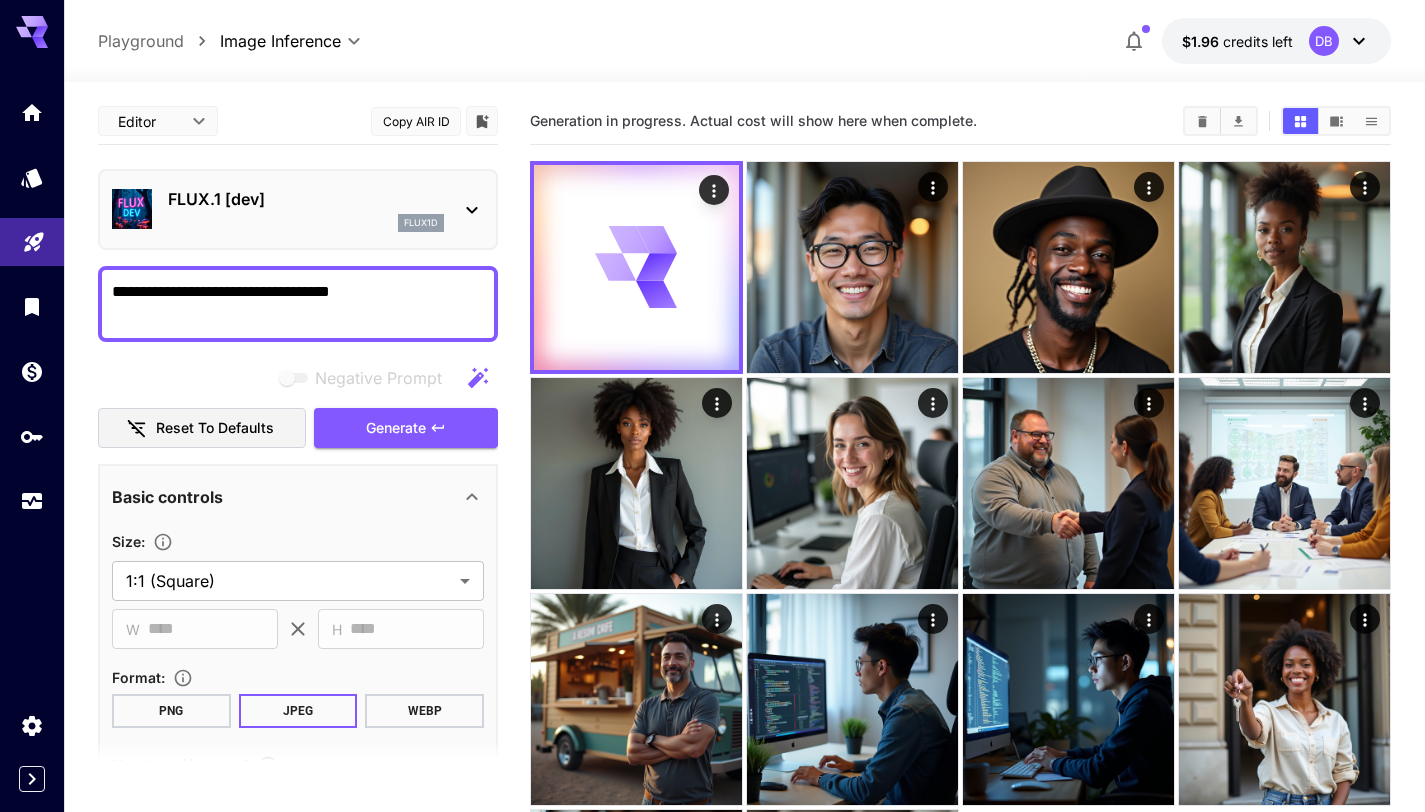 click on "**********" at bounding box center [298, 304] 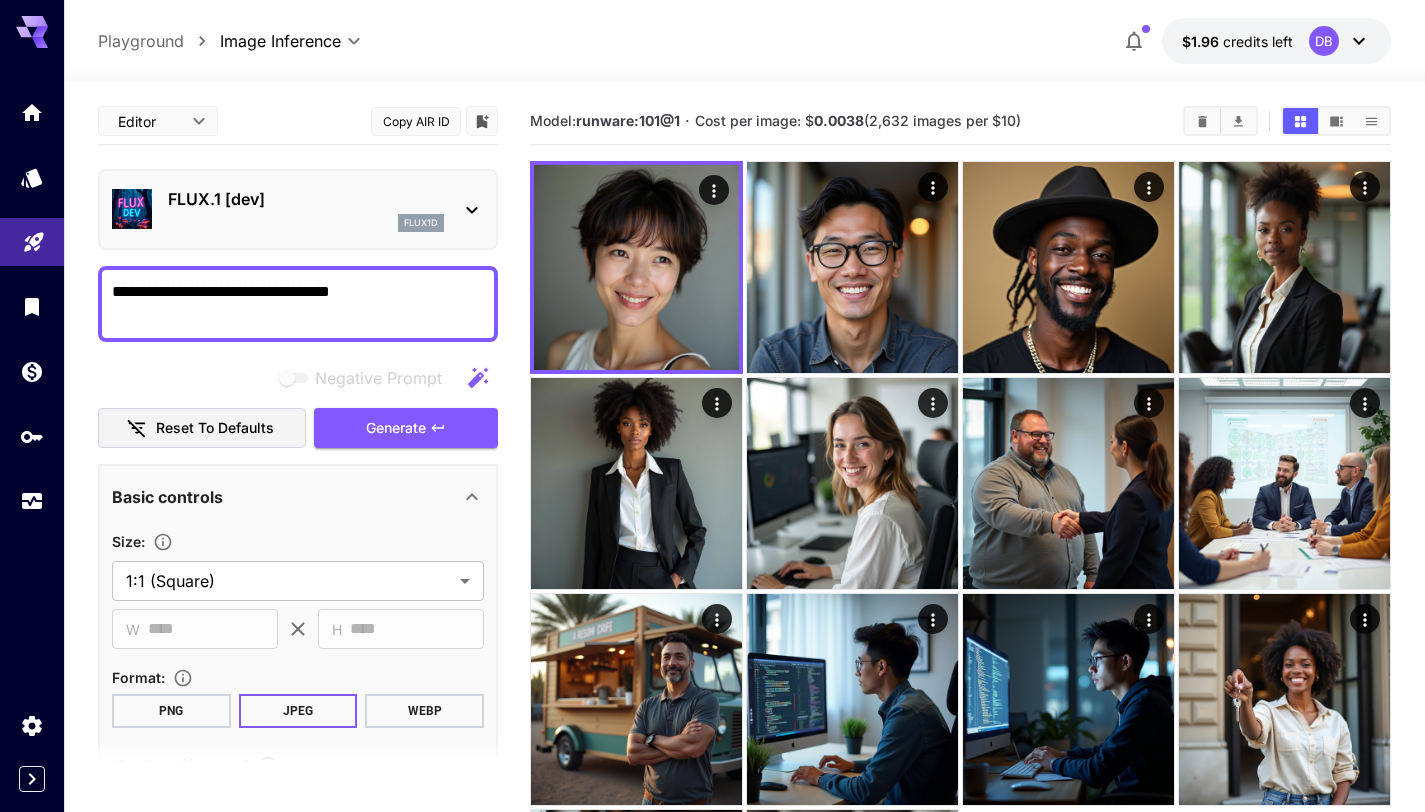 click on "**********" at bounding box center (298, 304) 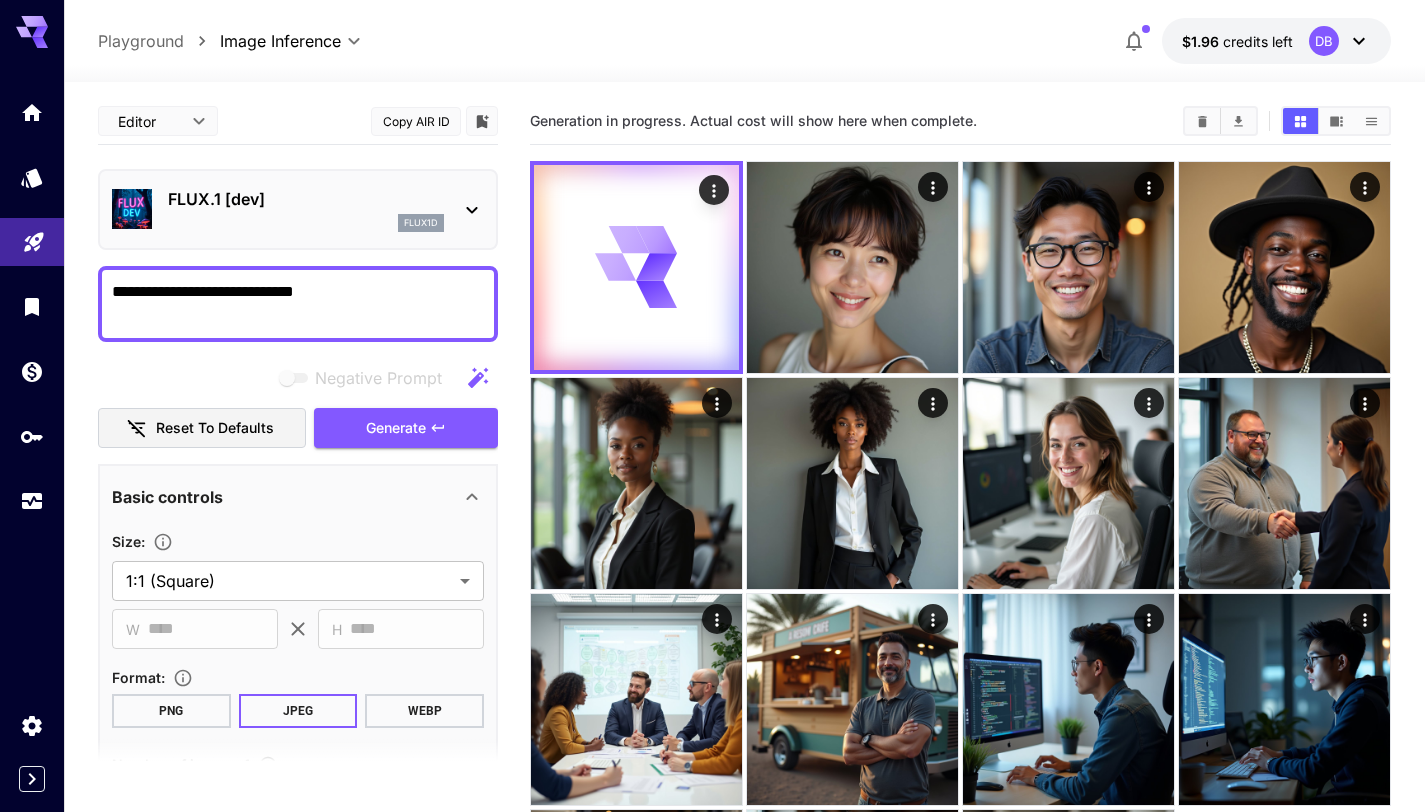 click on "**********" at bounding box center (298, 304) 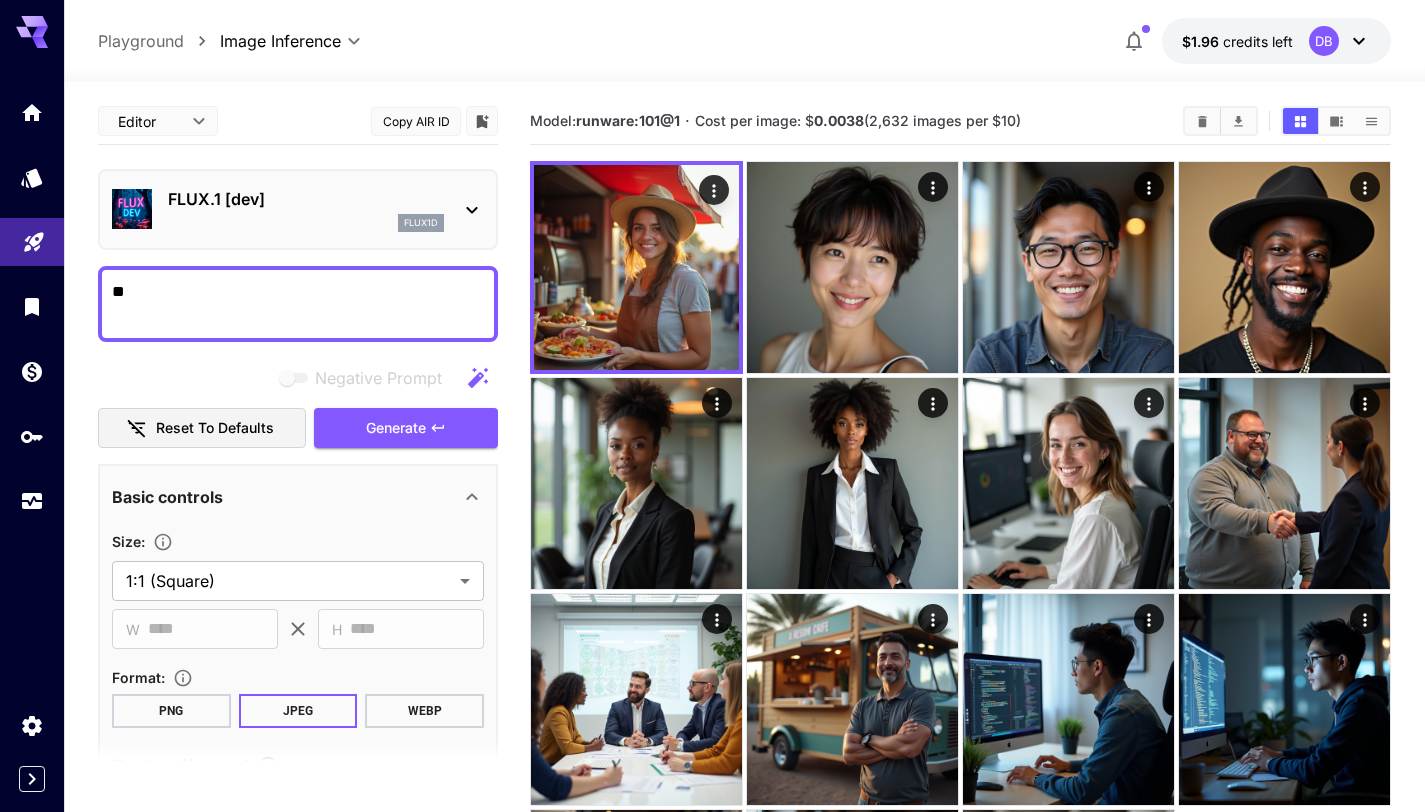 type on "*" 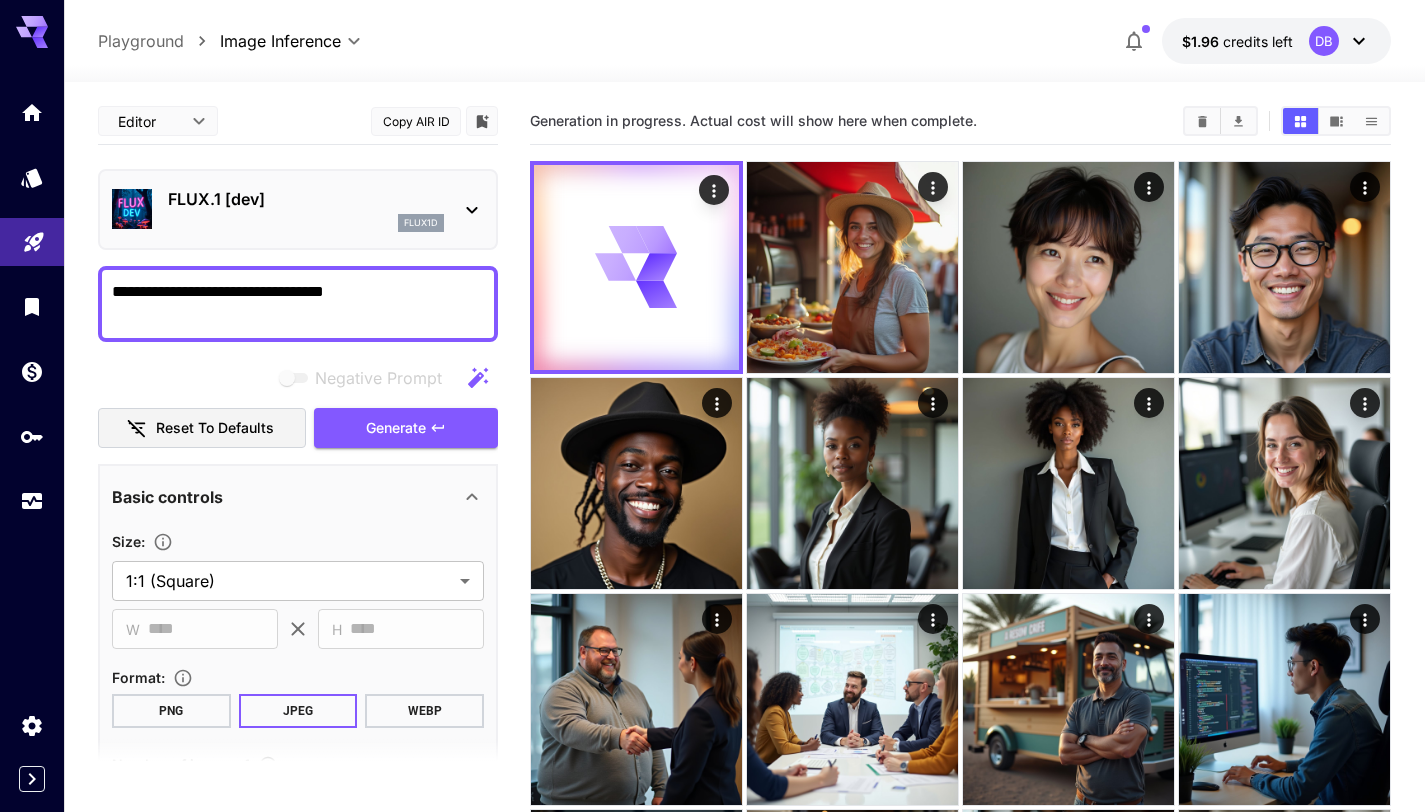 click on "**********" at bounding box center [298, 304] 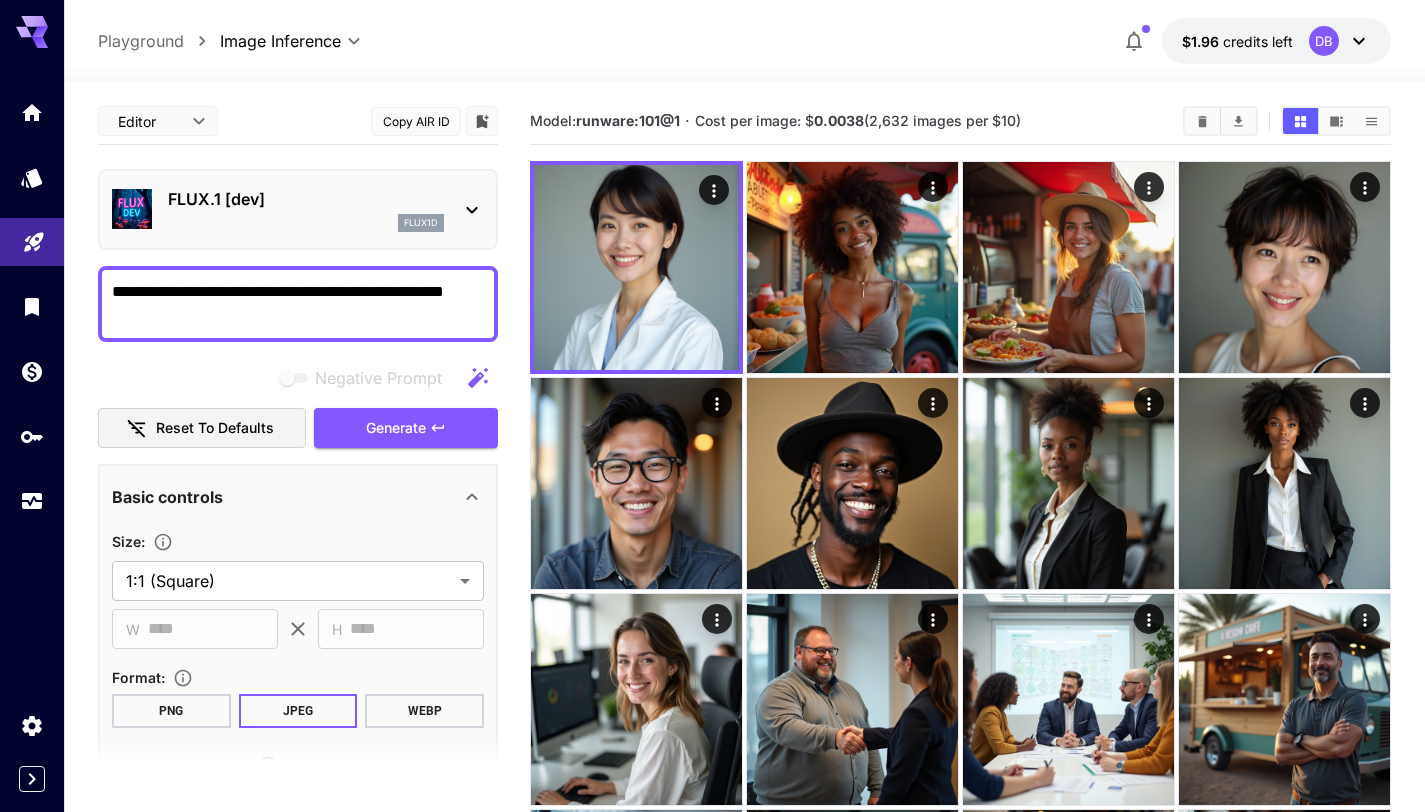 drag, startPoint x: 236, startPoint y: 326, endPoint x: 103, endPoint y: 293, distance: 137.03284 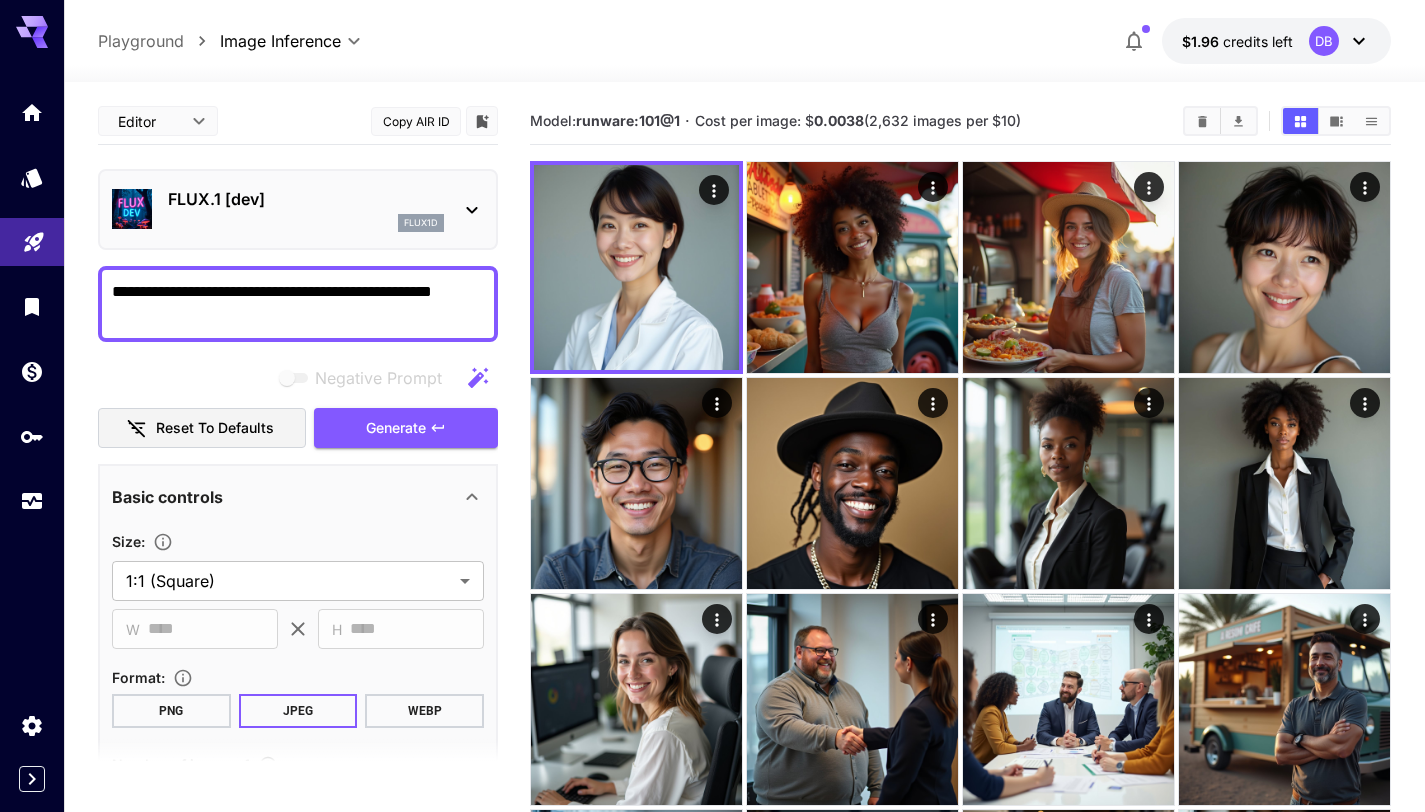 click on "**********" at bounding box center (298, 304) 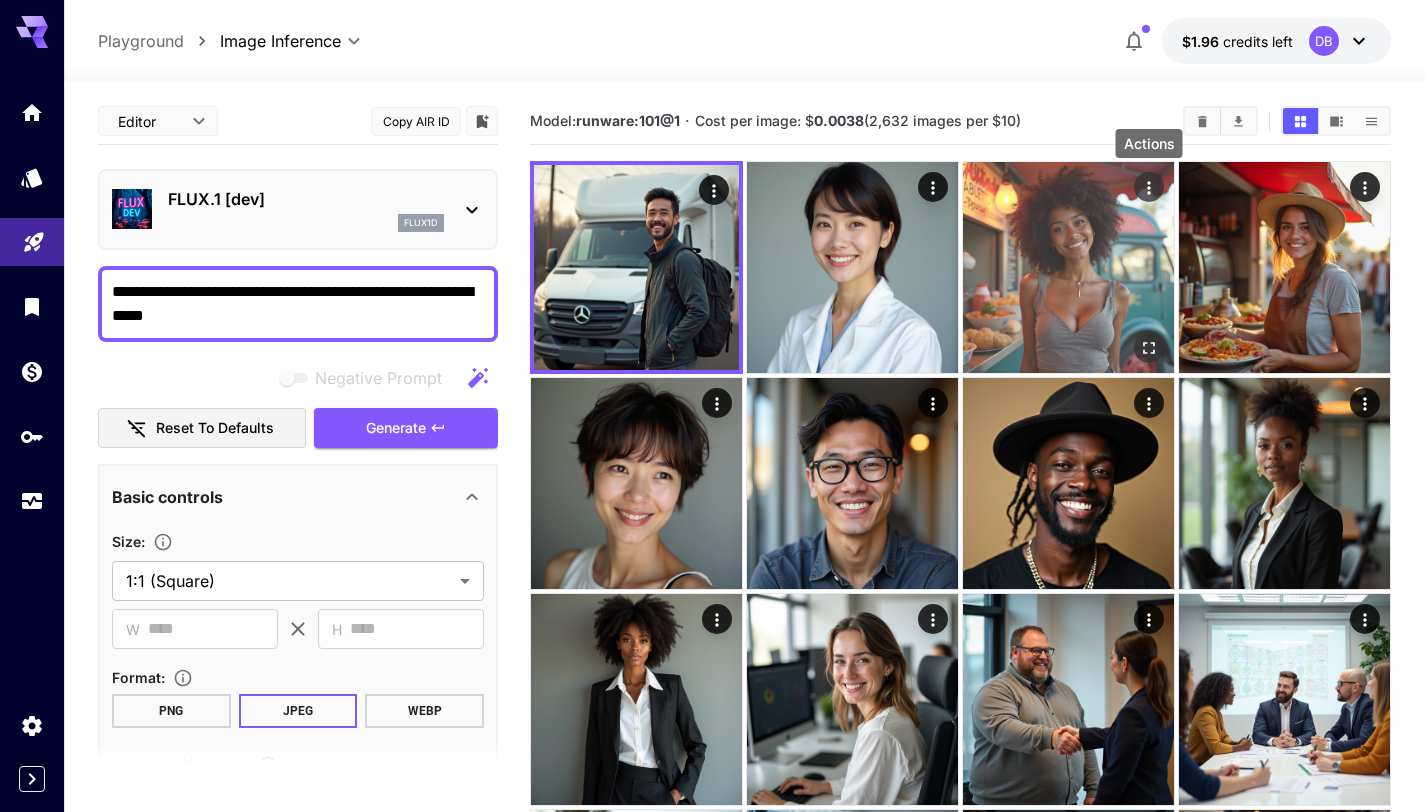 type on "**********" 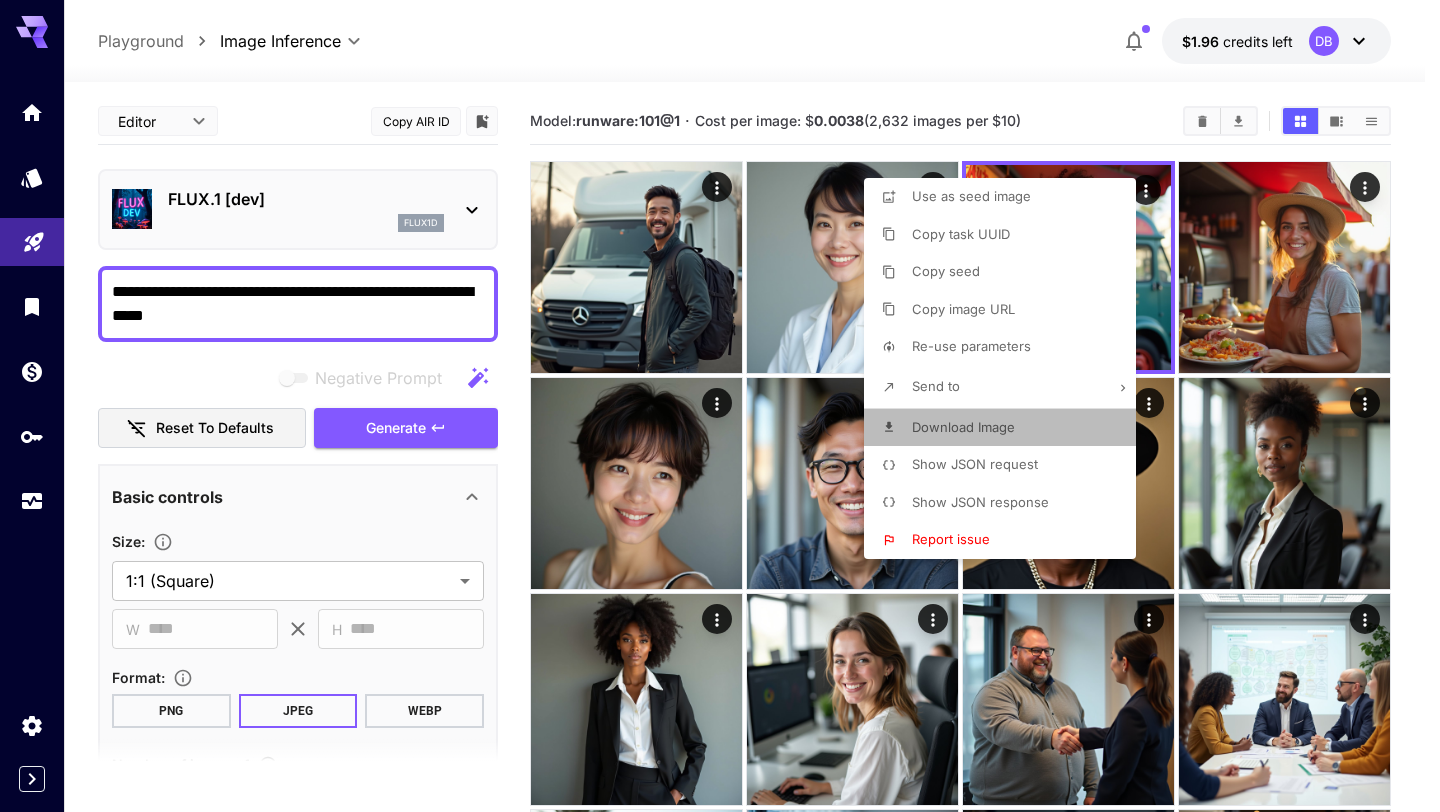 click on "Download Image" at bounding box center [963, 427] 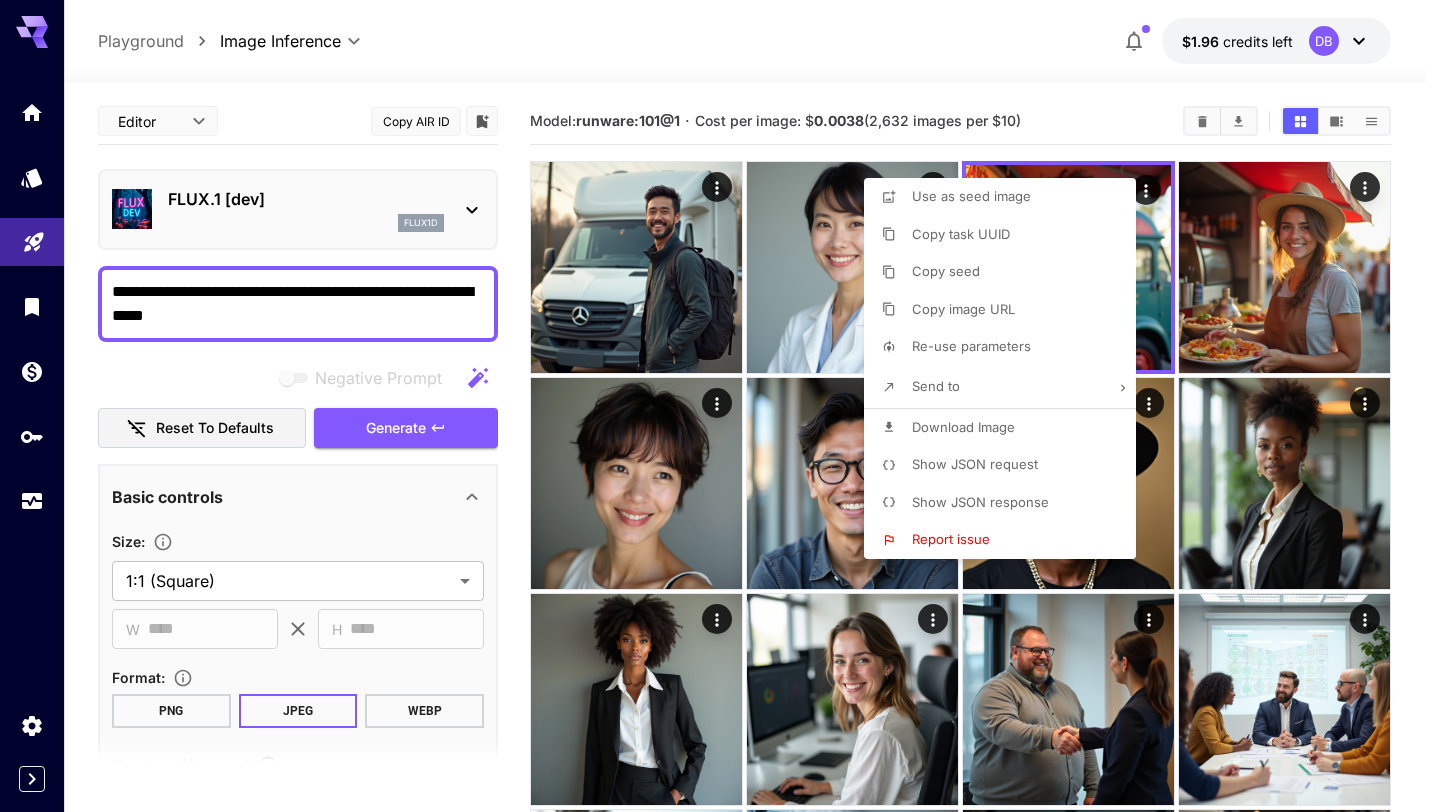 click at bounding box center [720, 406] 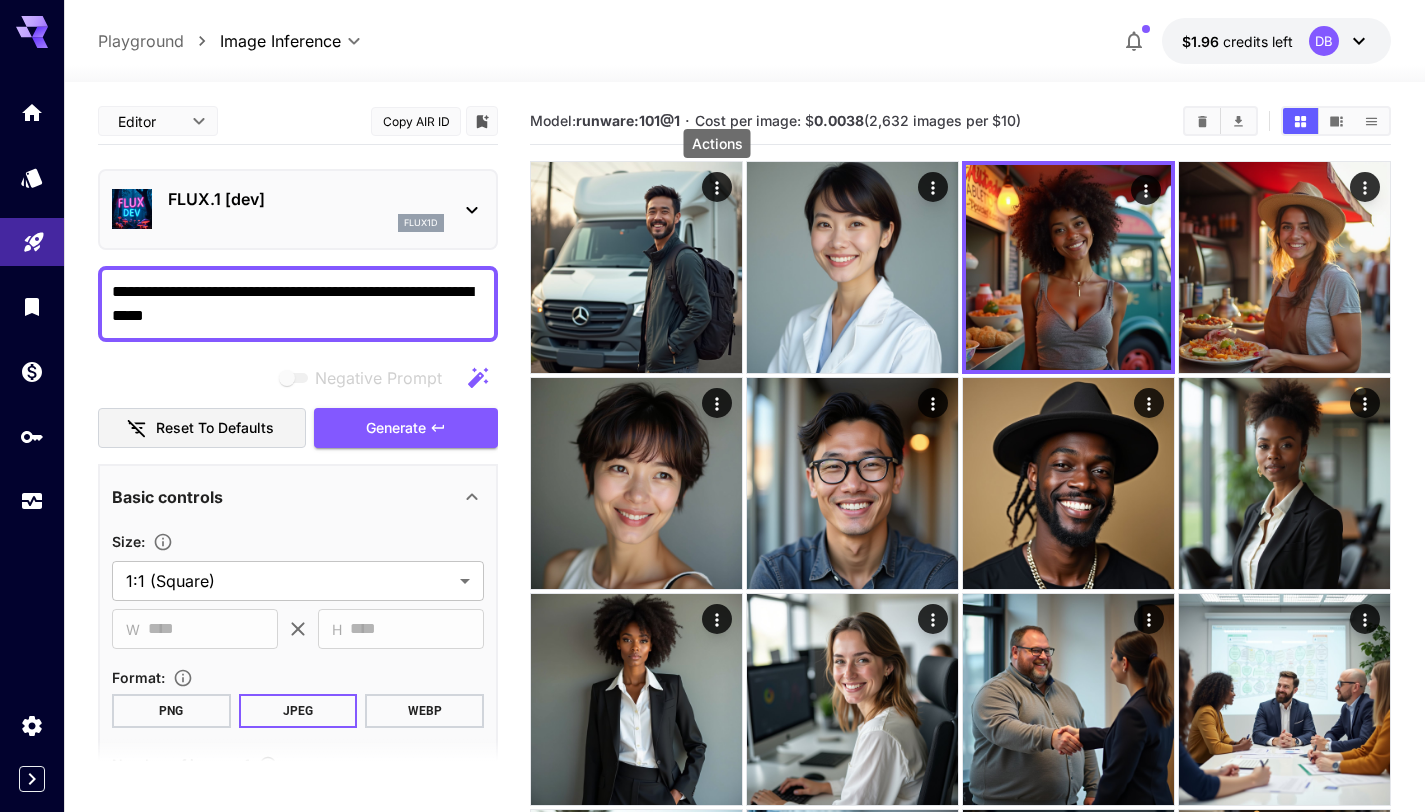 click 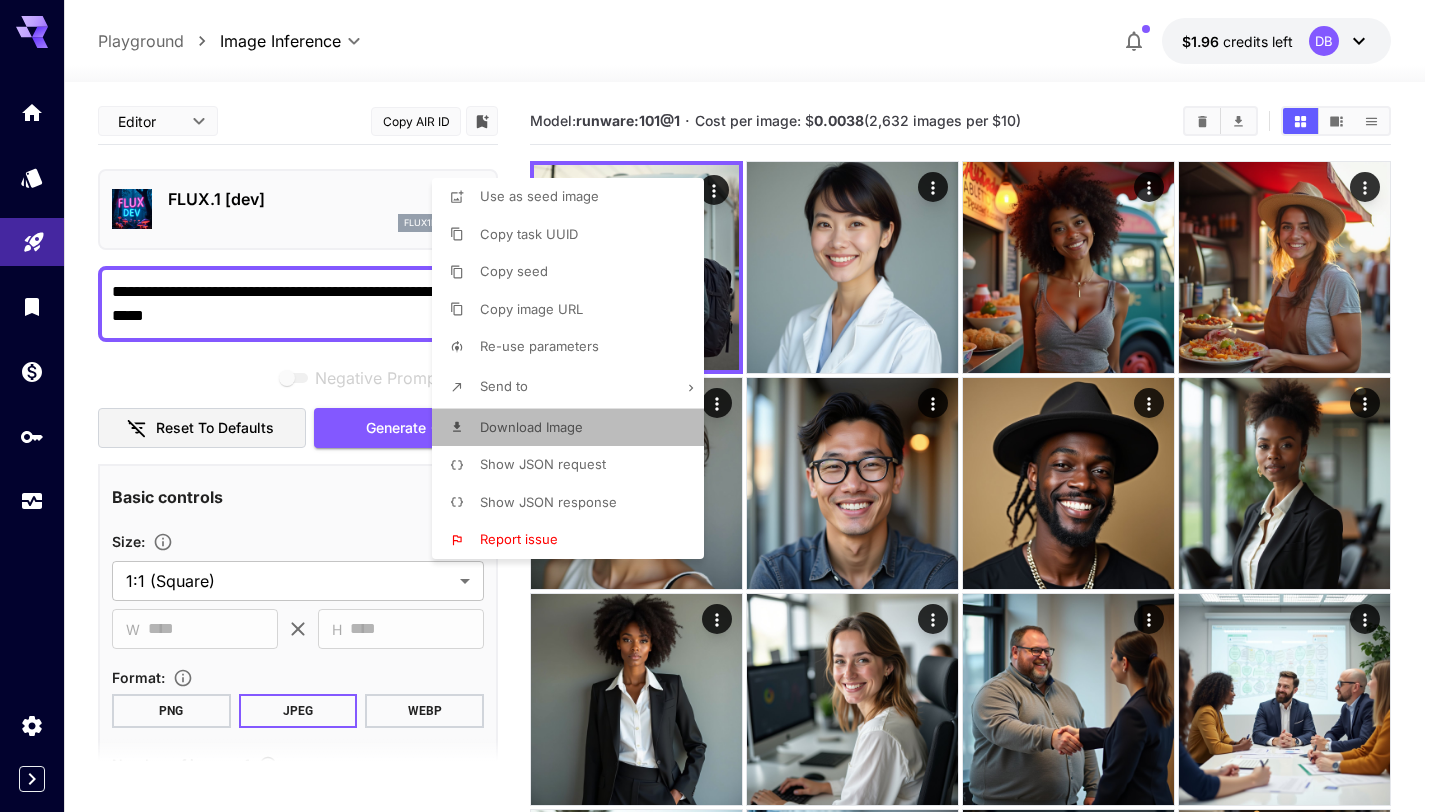 click on "Download Image" at bounding box center [574, 428] 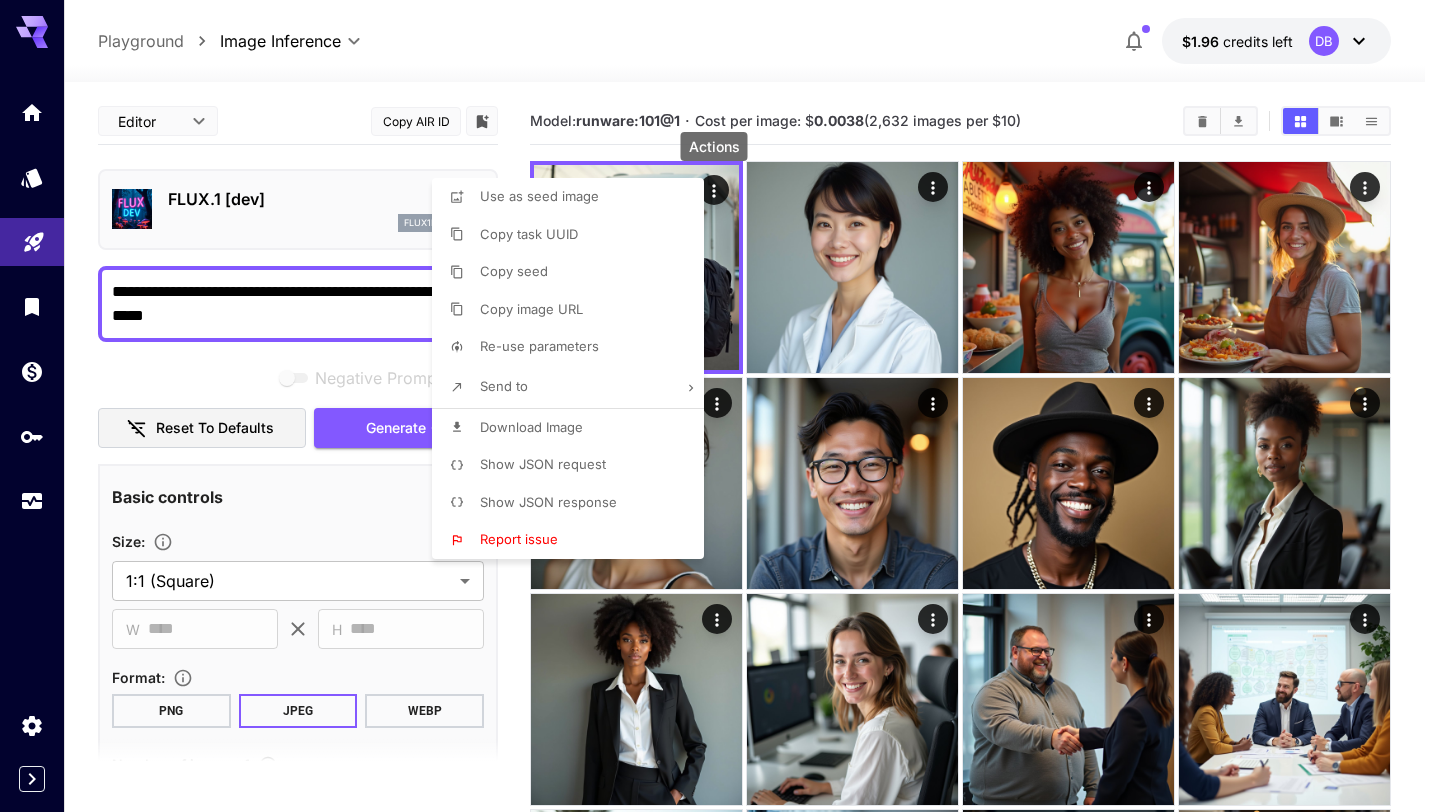 click at bounding box center (720, 406) 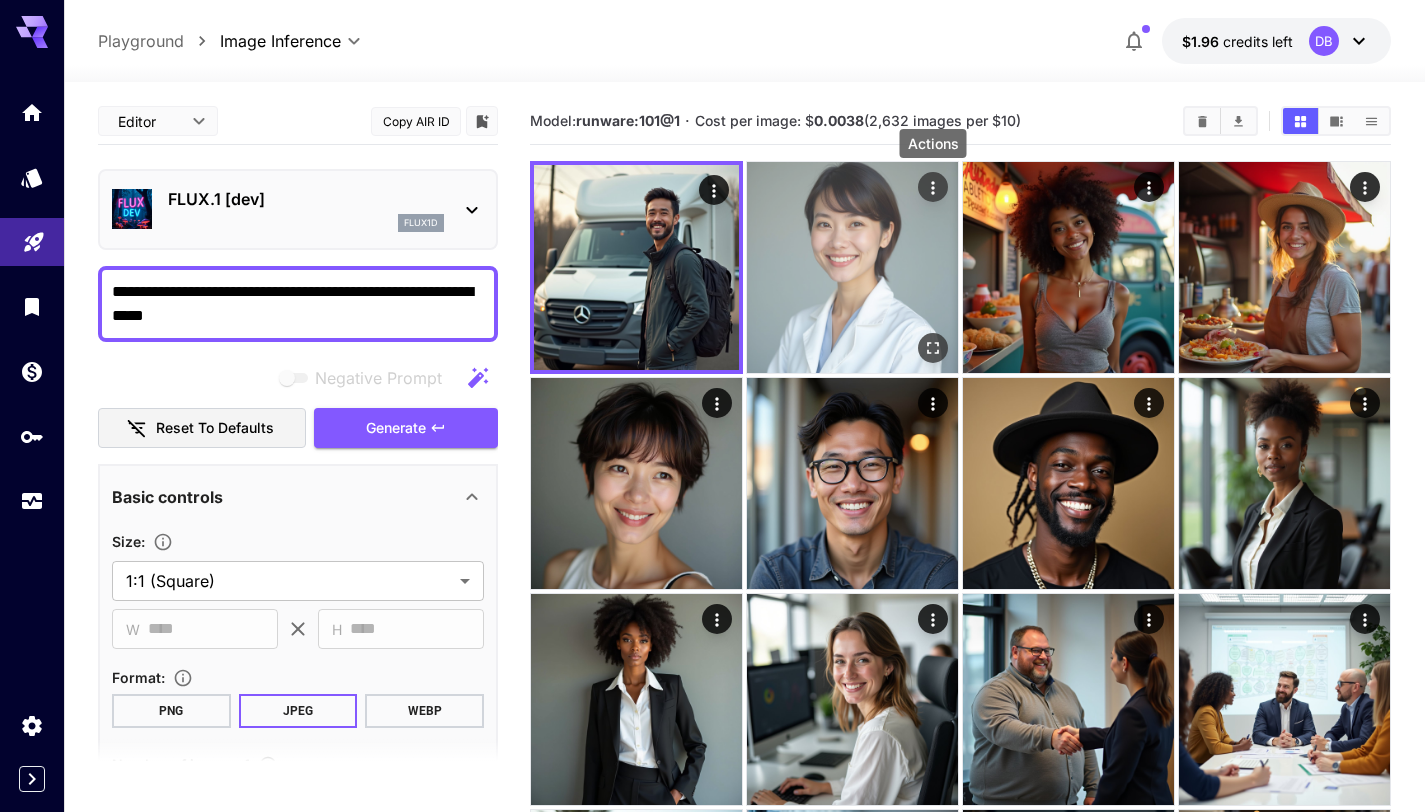 click 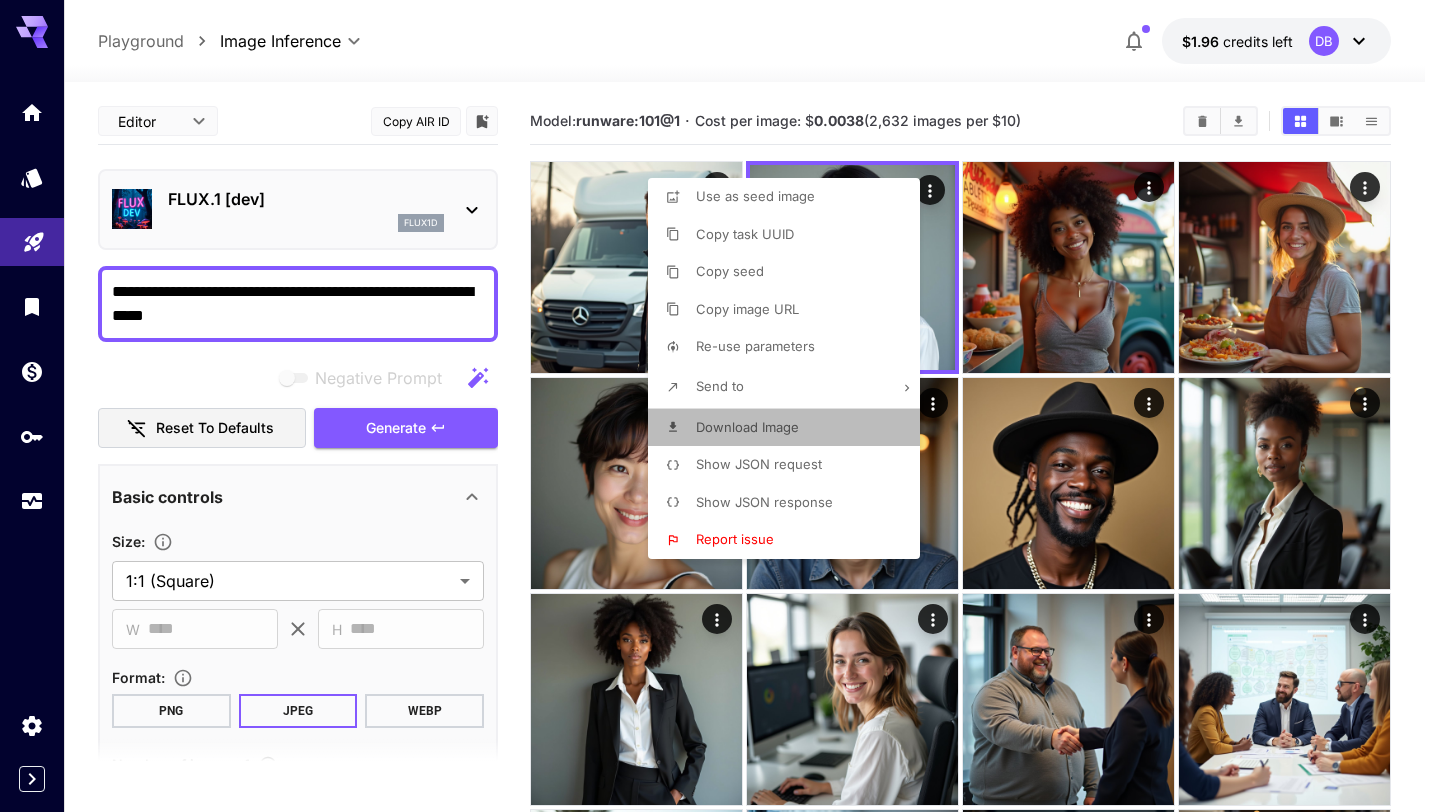 click on "Download Image" at bounding box center (747, 427) 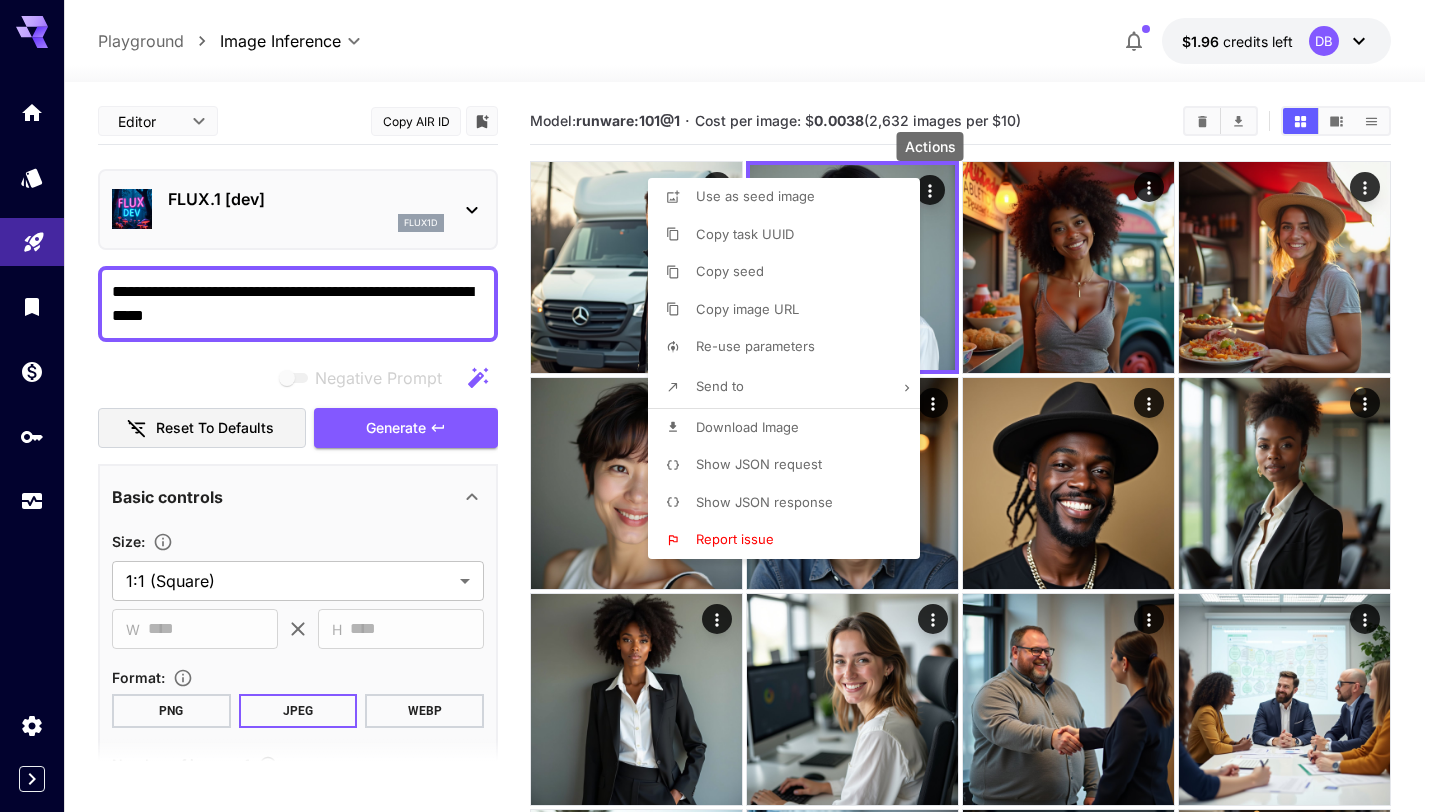click at bounding box center (720, 406) 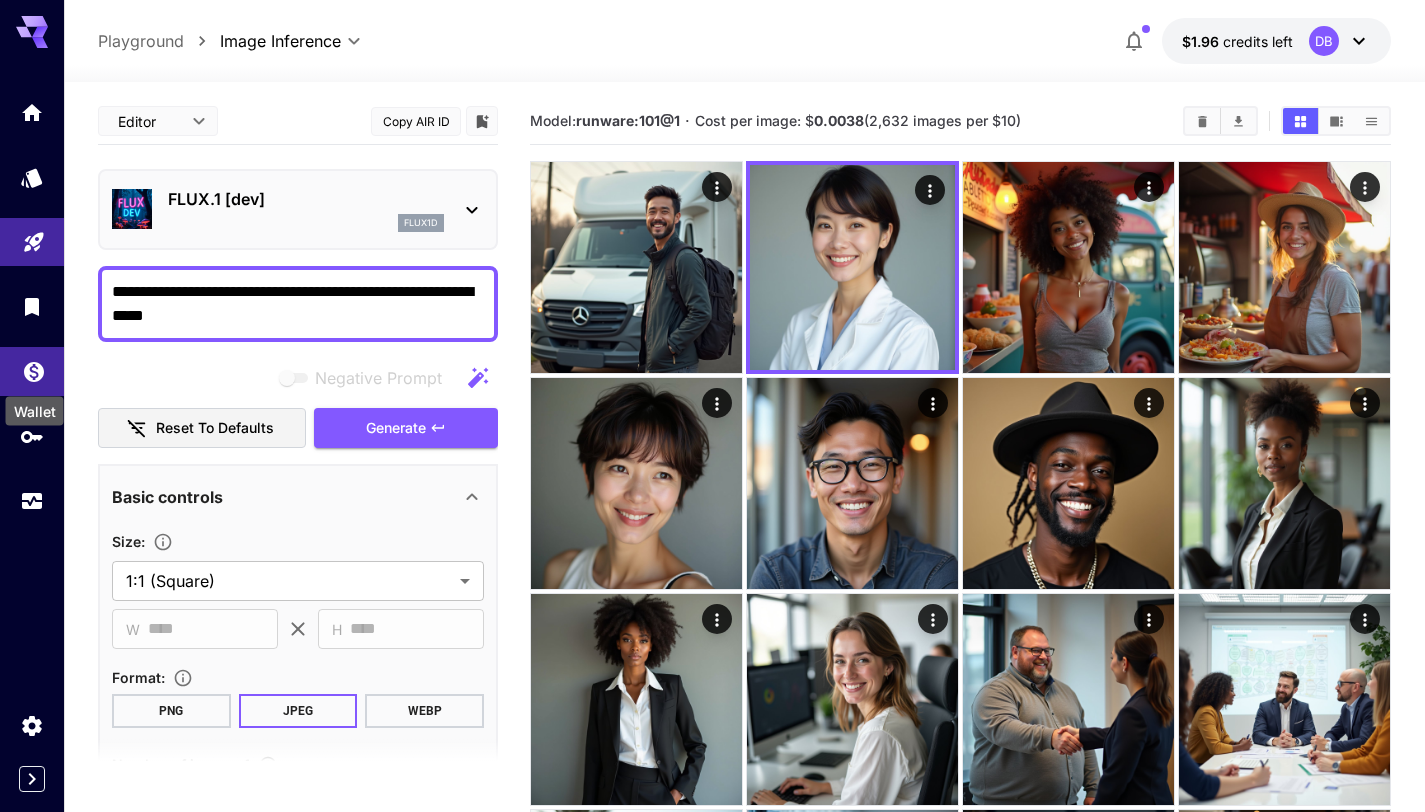 click 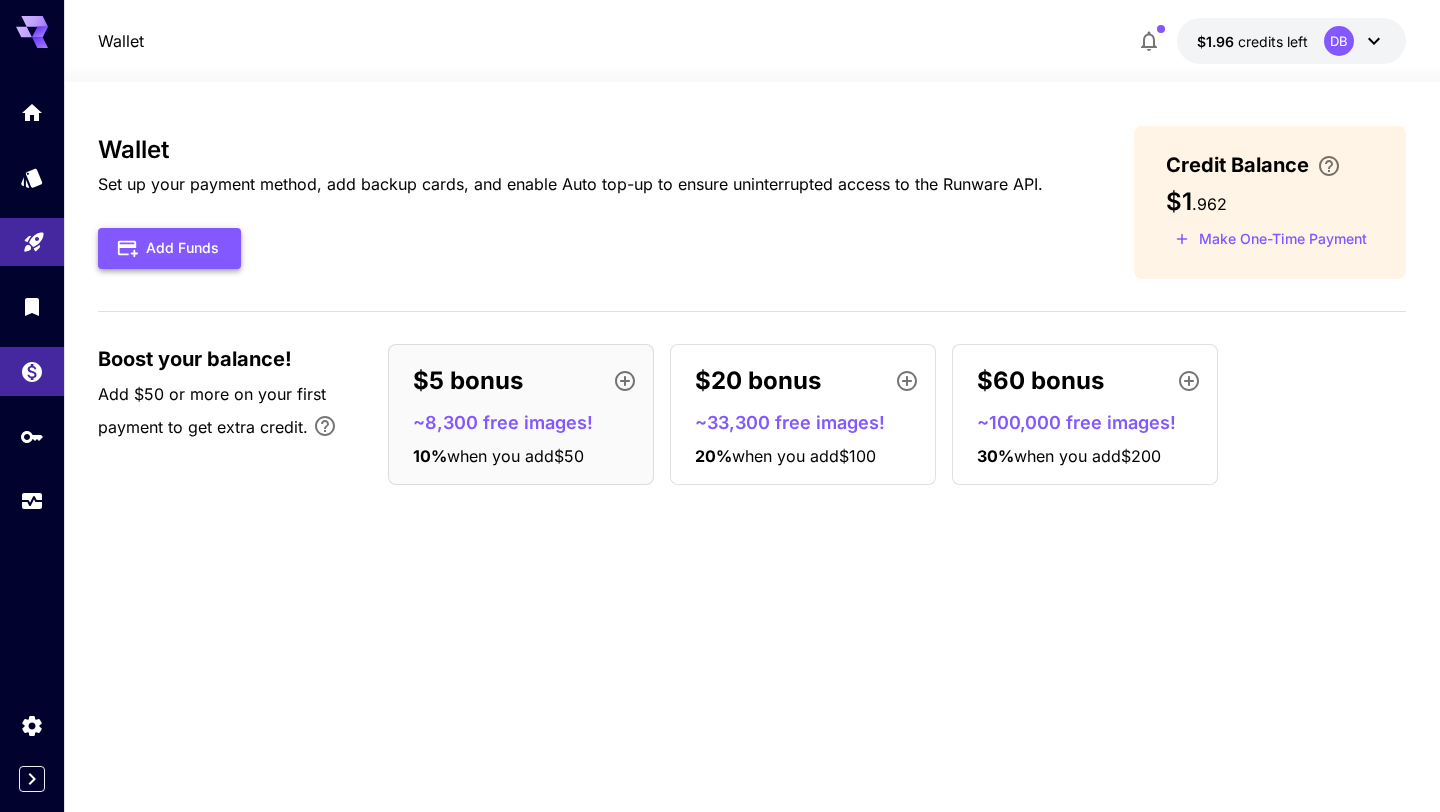 click on "Add Funds" at bounding box center (169, 248) 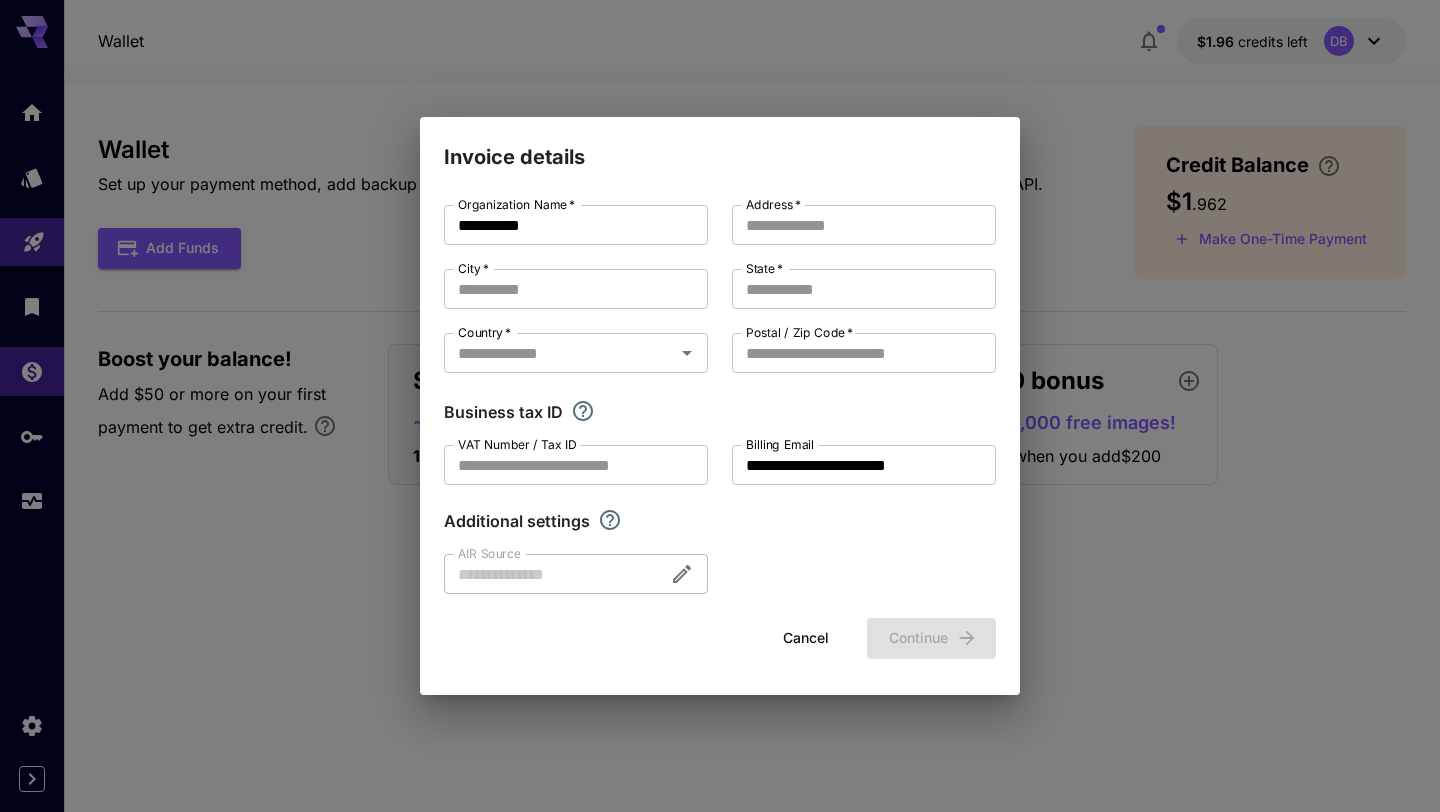 click on "Cancel" at bounding box center (806, 638) 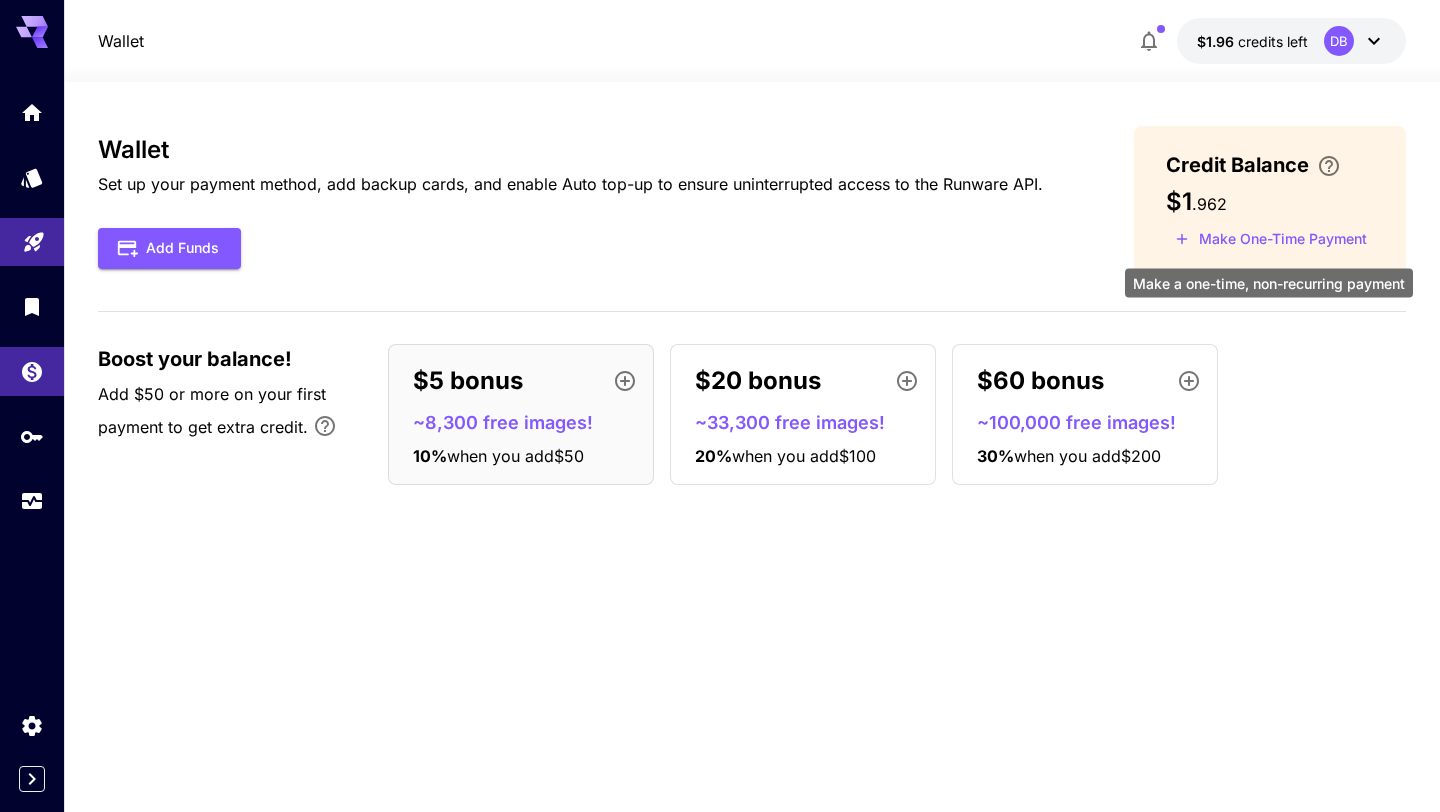 click on "Make One-Time Payment" at bounding box center (1271, 239) 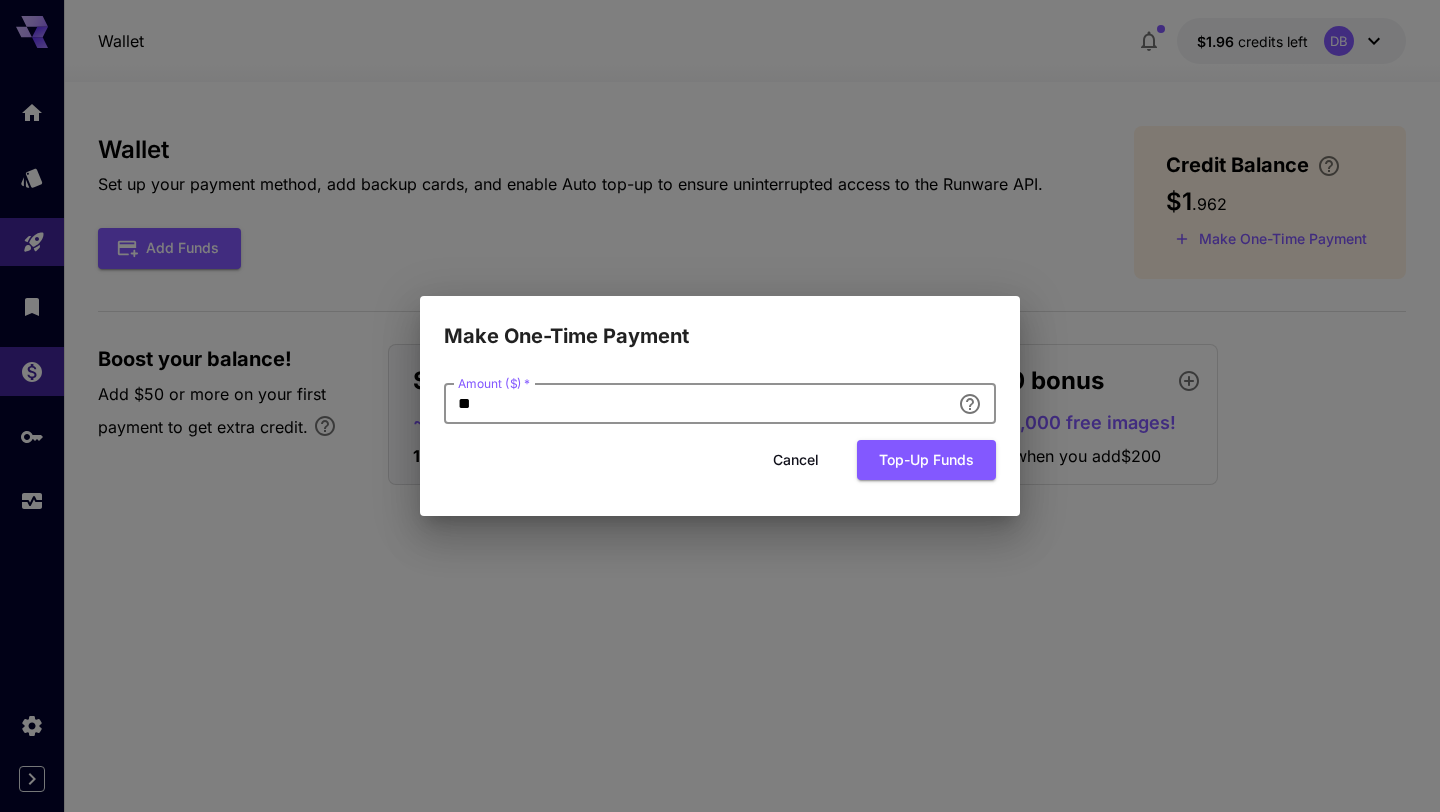 drag, startPoint x: 805, startPoint y: 414, endPoint x: 416, endPoint y: 403, distance: 389.1555 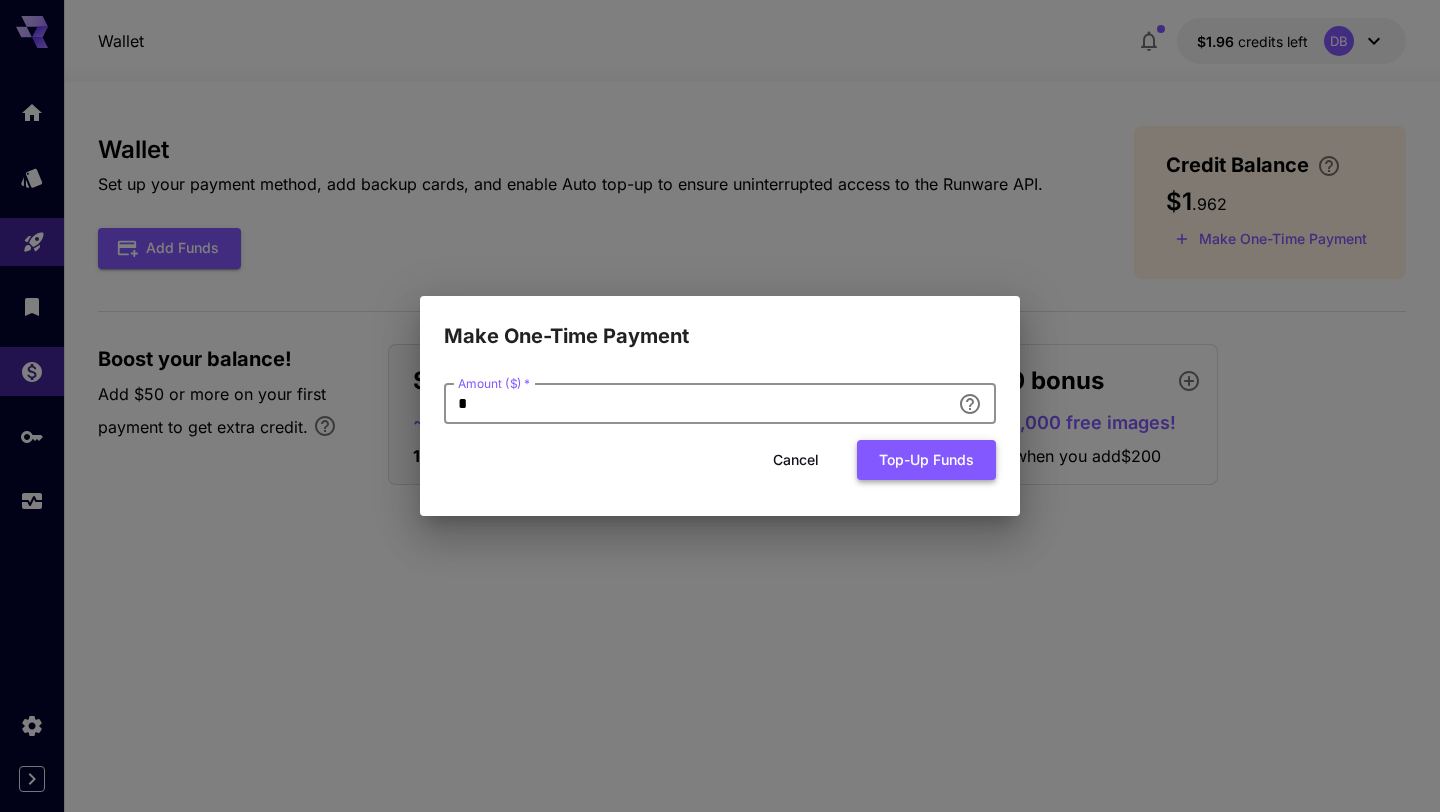 type on "*" 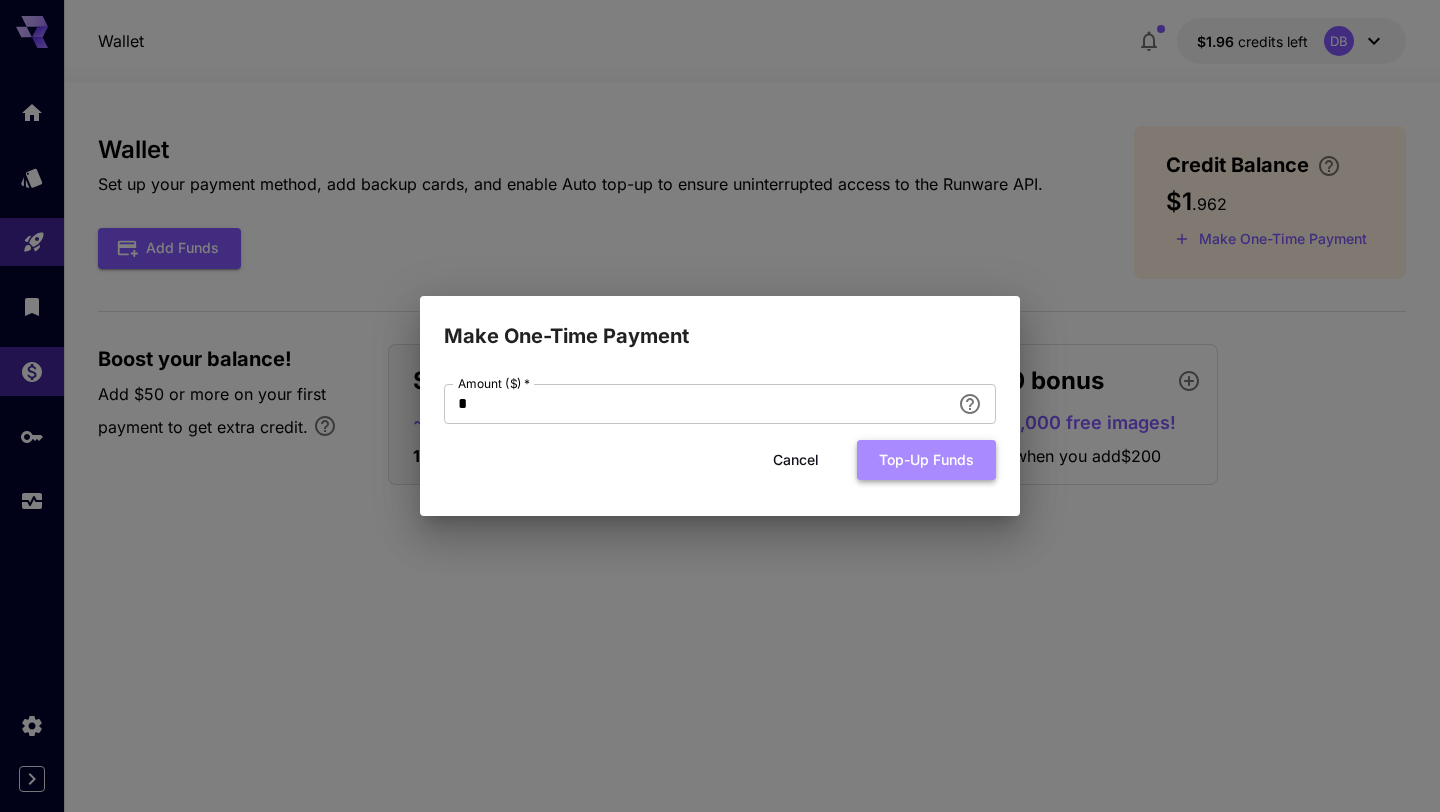 click on "Top-up funds" at bounding box center [926, 460] 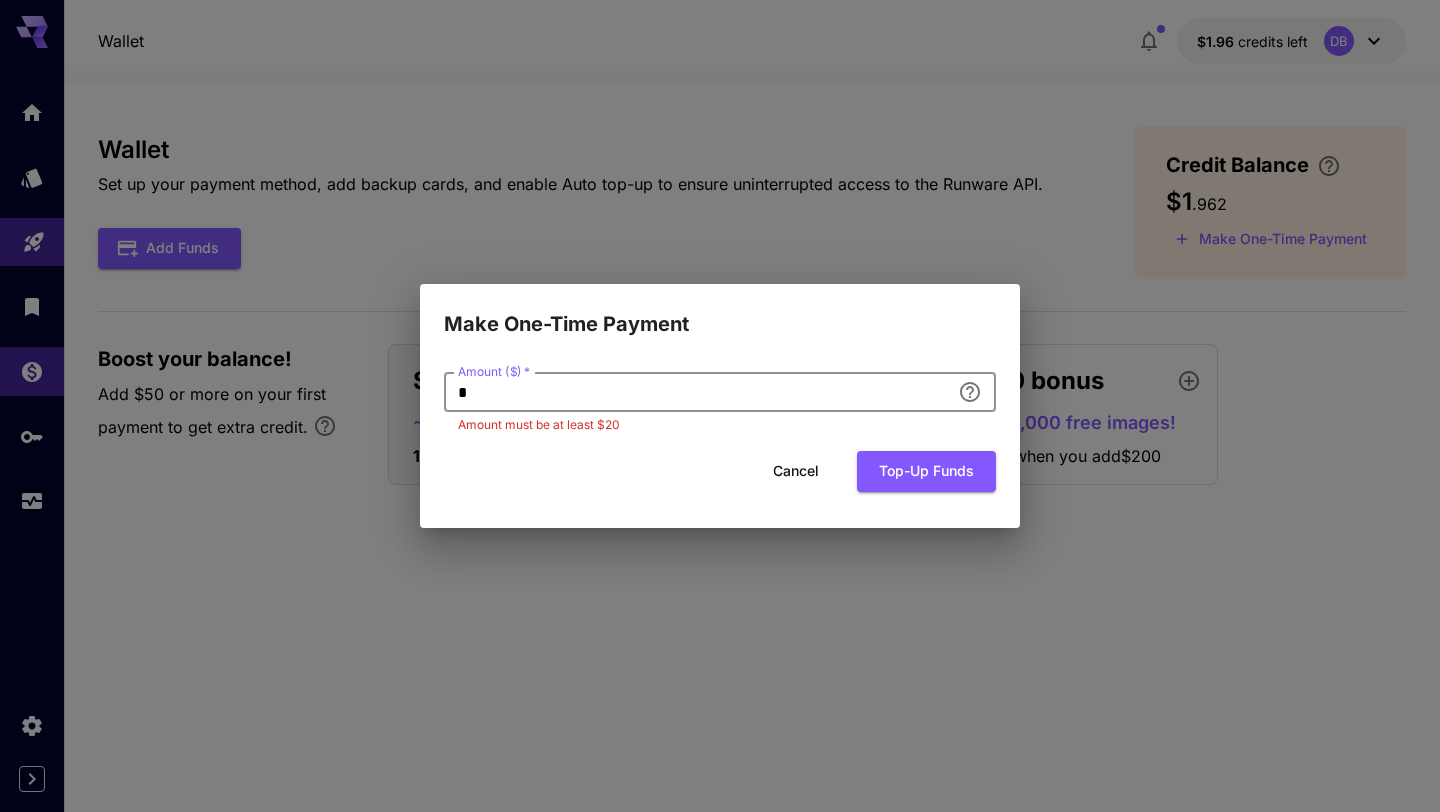 drag, startPoint x: 829, startPoint y: 384, endPoint x: 703, endPoint y: 336, distance: 134.83324 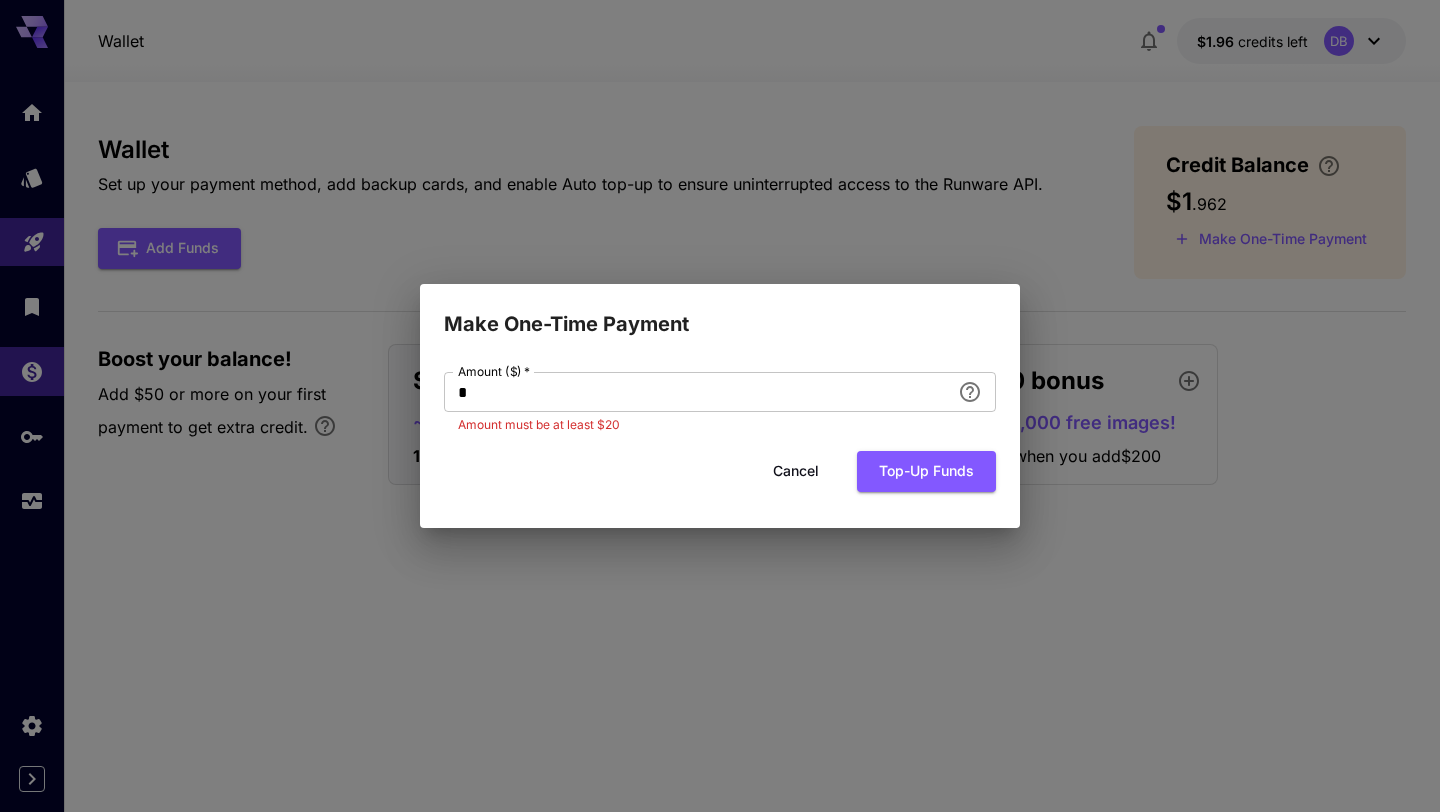 click on "Cancel" at bounding box center (796, 471) 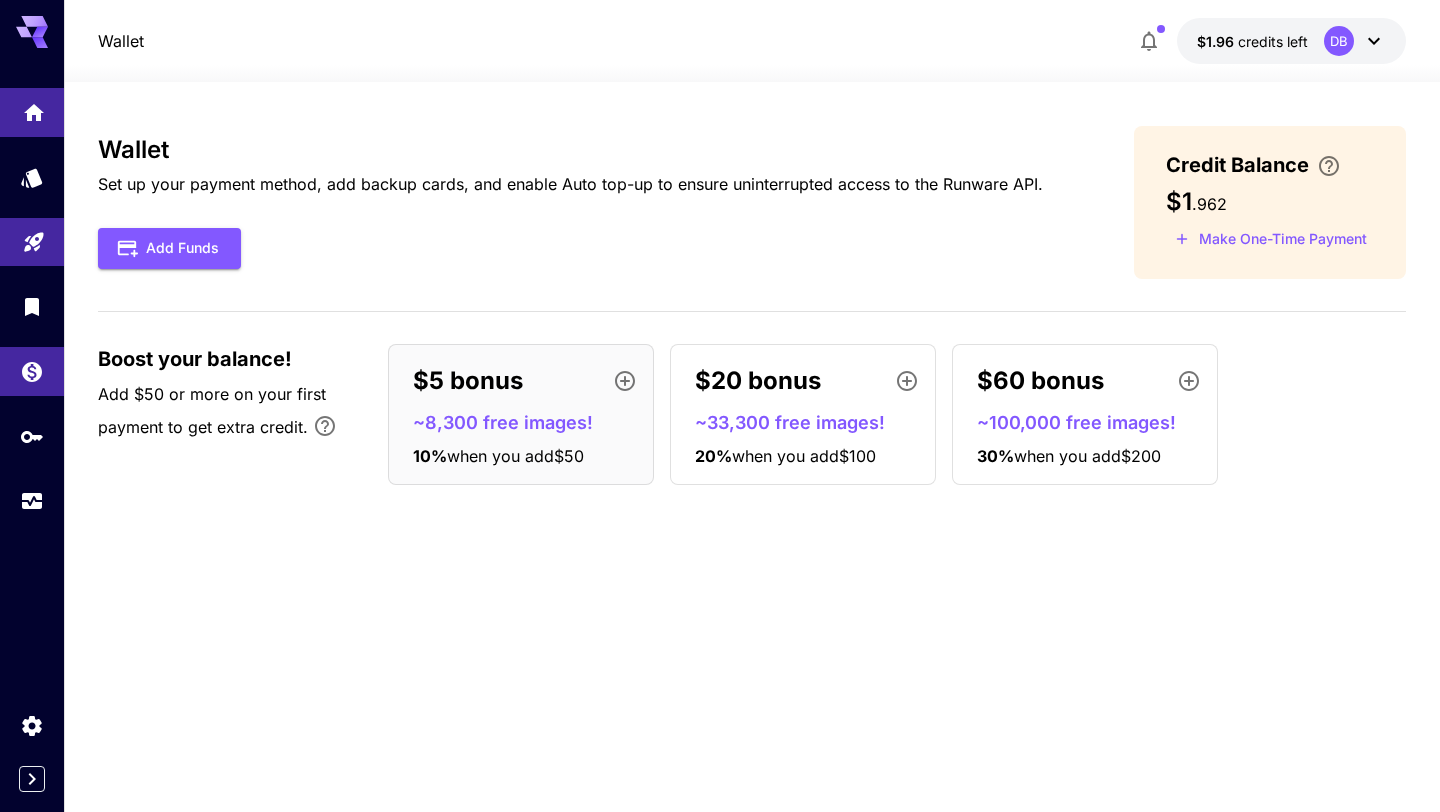 click at bounding box center (32, 112) 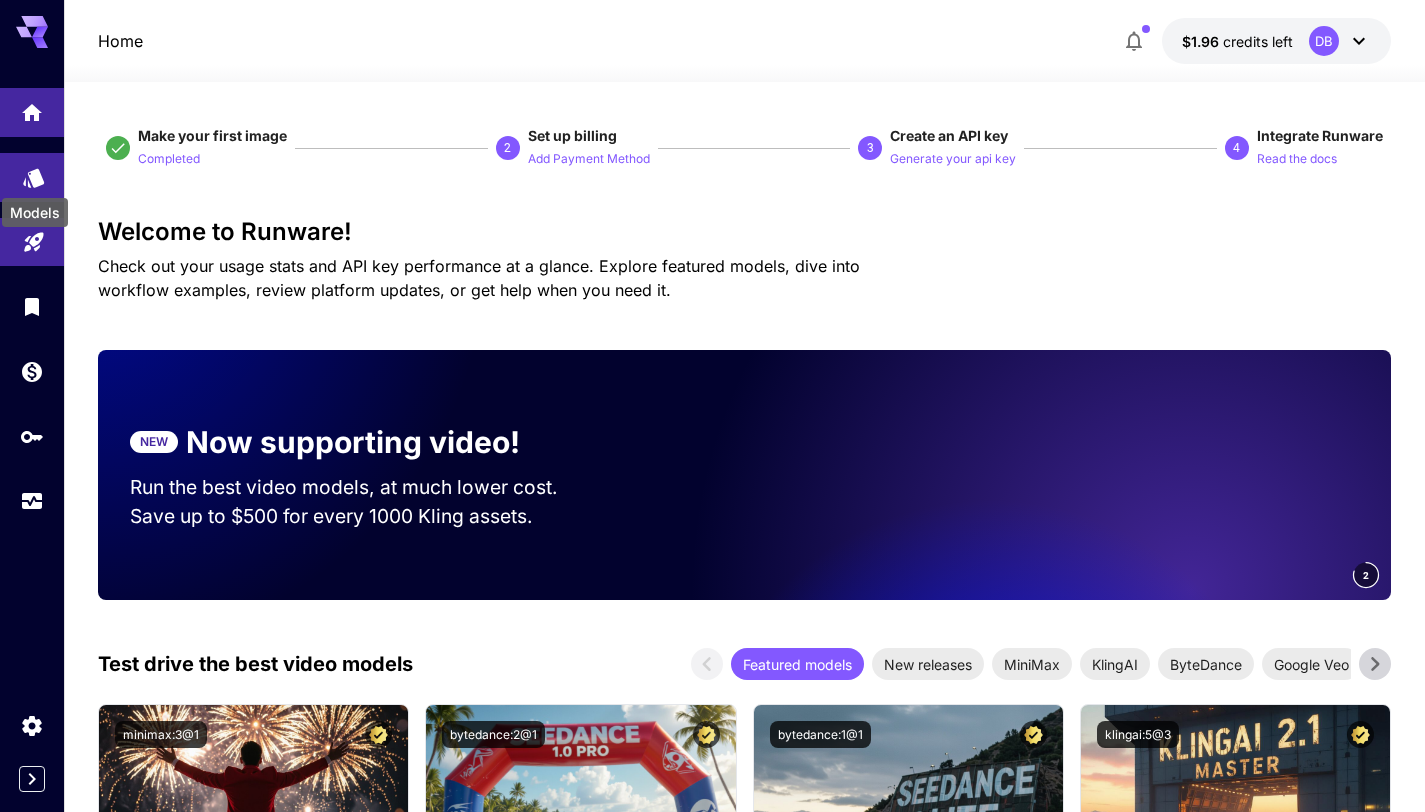 click 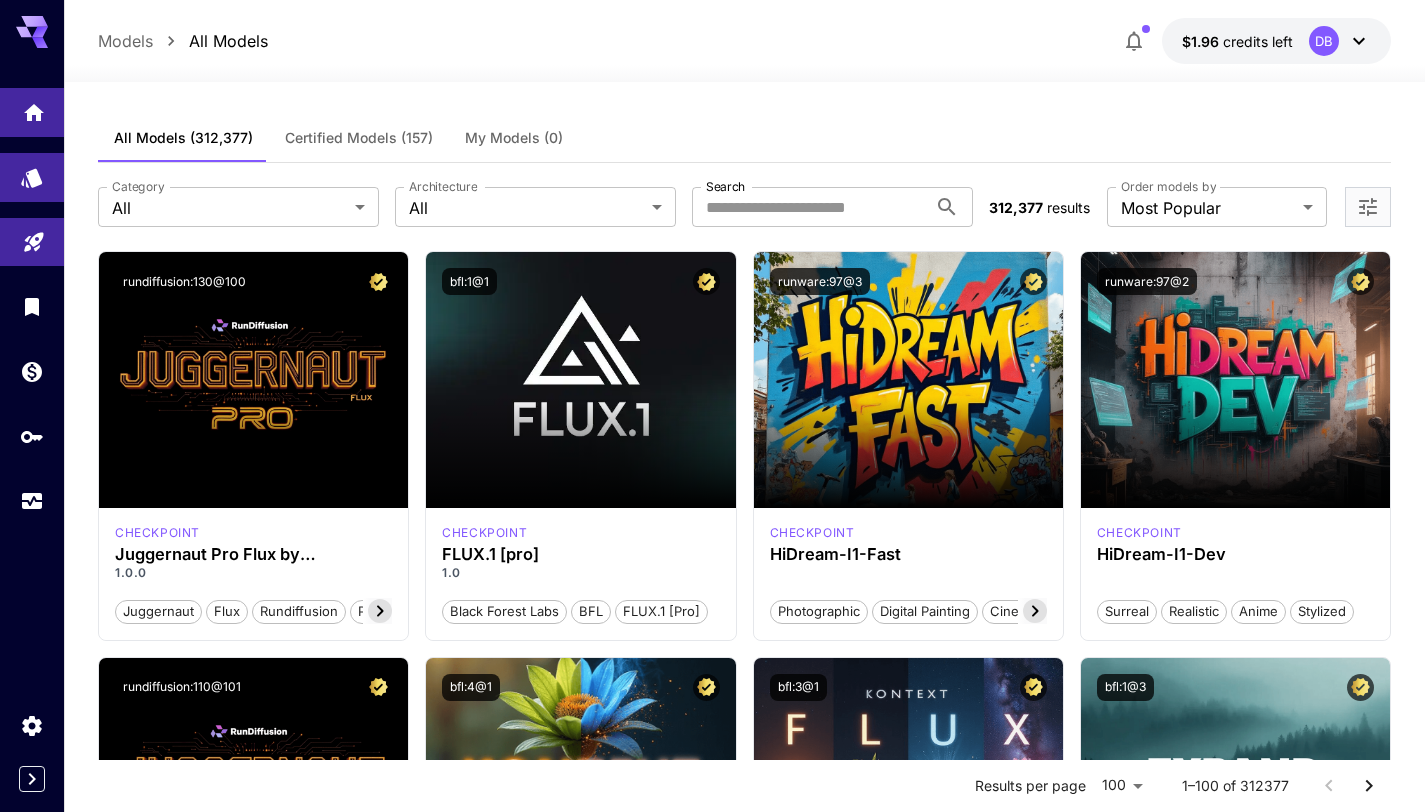 click 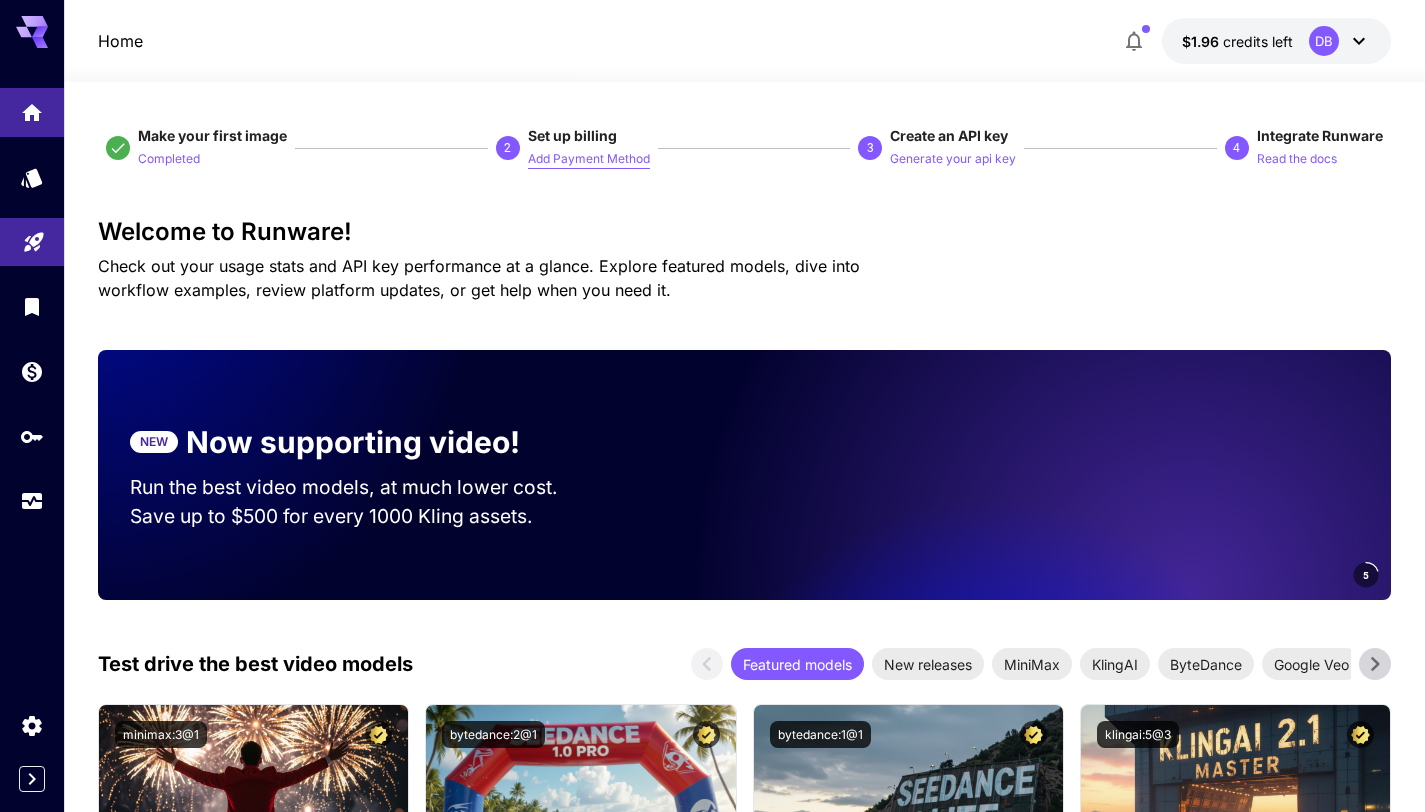 click on "Add Payment Method" at bounding box center (589, 159) 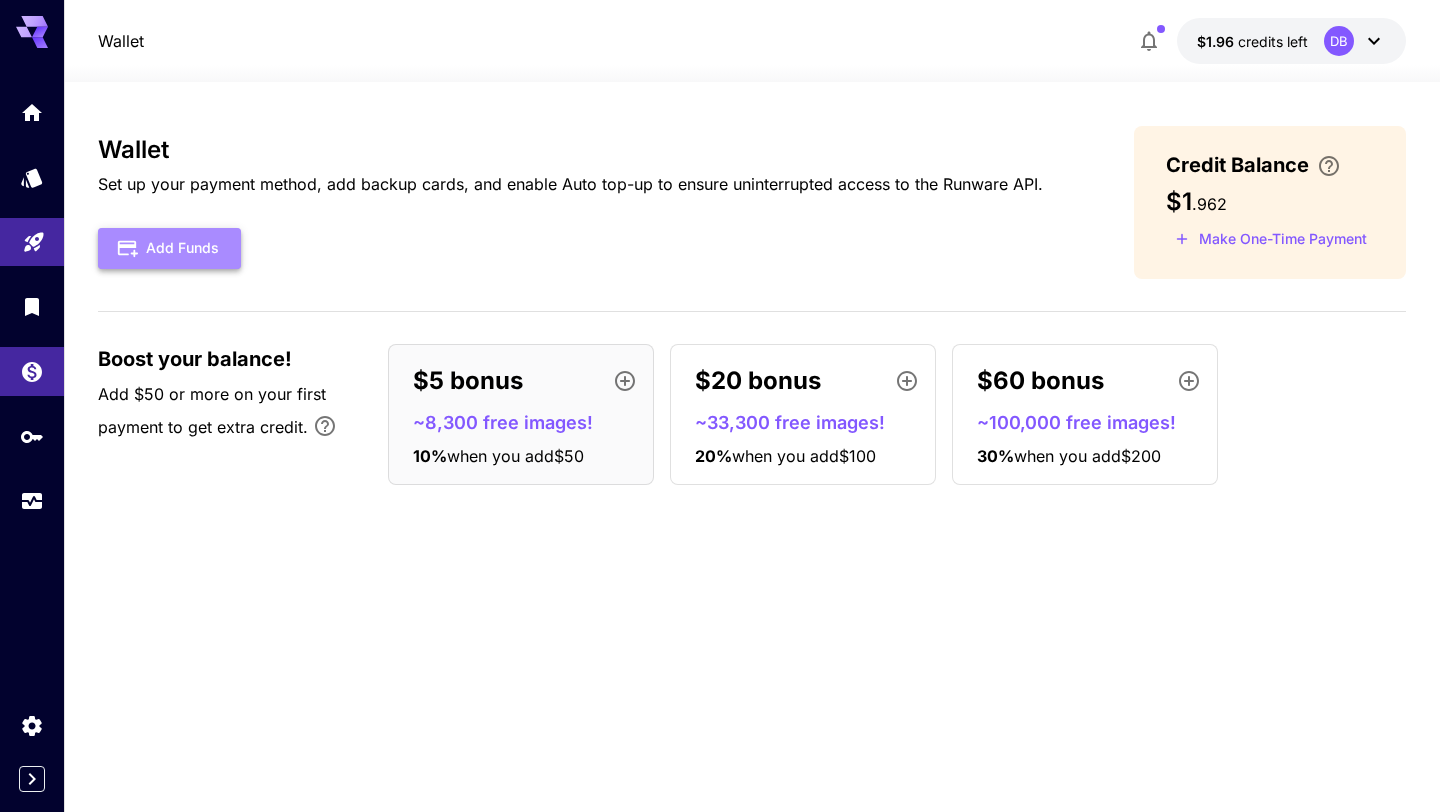 click on "Add Funds" at bounding box center [169, 248] 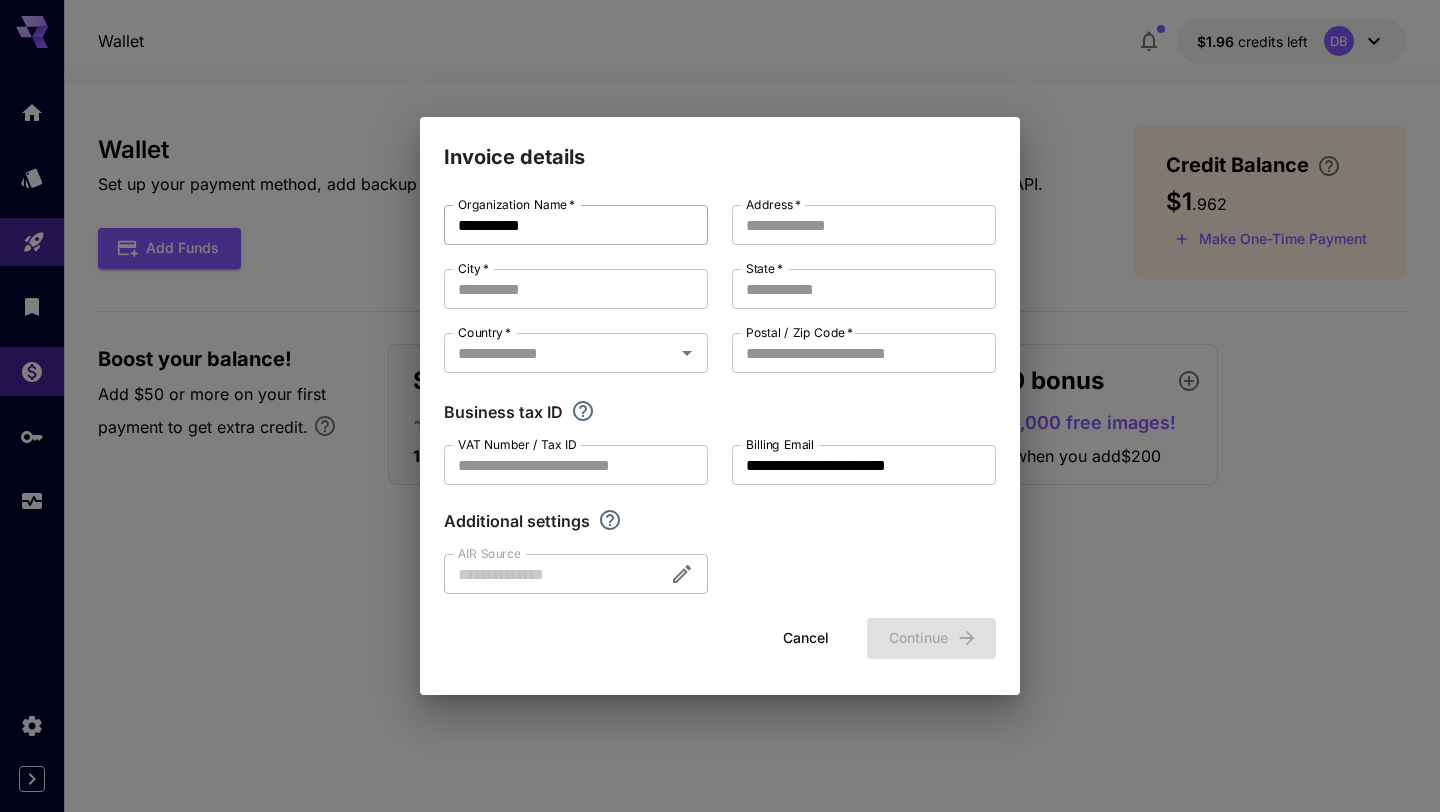 click on "**********" at bounding box center [576, 225] 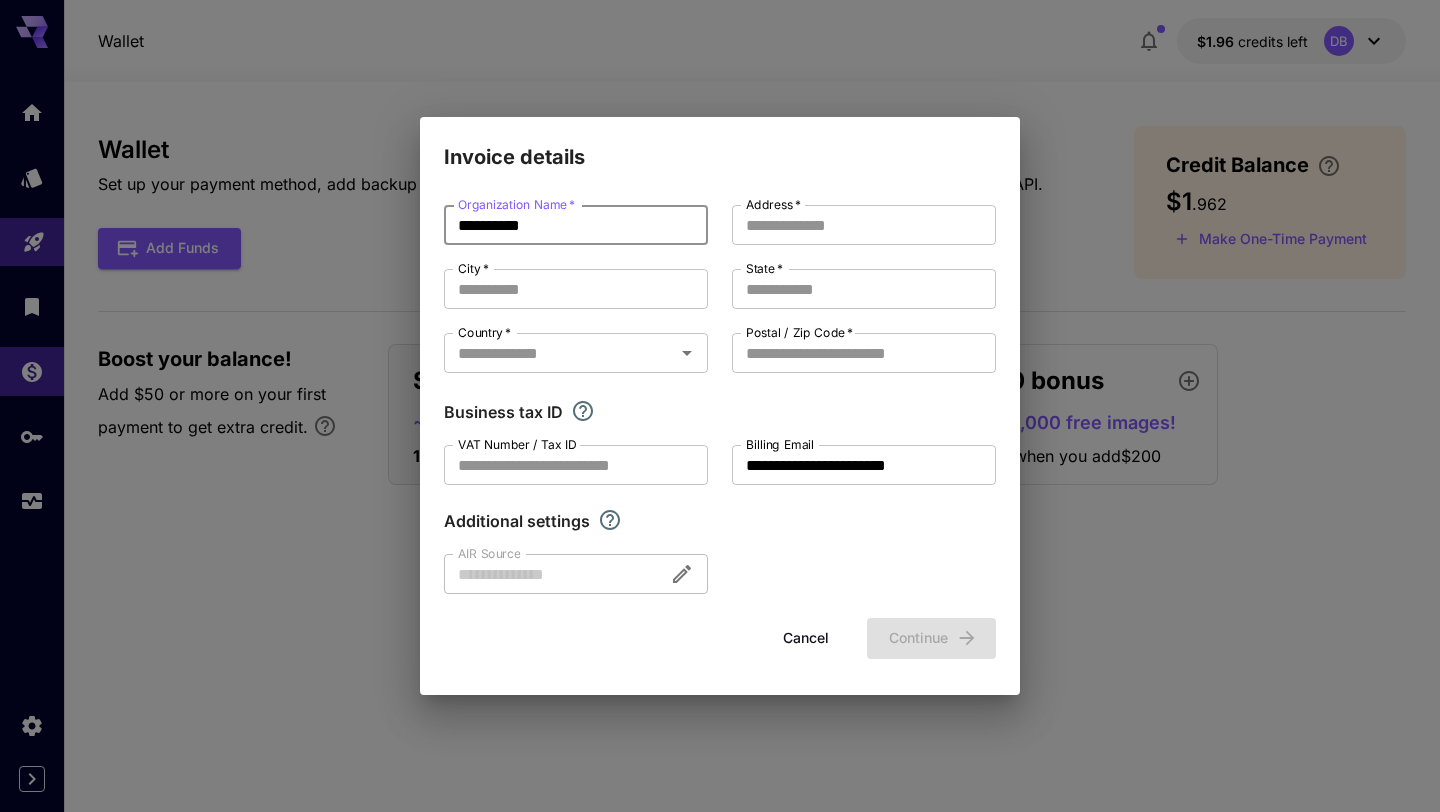 click on "**********" at bounding box center (576, 225) 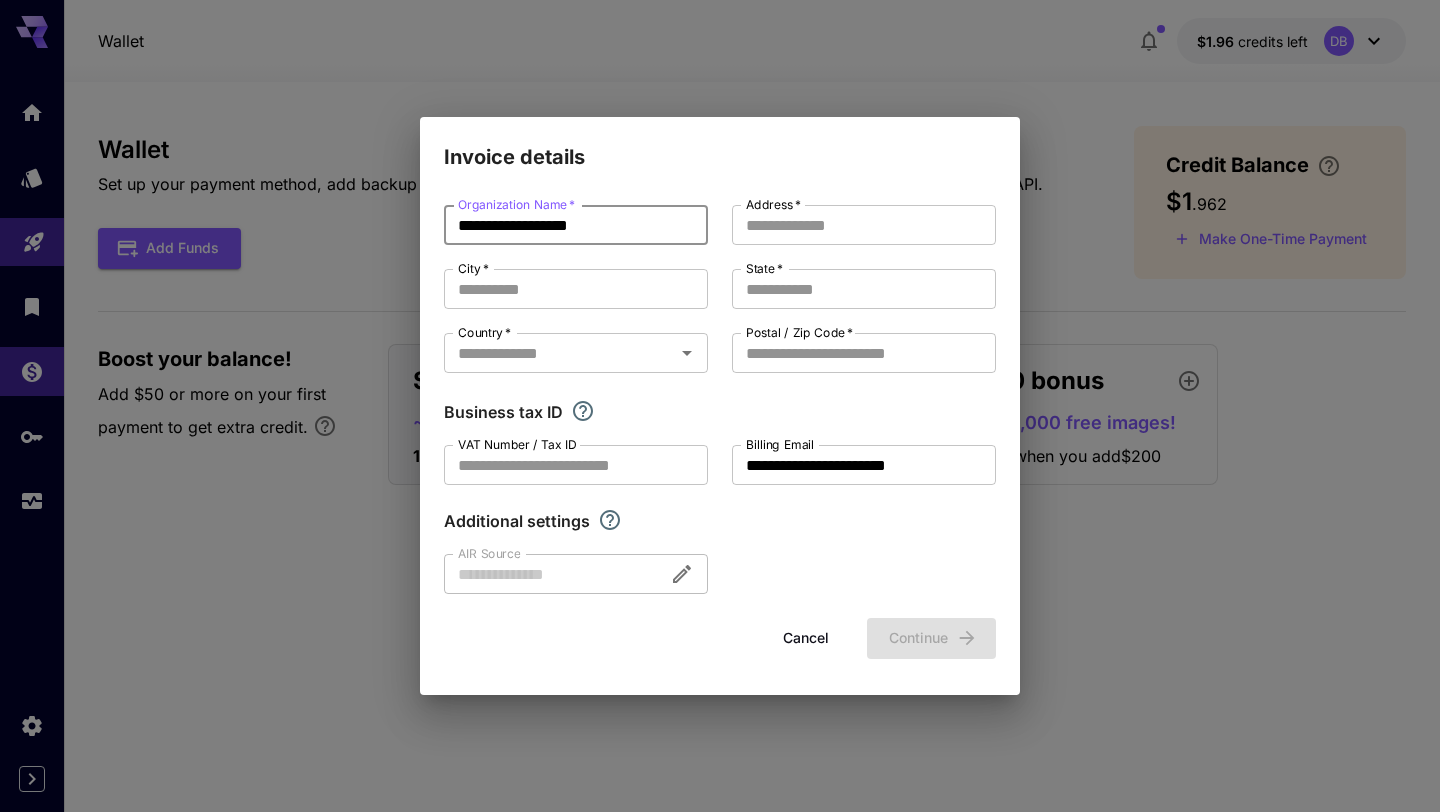 type on "**********" 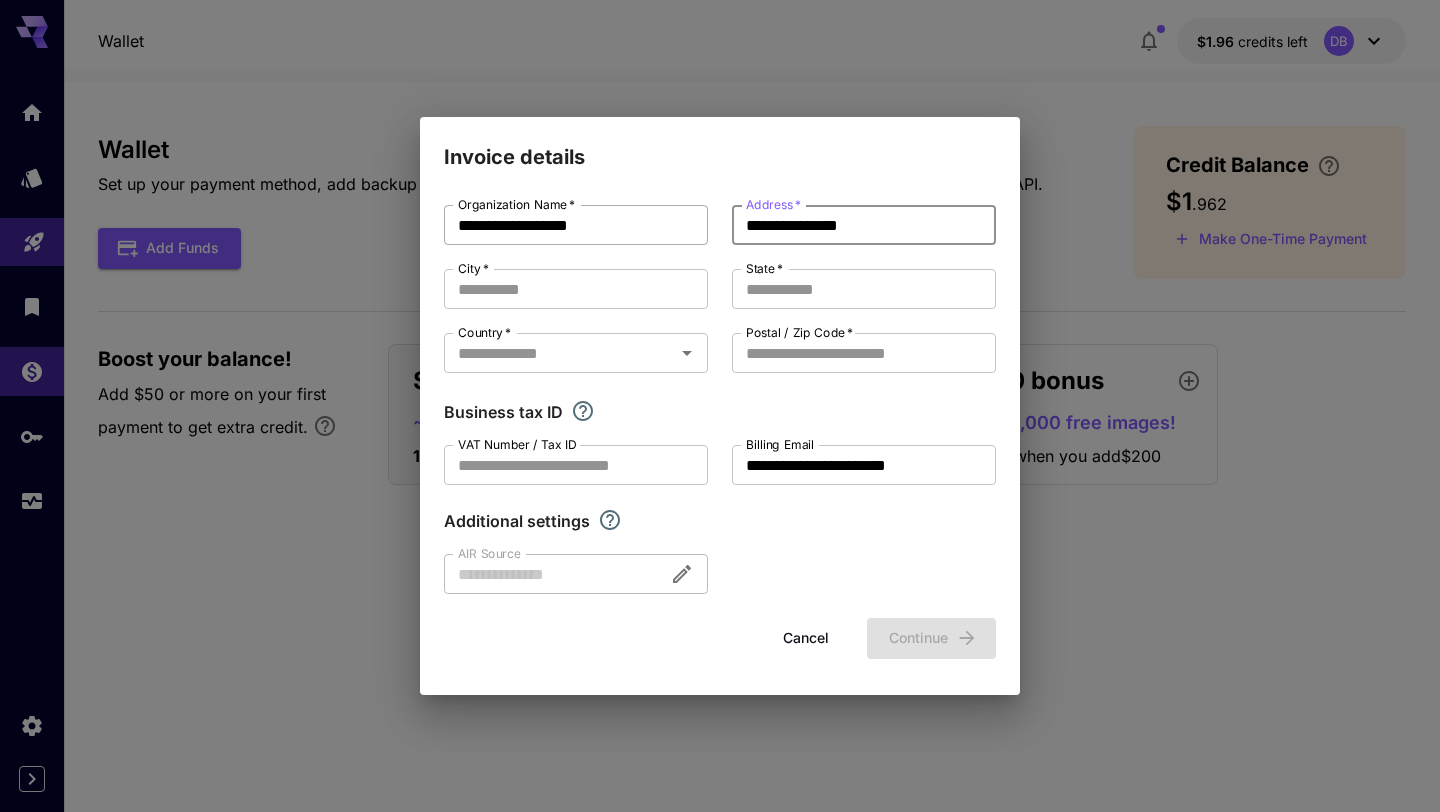 type on "**********" 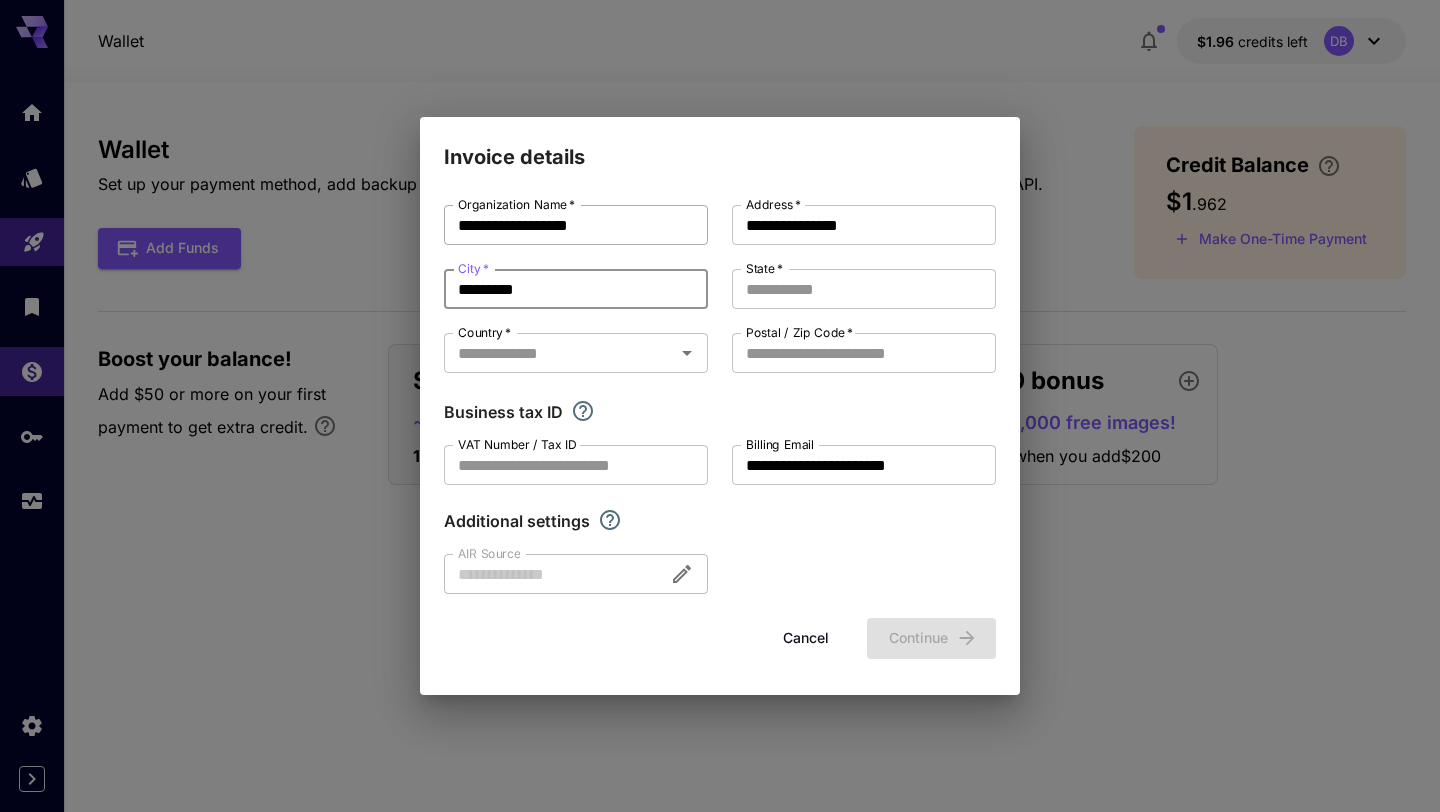 type on "*********" 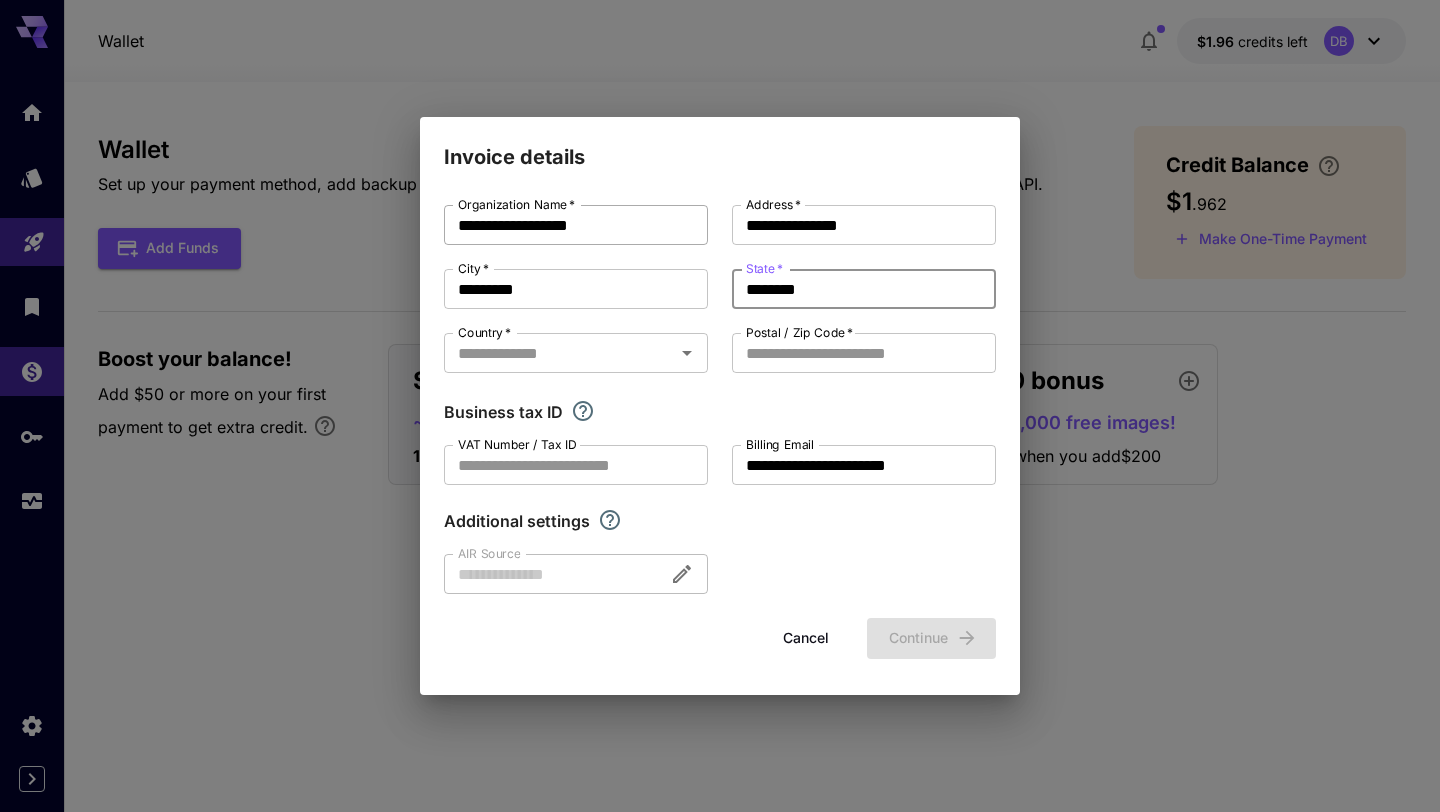 type on "********" 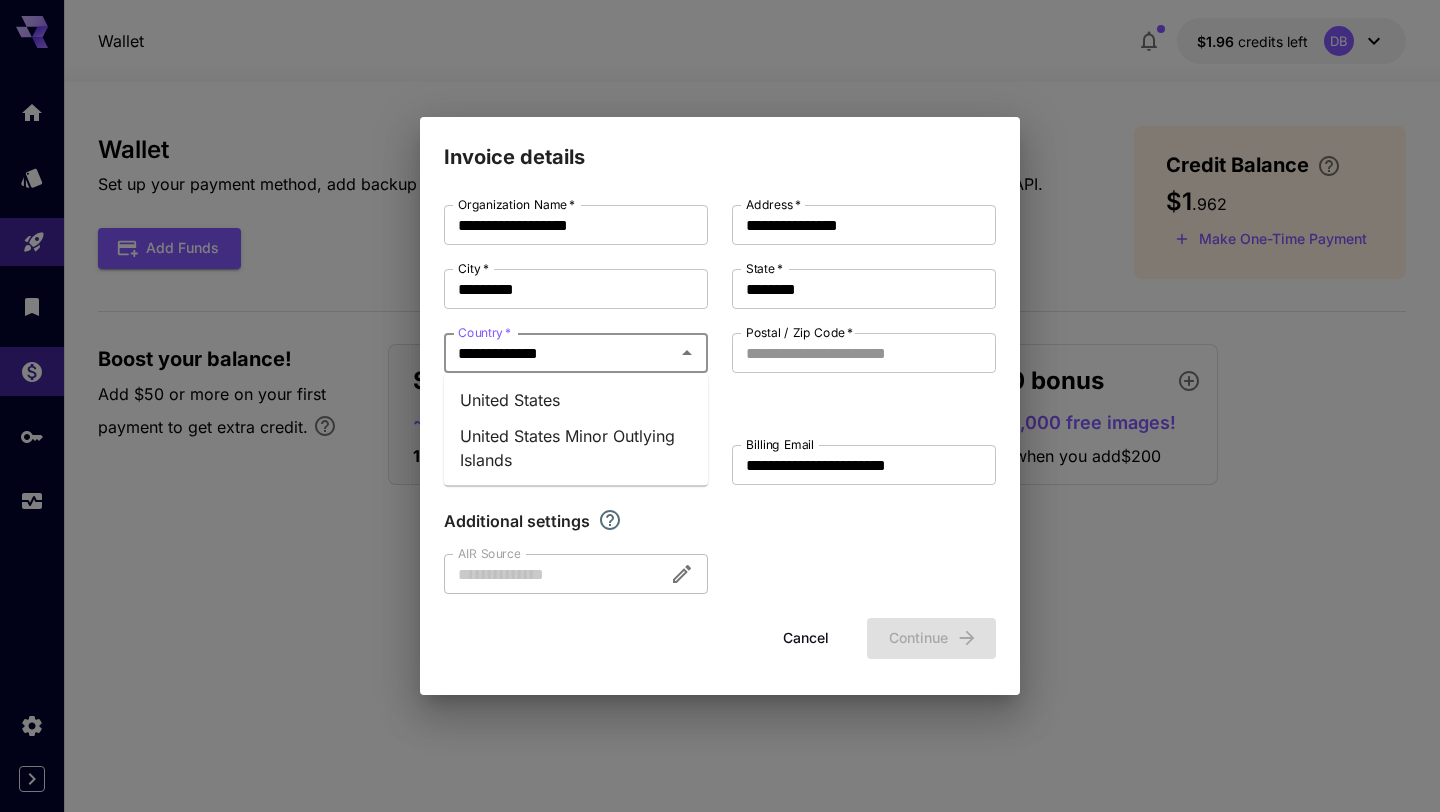 type on "**********" 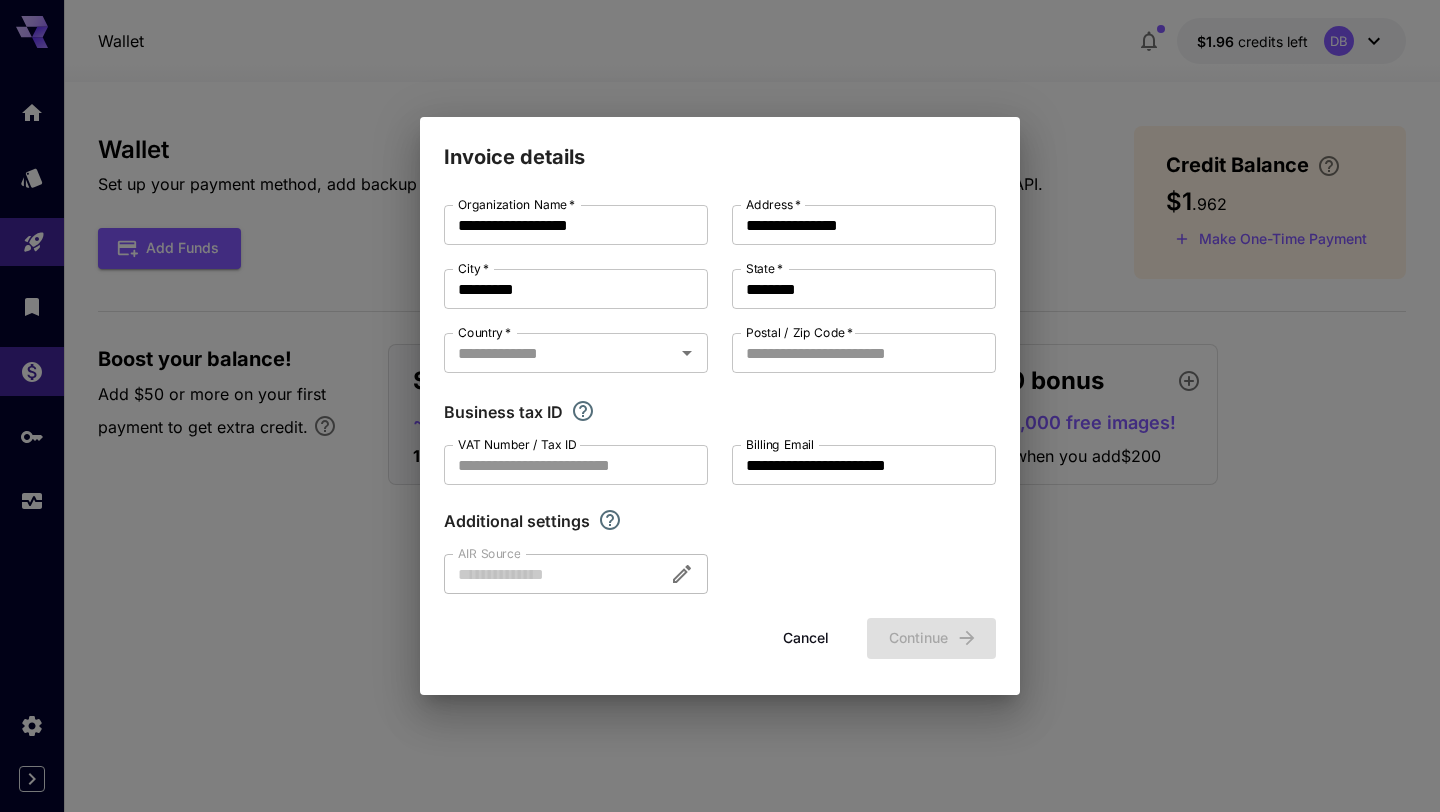 click on "Postal / Zip Code   *" at bounding box center [799, 332] 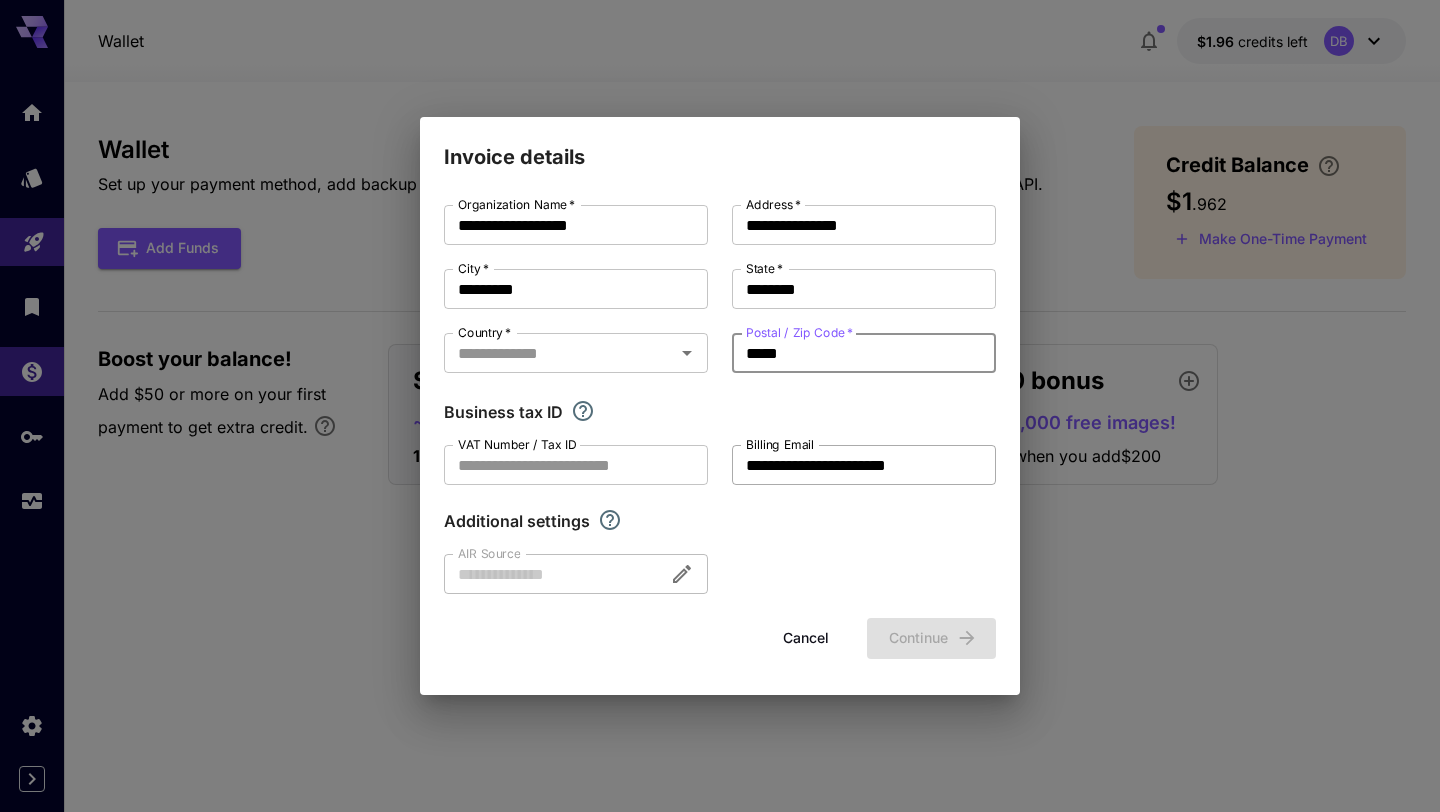 type on "*****" 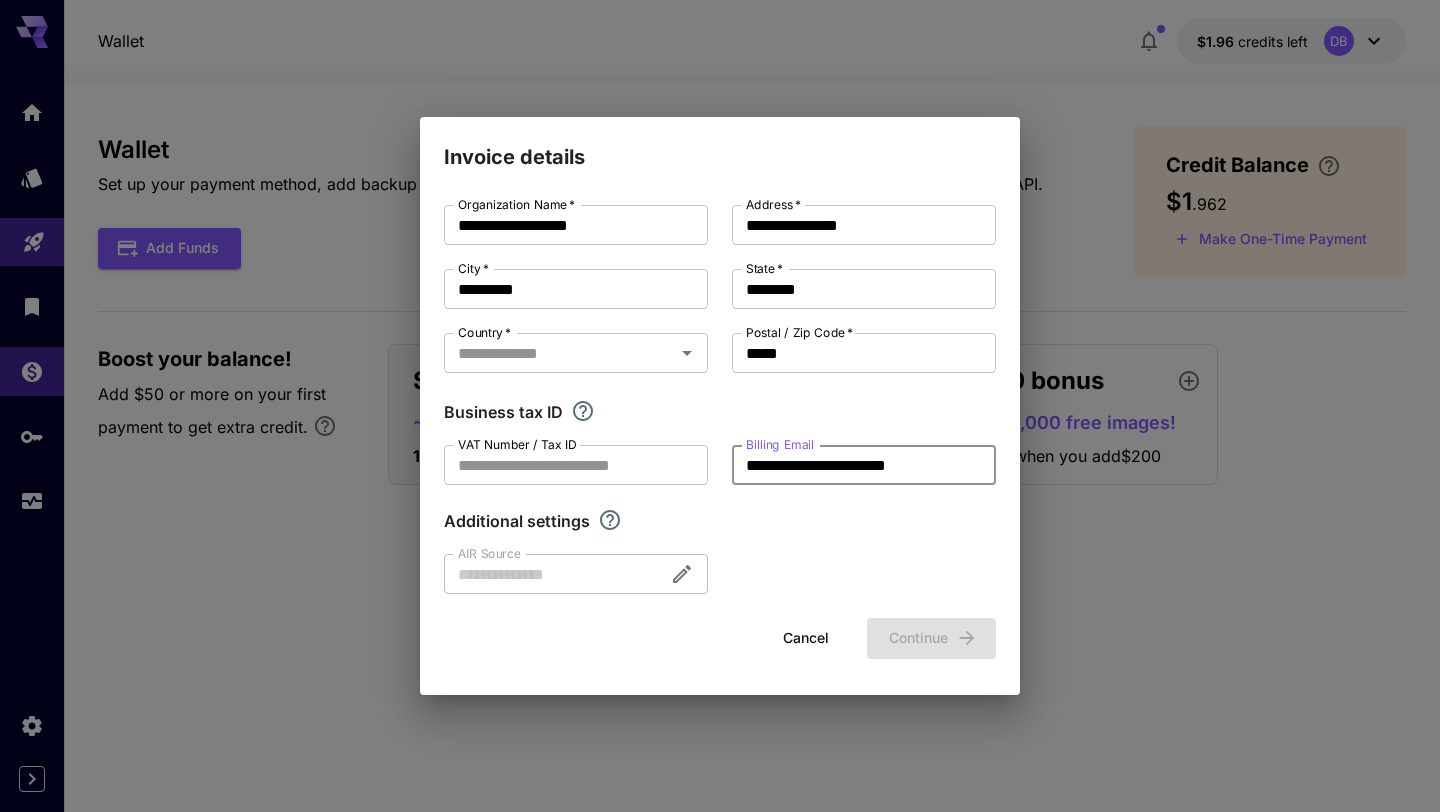 drag, startPoint x: 938, startPoint y: 465, endPoint x: 718, endPoint y: 460, distance: 220.05681 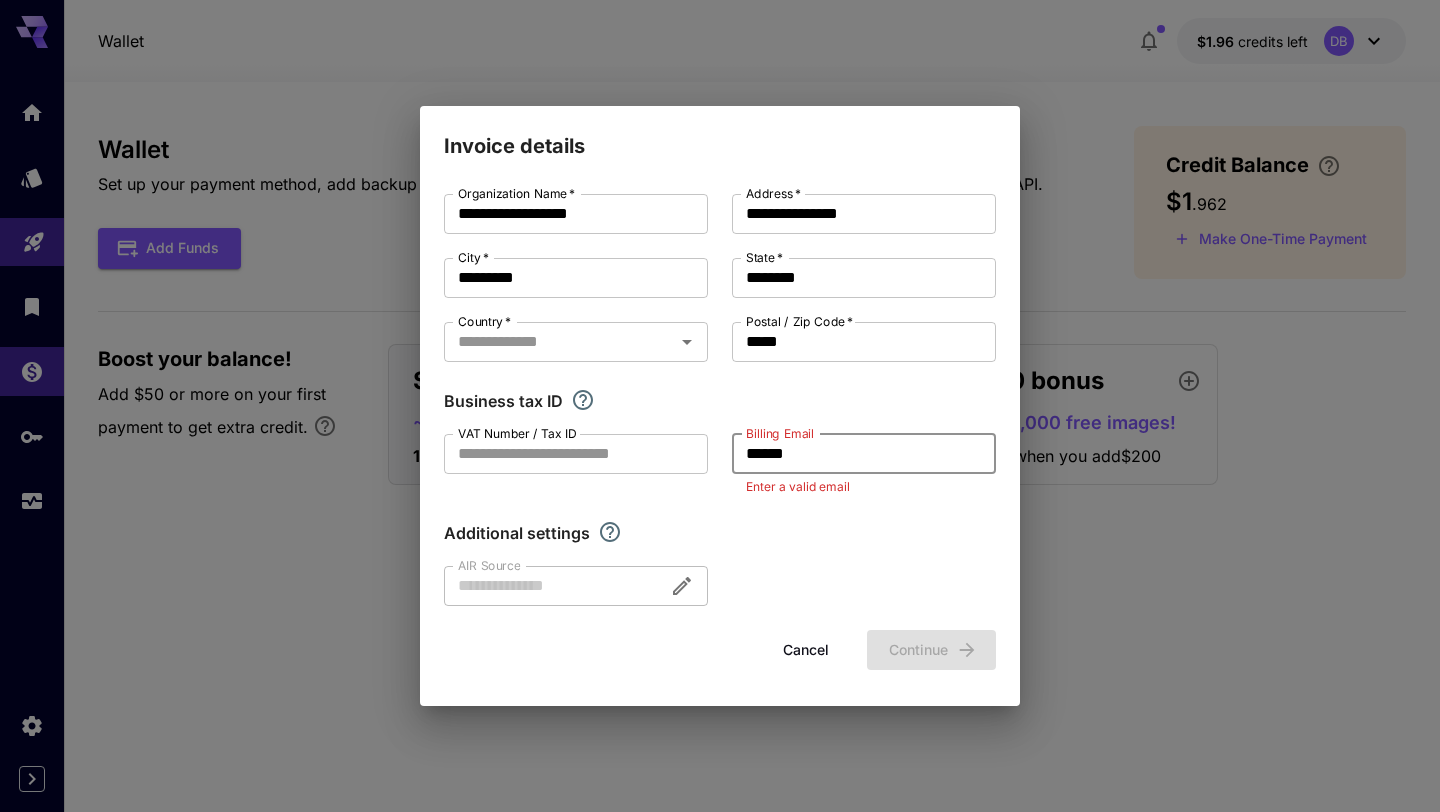 type on "**********" 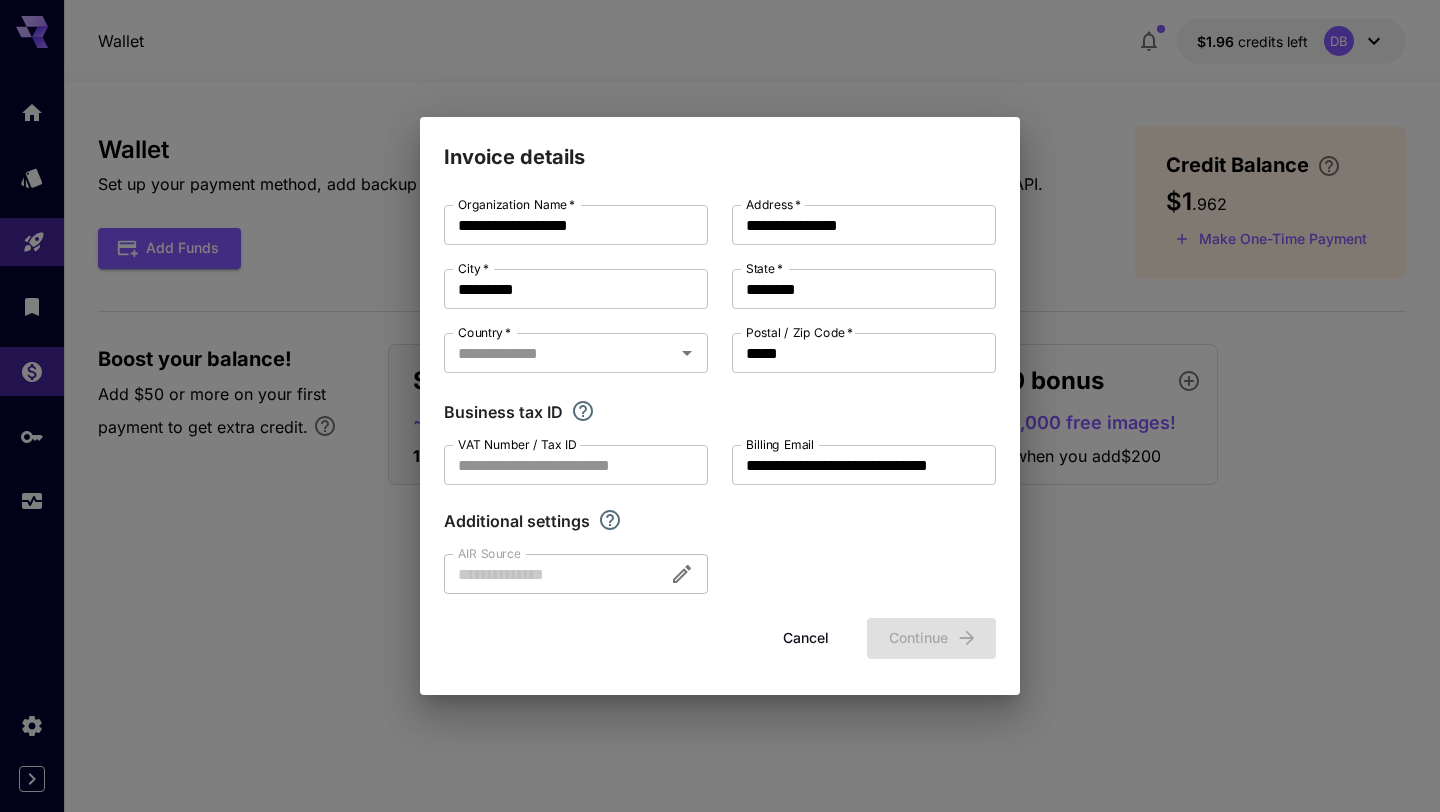 click at bounding box center [576, 574] 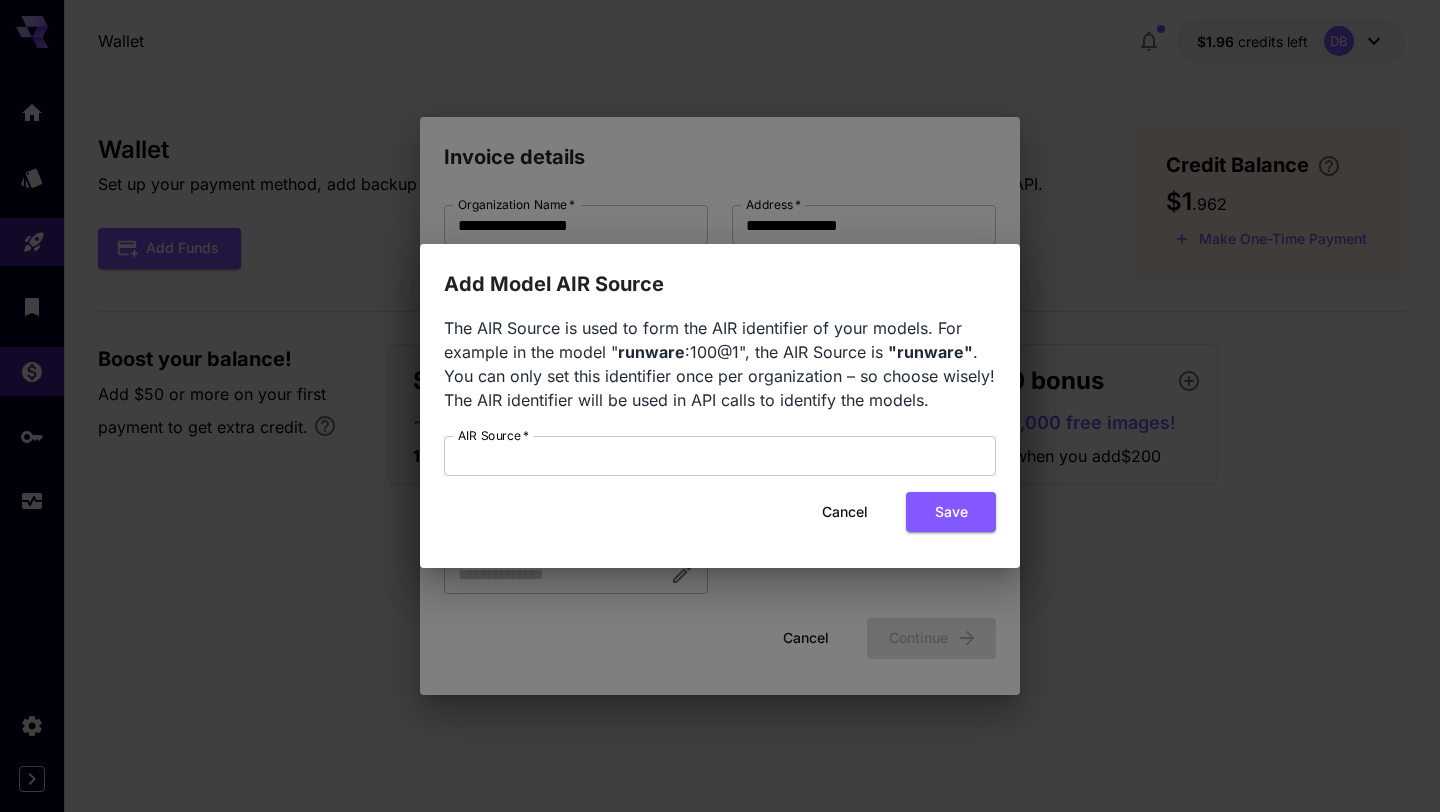 click on "Cancel" at bounding box center (845, 512) 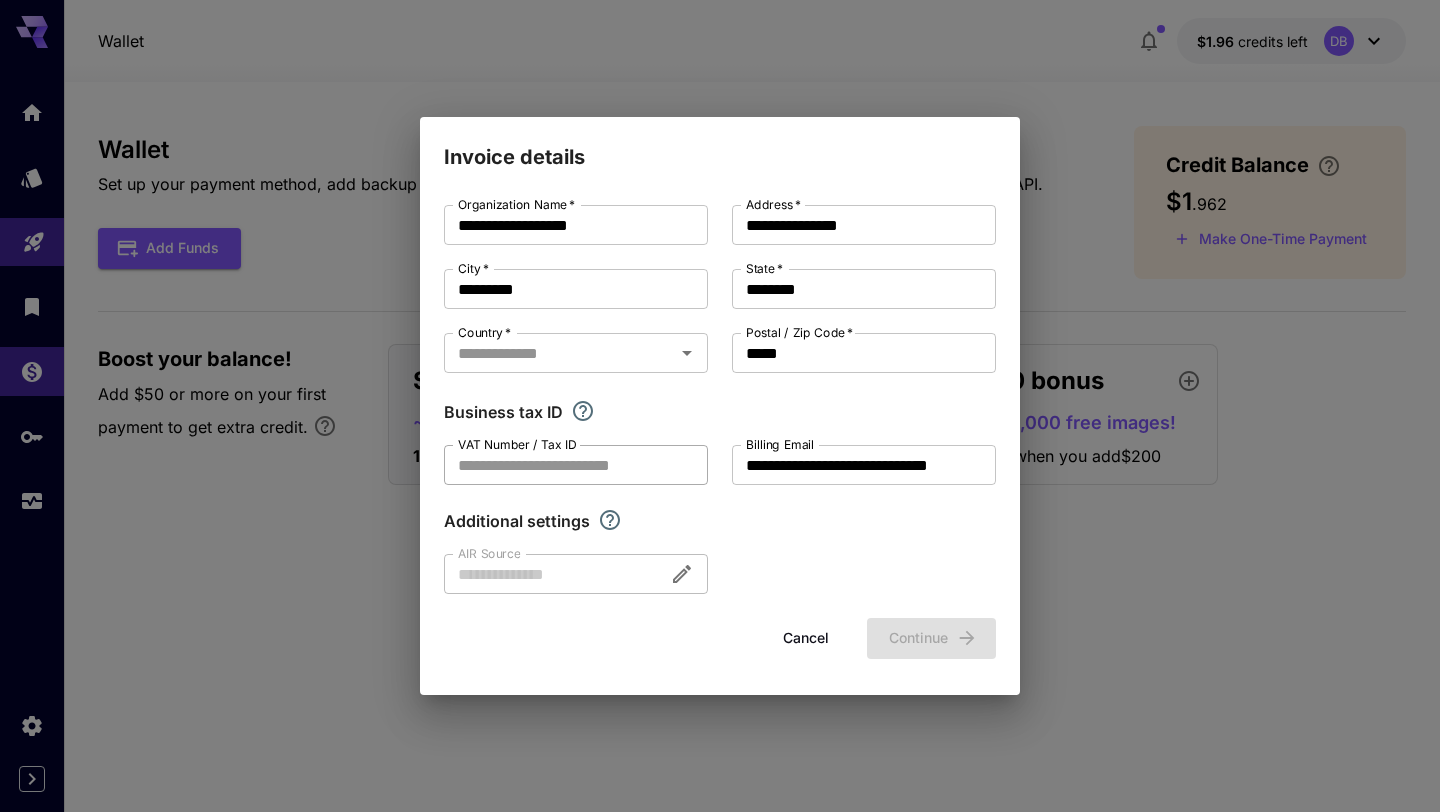 click on "VAT Number / Tax ID" at bounding box center (576, 465) 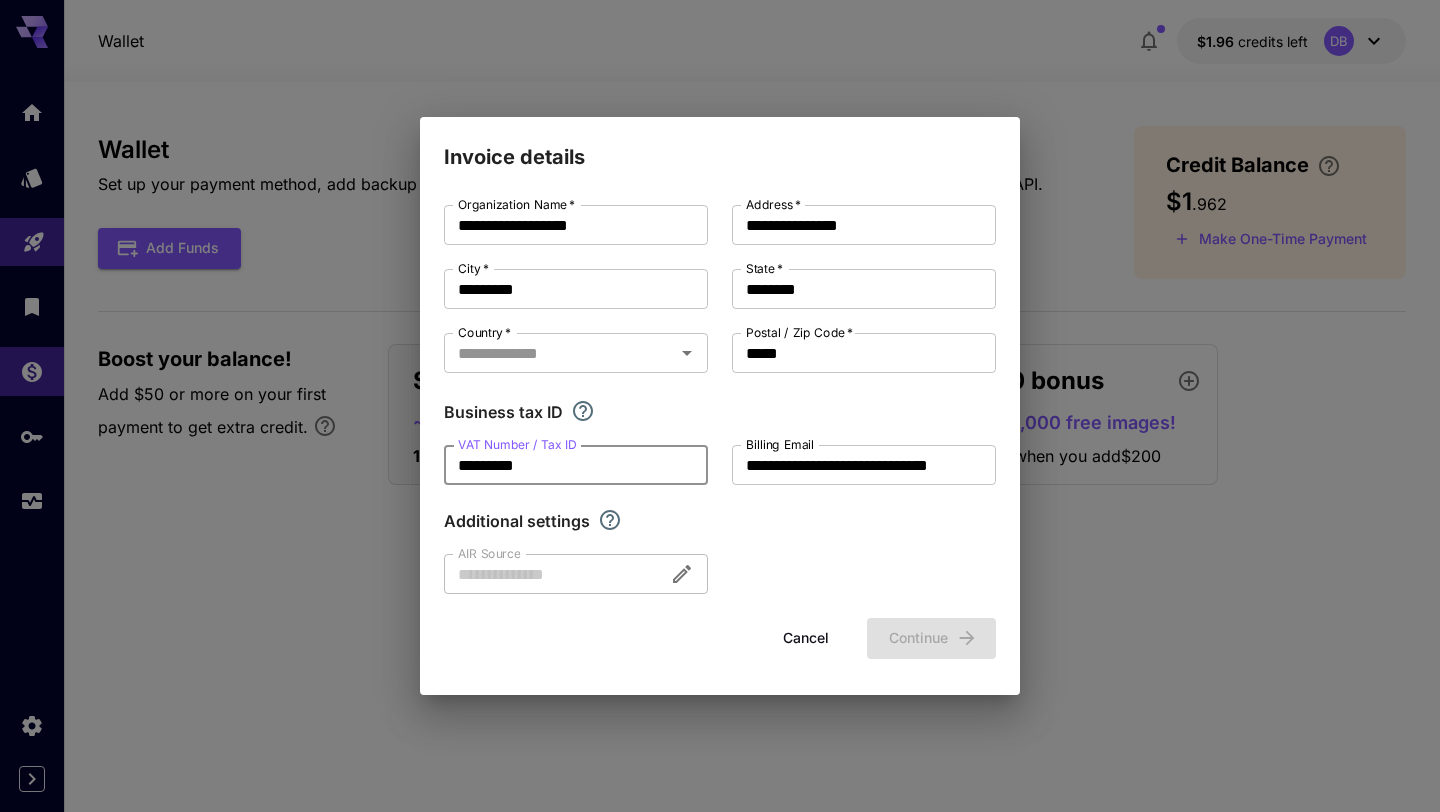 type on "*********" 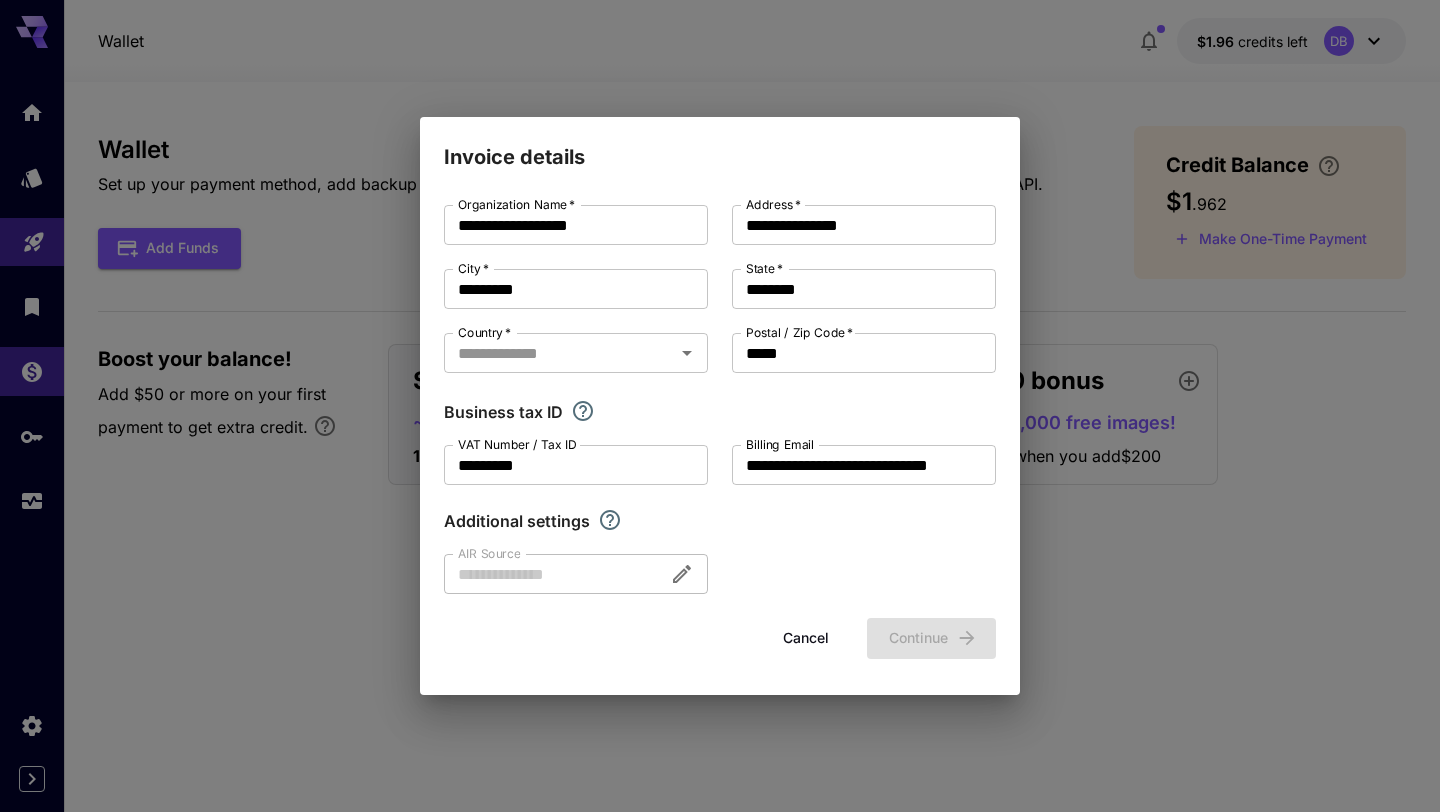 click on "Organization Name   * [MASKED_ORG_NAME] Organization Name   * Address   * [MASKED_ADDRESS] Address   * City   * [MASKED_CITY] City   * State   * [MASKED_STATE] State   * Country   * [MASKED_COUNTRY] Country   * Postal / Zip Code   * [MASKED_POSTAL_CODE] Postal / Zip Code   * Business tax ID VAT Number / Tax ID [MASKED_TAX_ID] VAT Number / Tax ID Billing Email [MASKED_EMAIL] Billing Email Additional settings AIR Source AIR Source" at bounding box center [720, 399] 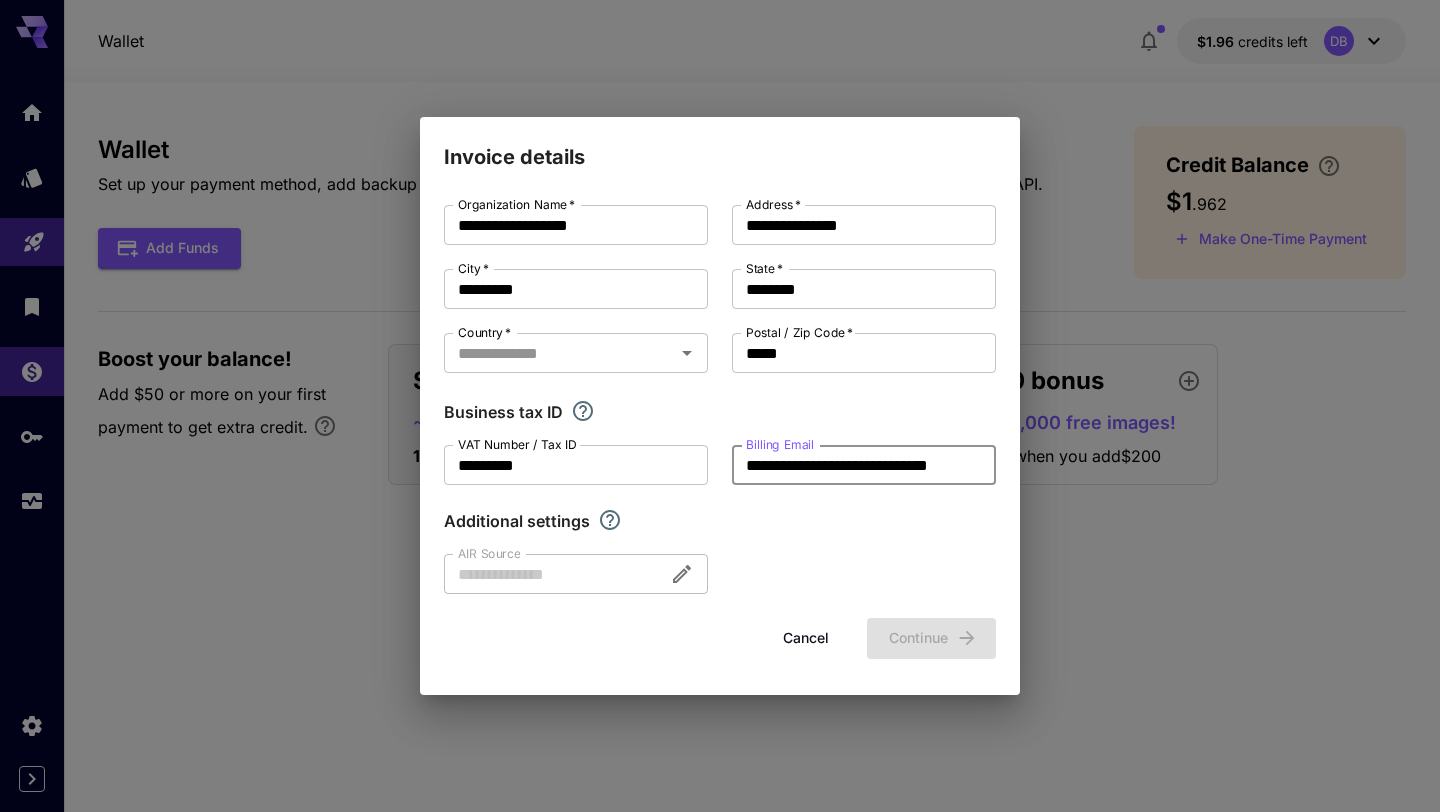 click on "**********" at bounding box center [864, 465] 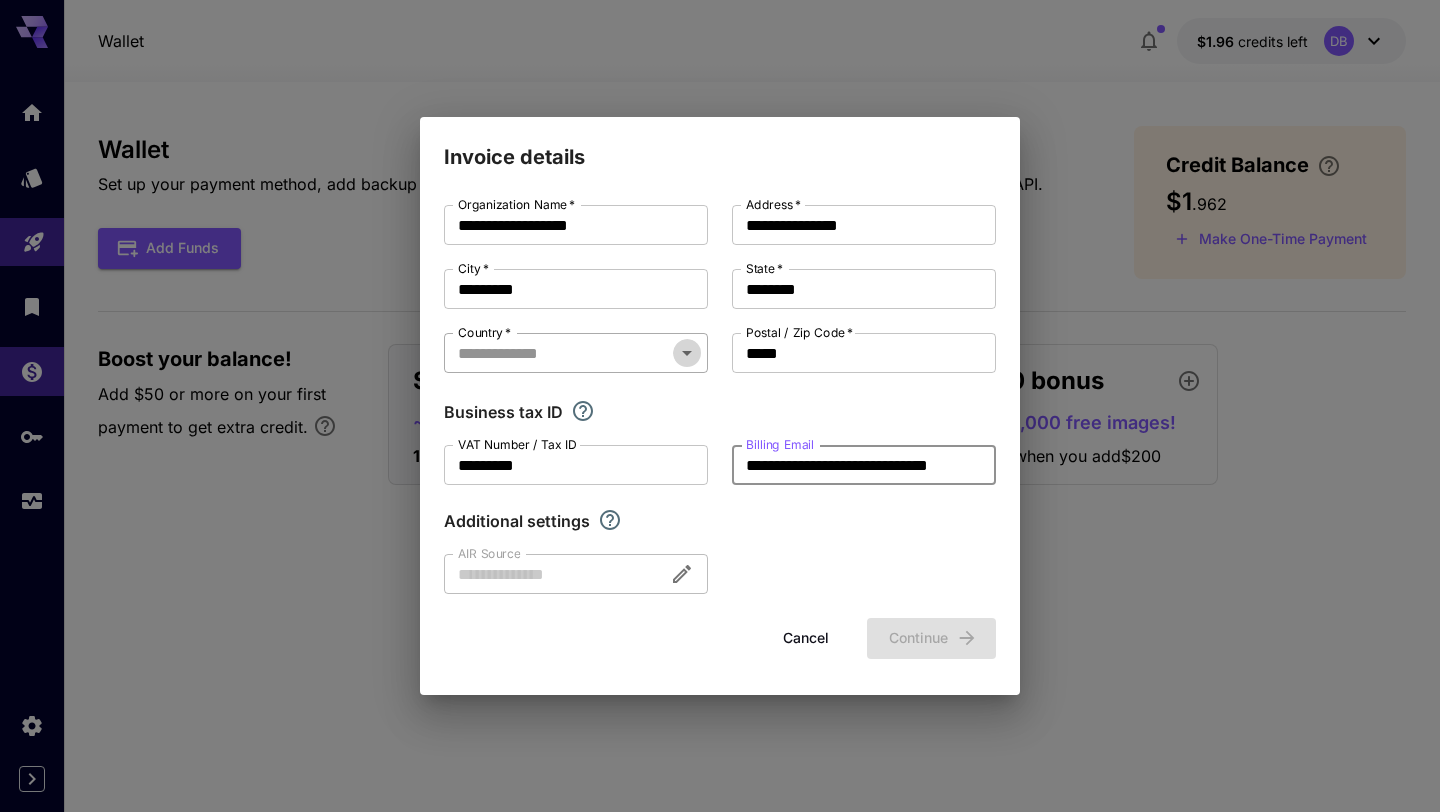 click 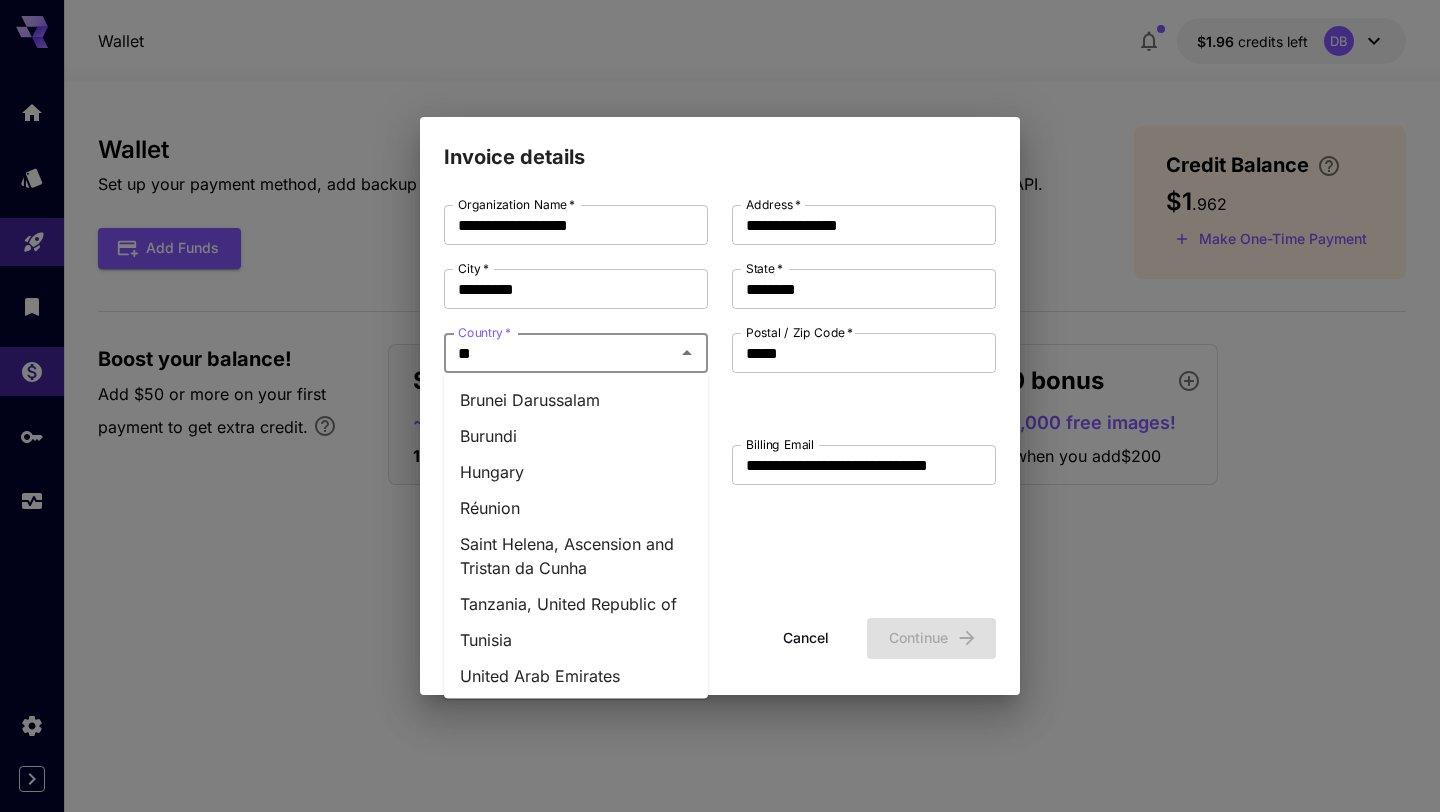type on "***" 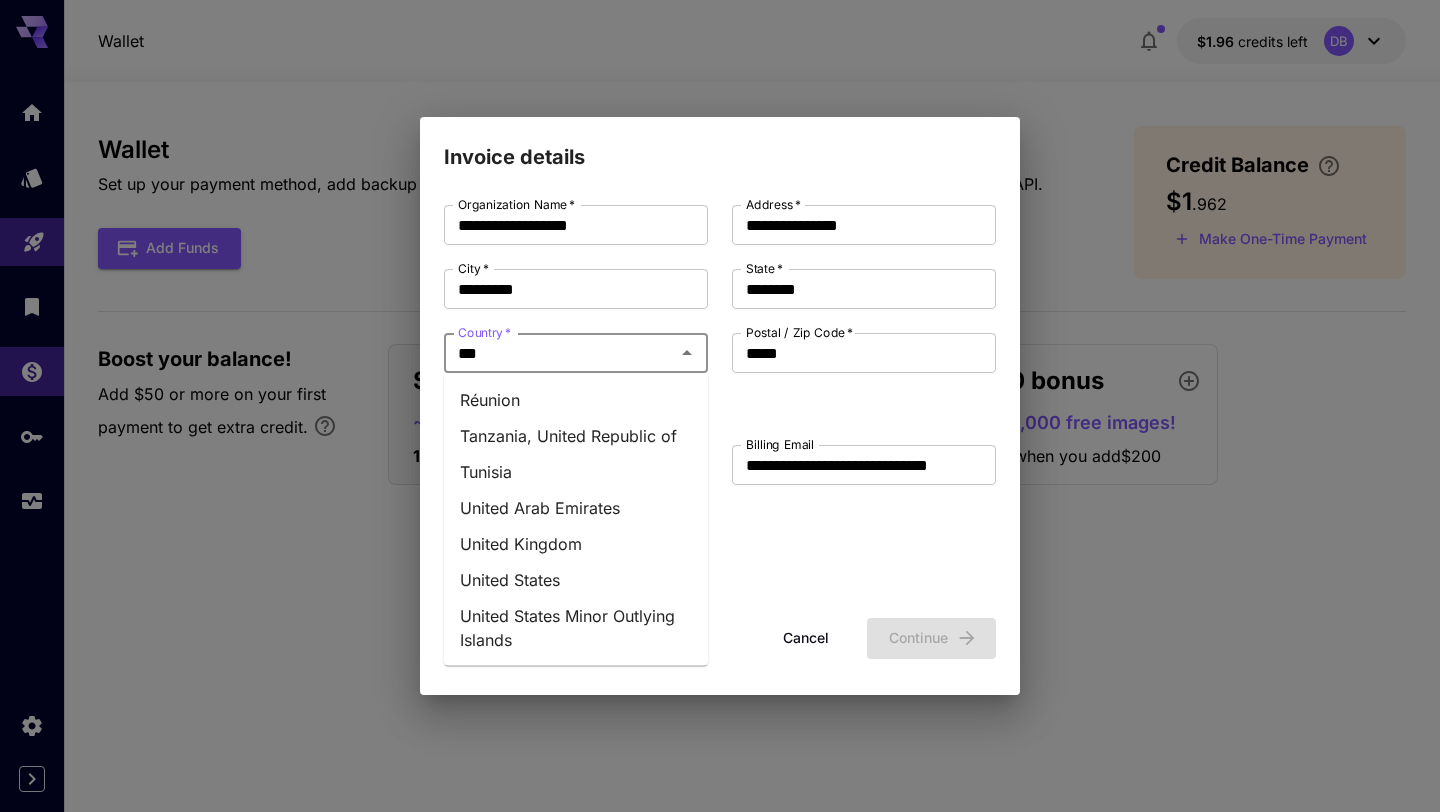 click on "United States" at bounding box center (576, 580) 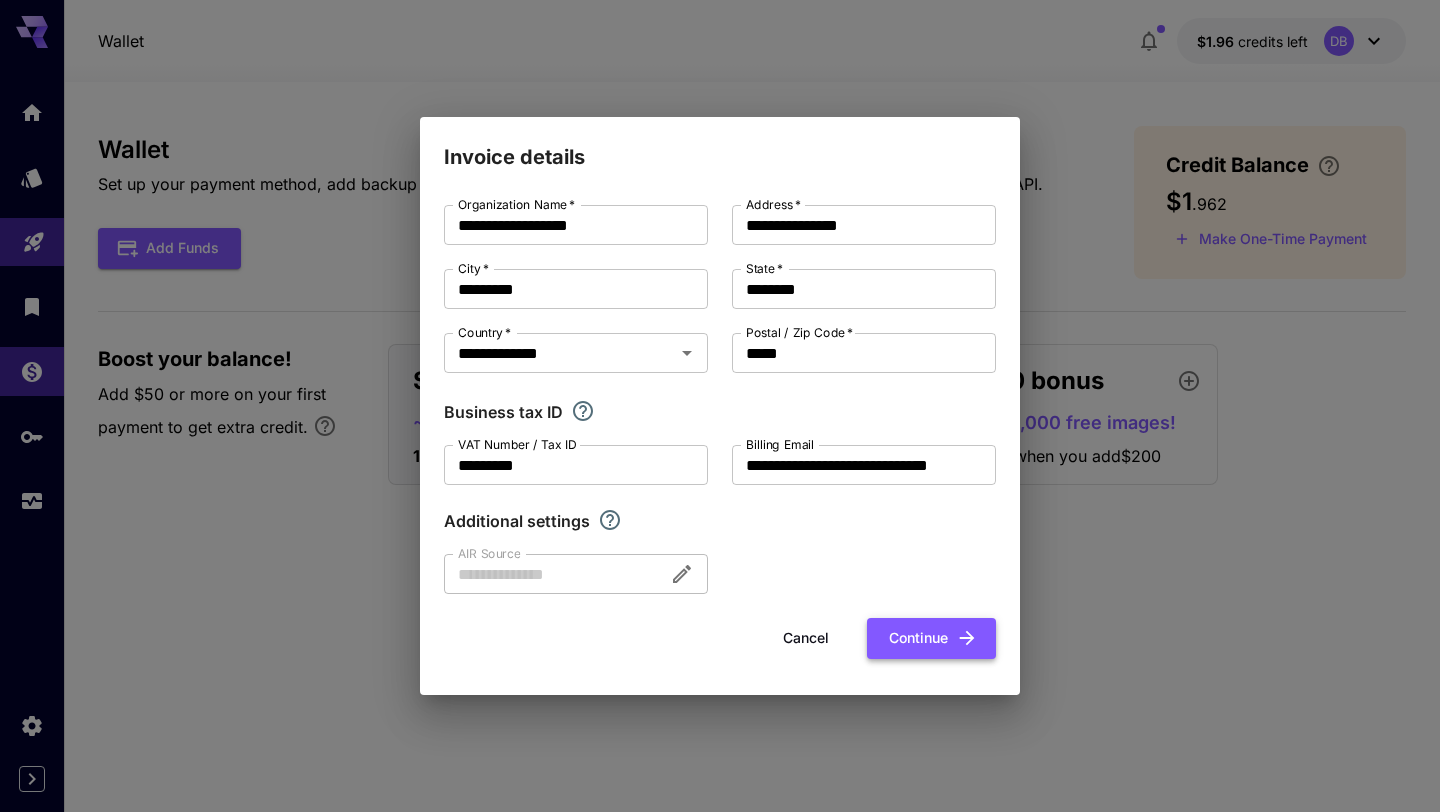 click on "Continue" at bounding box center [931, 638] 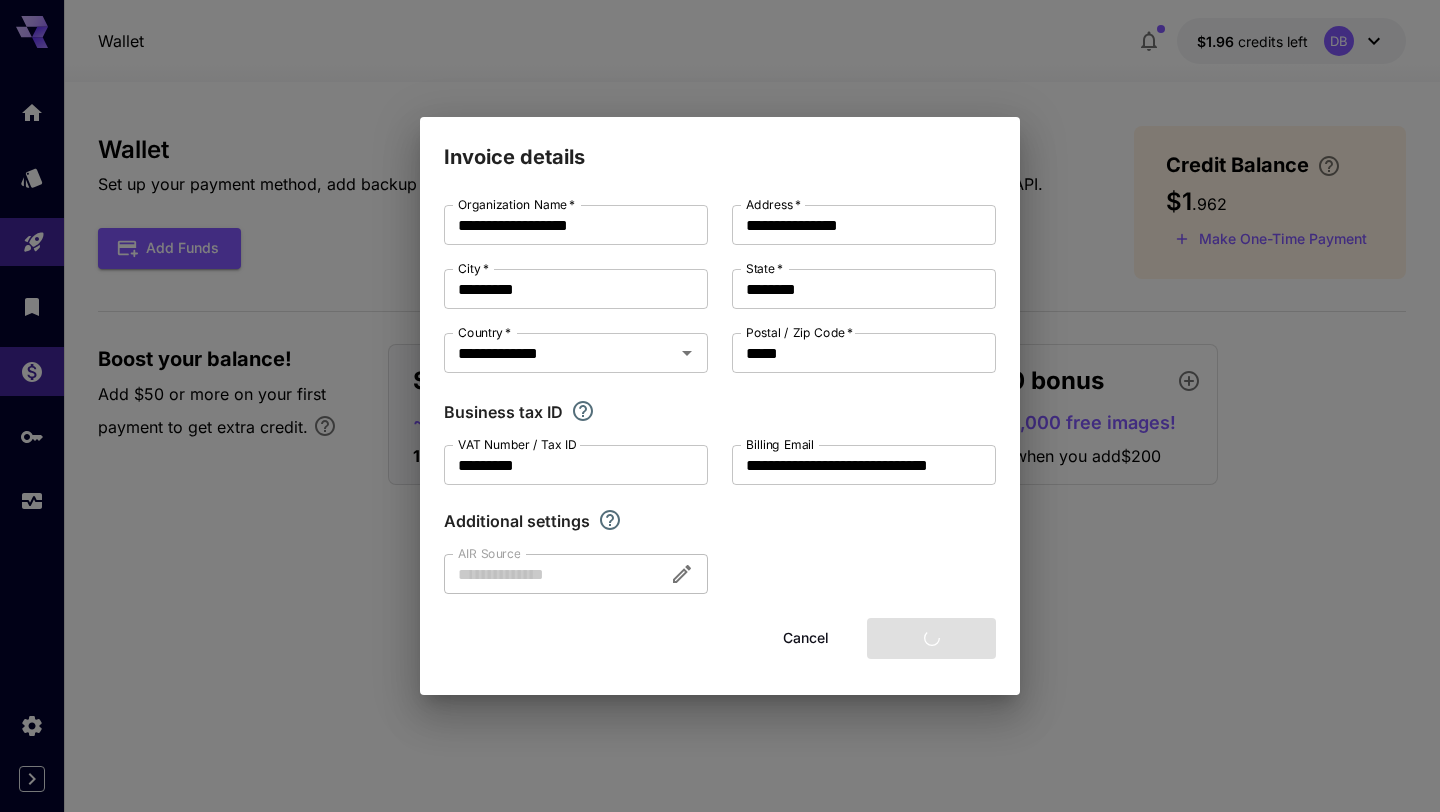type on "**********" 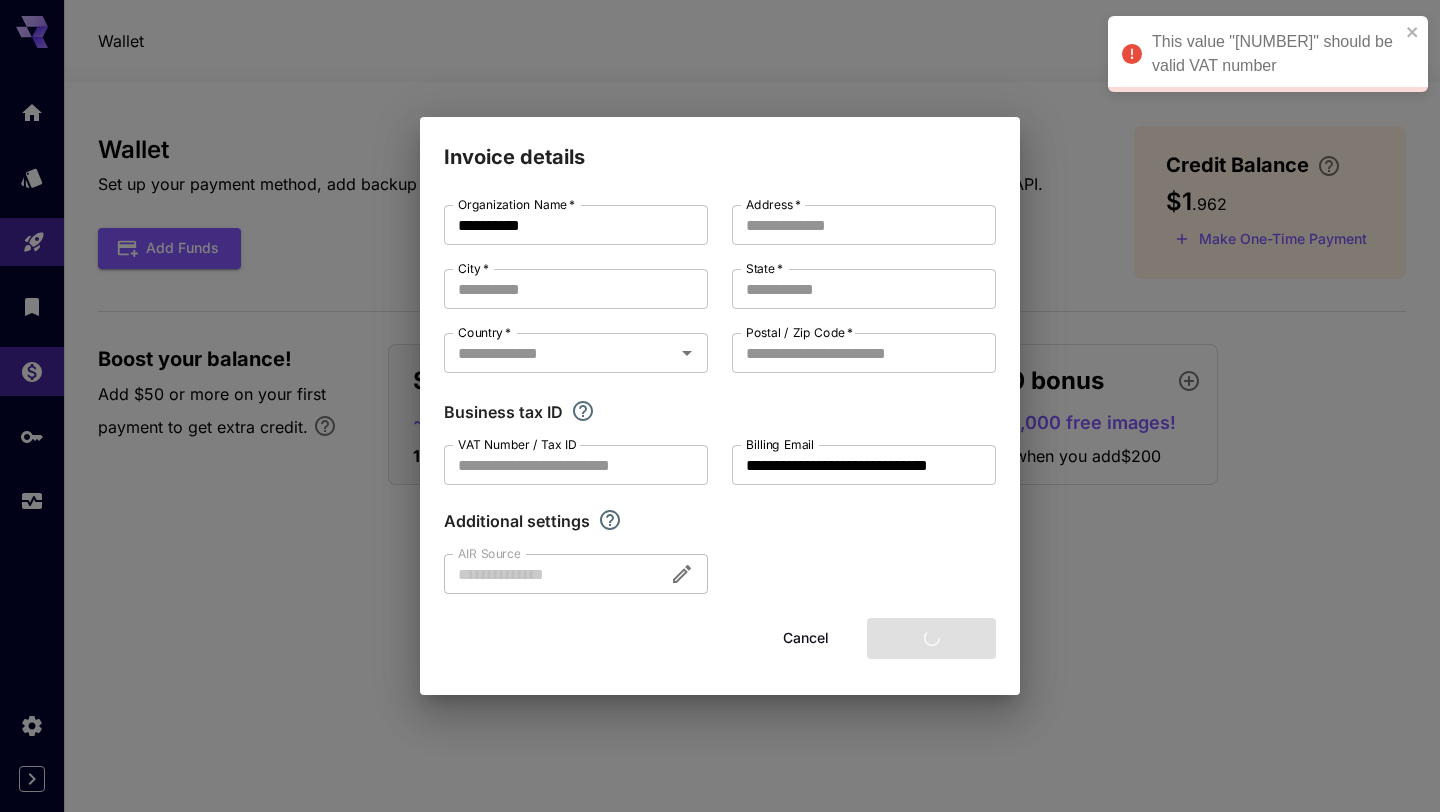 type on "**********" 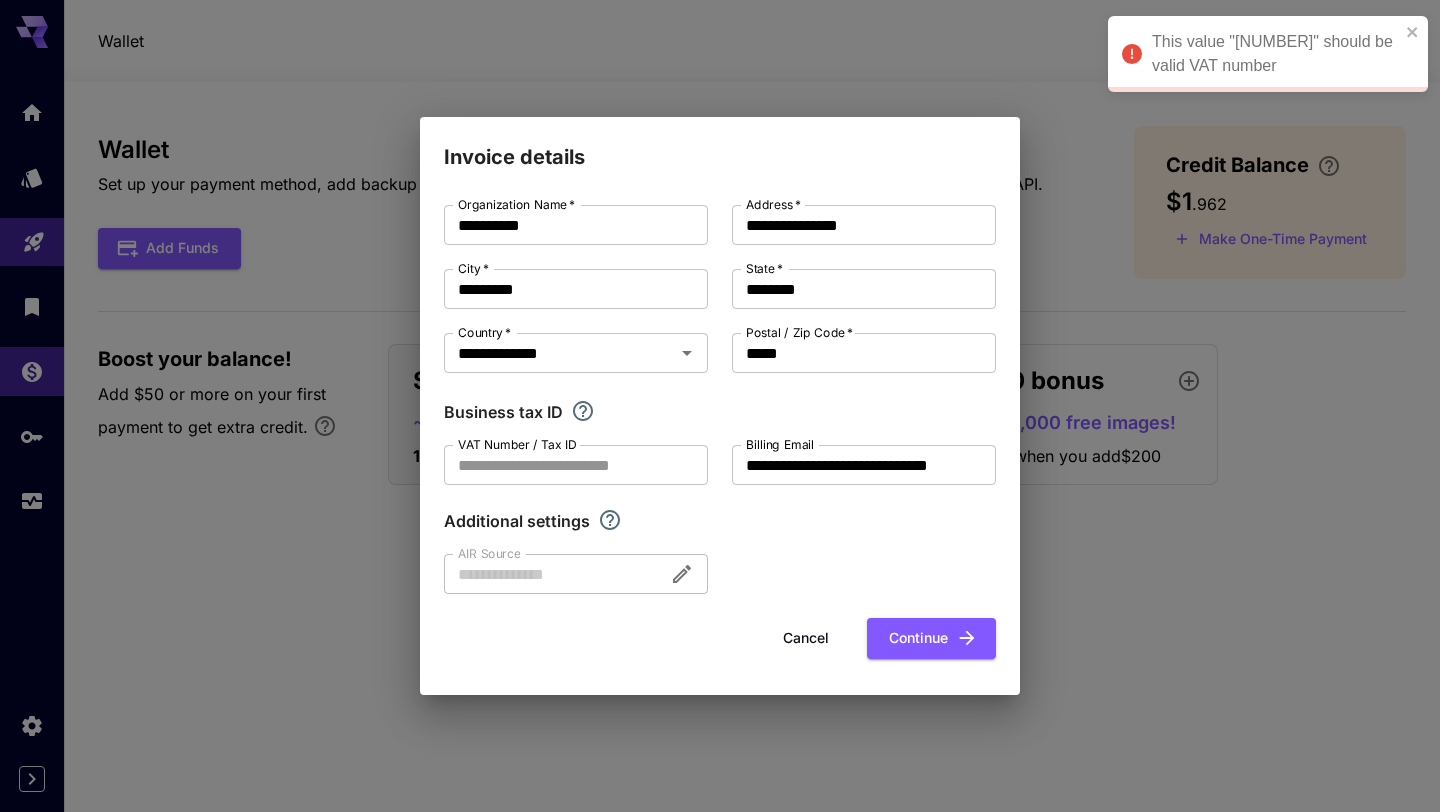 drag, startPoint x: 581, startPoint y: 410, endPoint x: 568, endPoint y: 396, distance: 19.104973 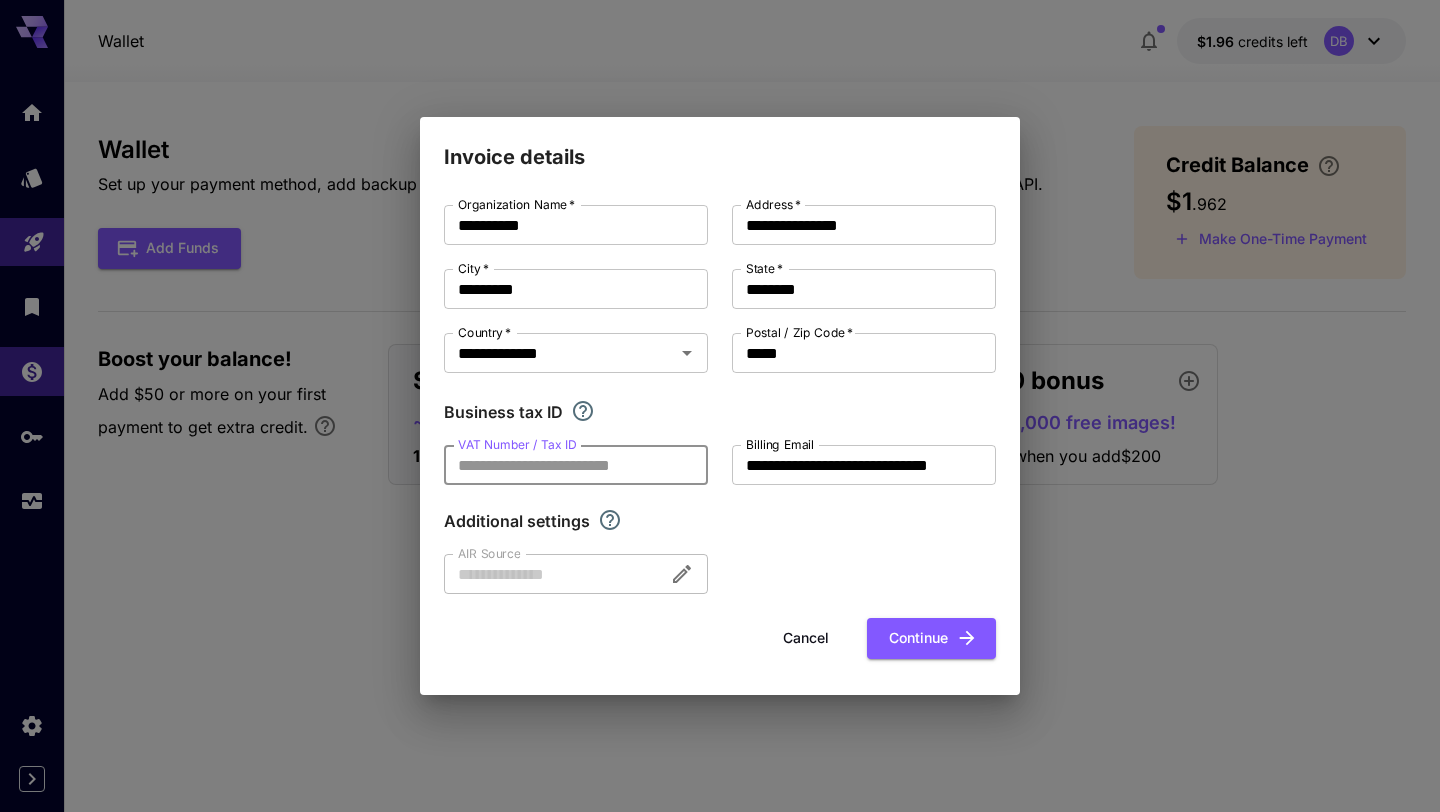 click on "VAT Number / Tax ID" at bounding box center (576, 465) 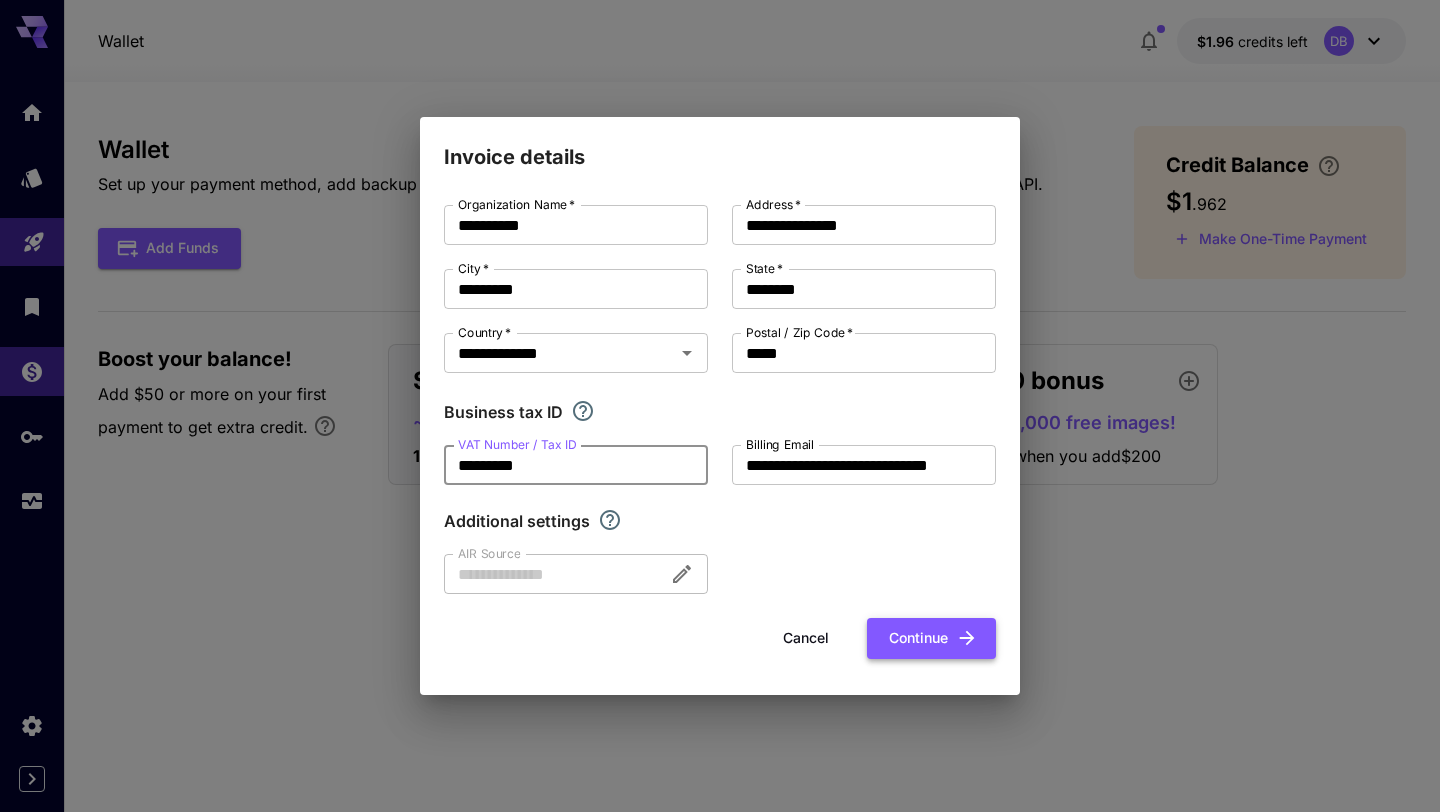 type on "*********" 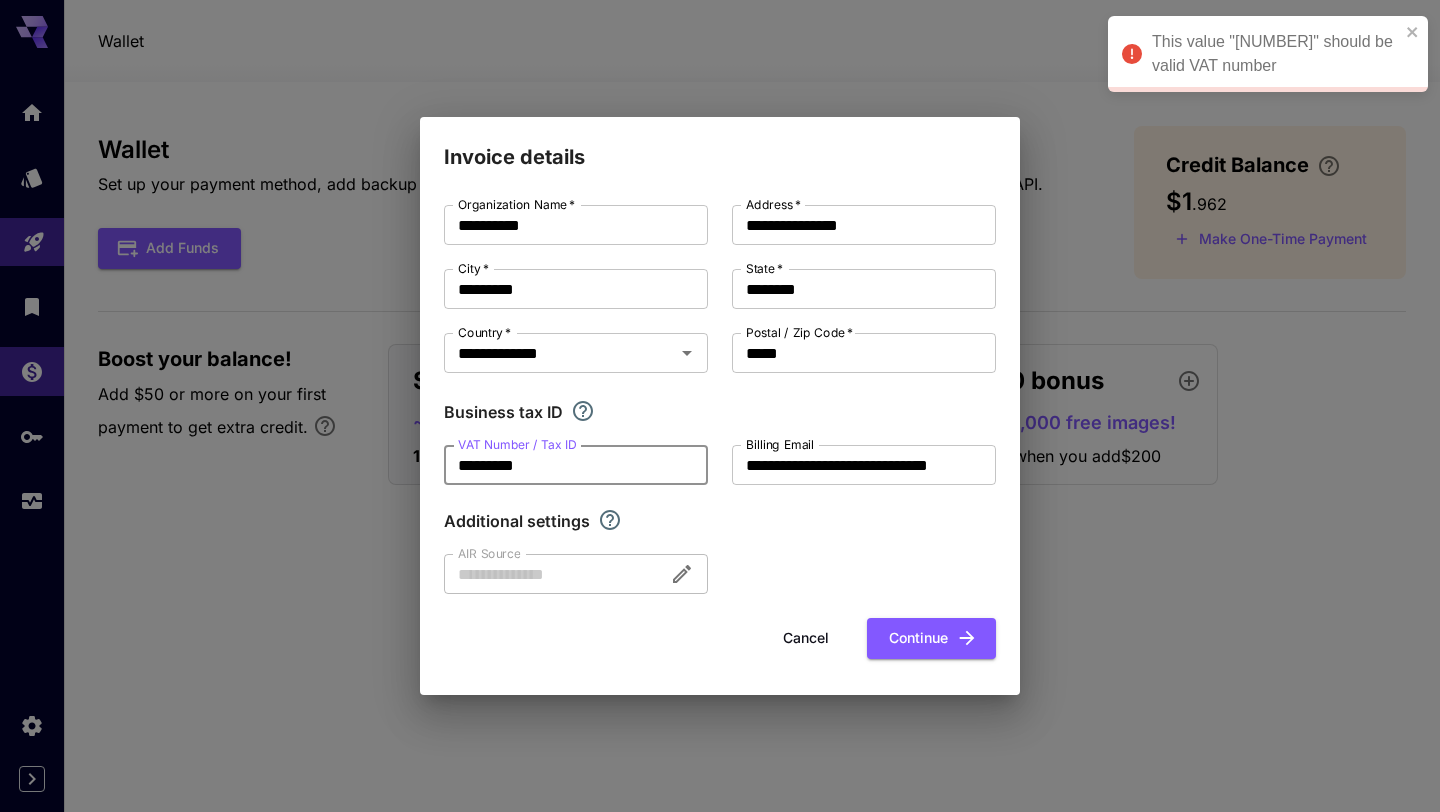 drag, startPoint x: 614, startPoint y: 473, endPoint x: 407, endPoint y: 446, distance: 208.75345 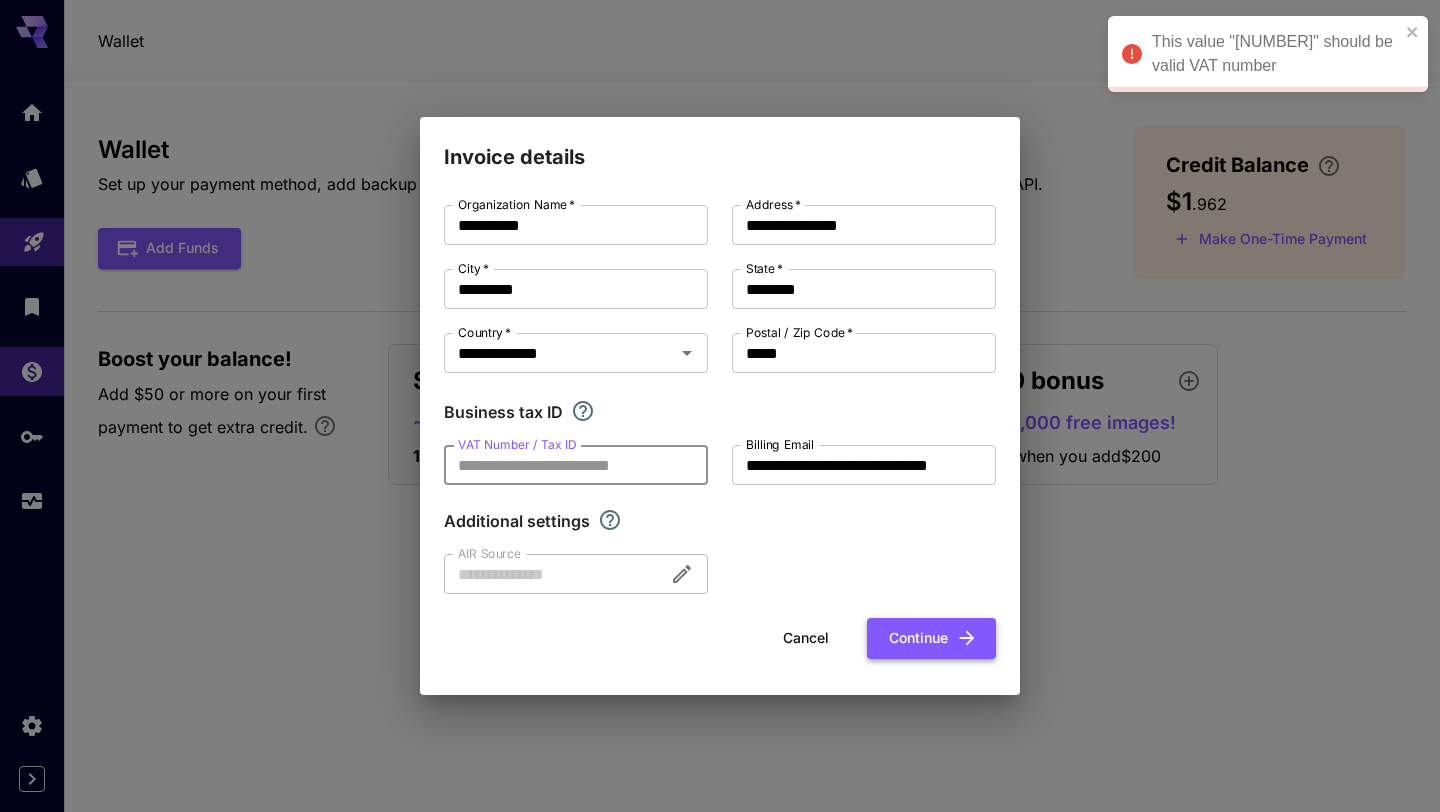 type 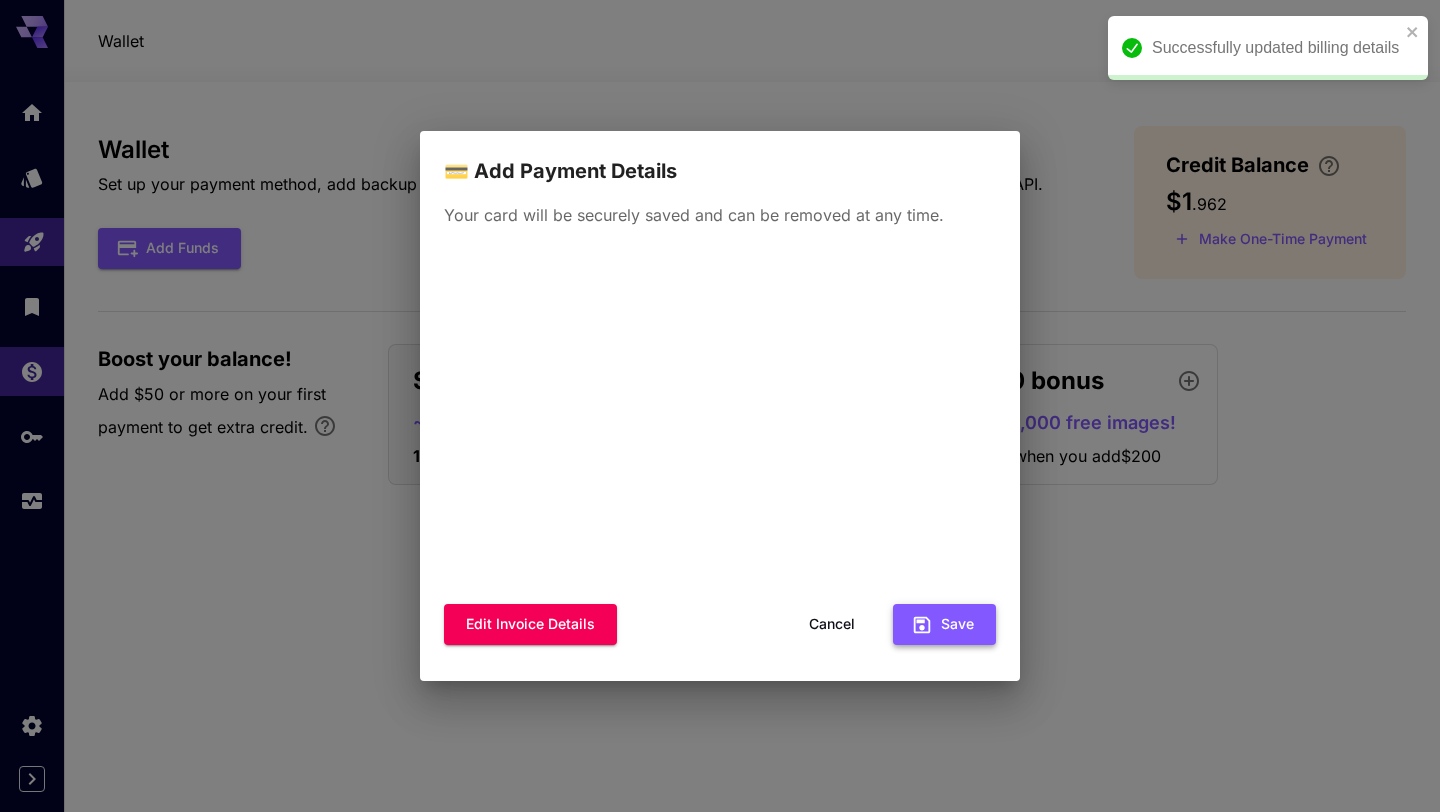 click on "Save" at bounding box center (944, 624) 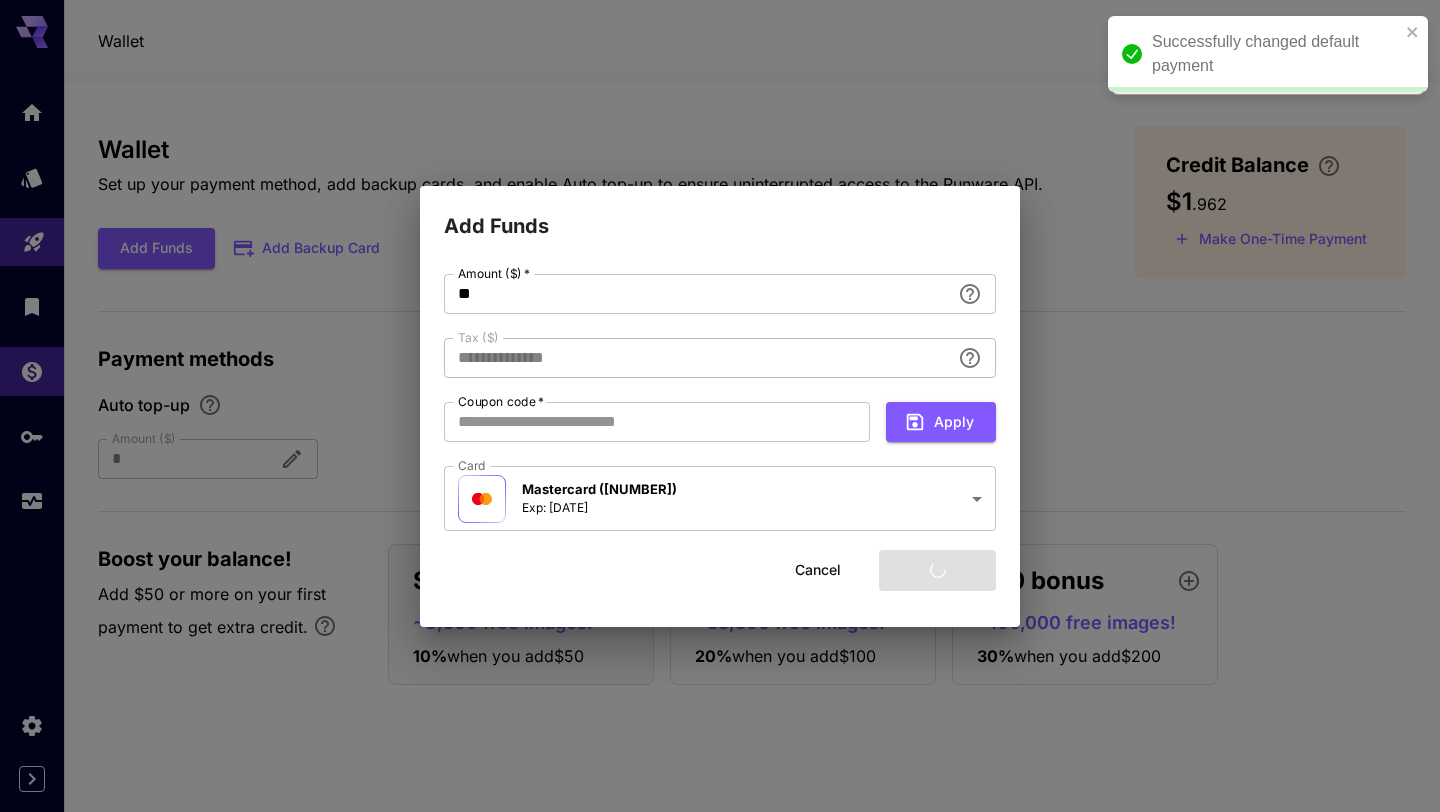 type on "****" 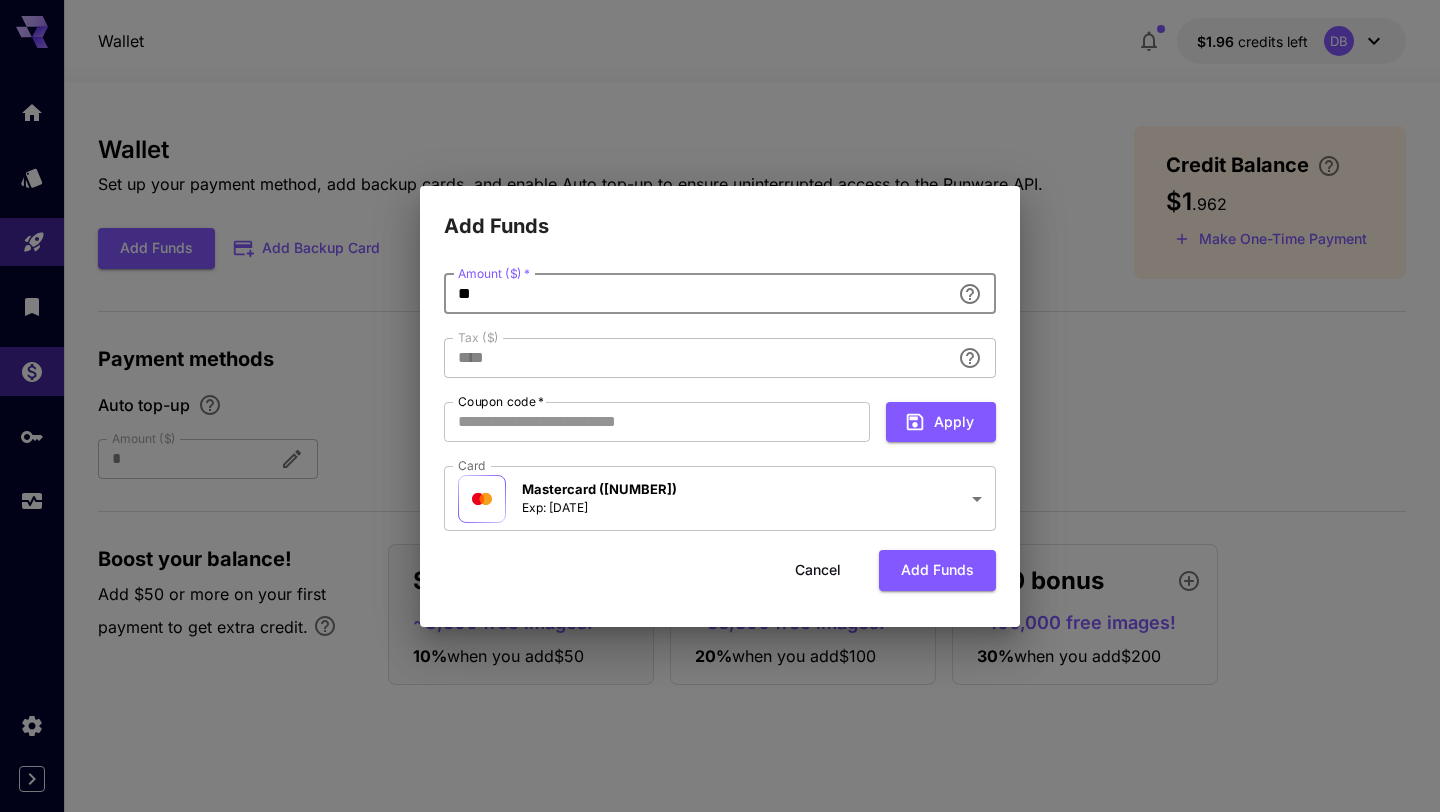 drag, startPoint x: 847, startPoint y: 296, endPoint x: 431, endPoint y: 295, distance: 416.0012 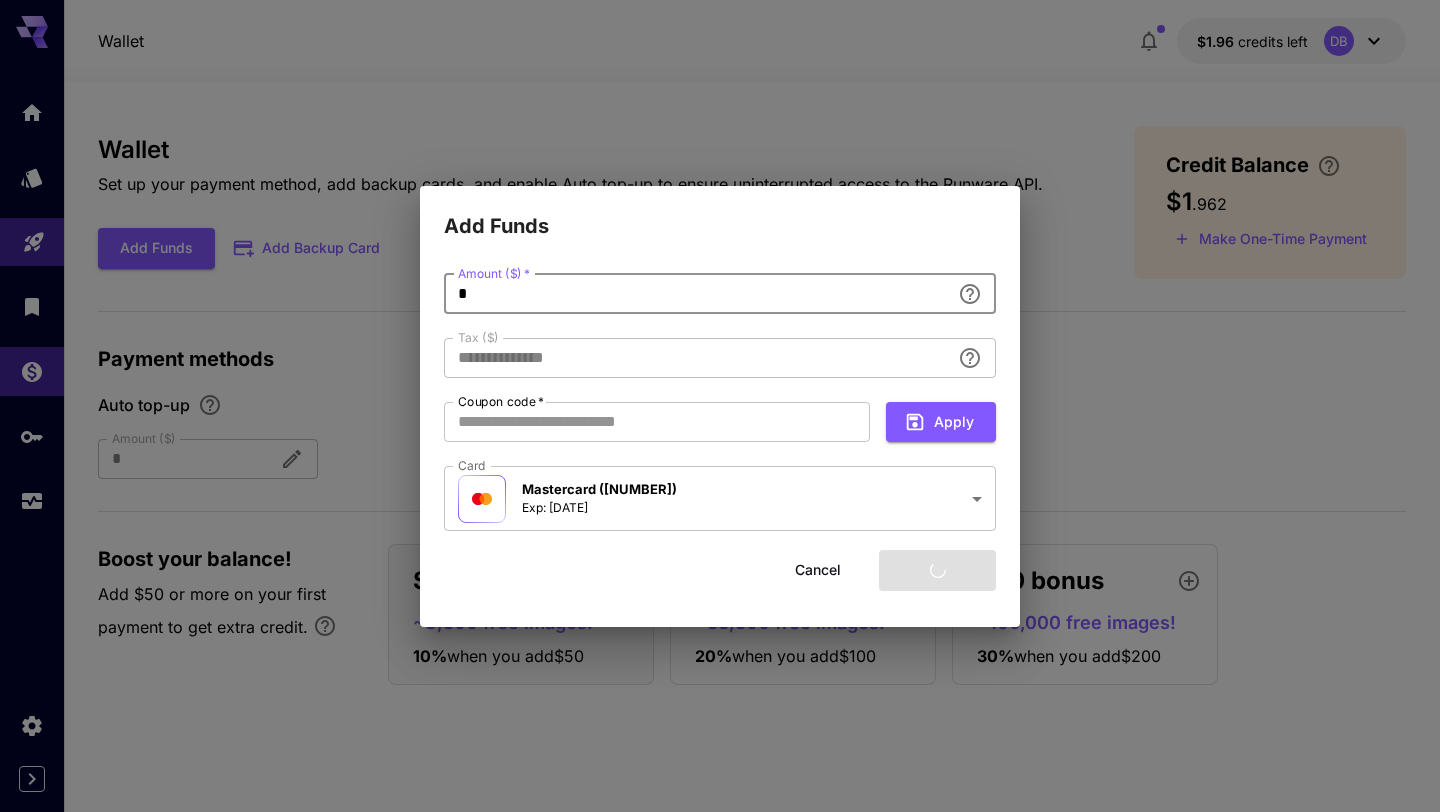 type on "****" 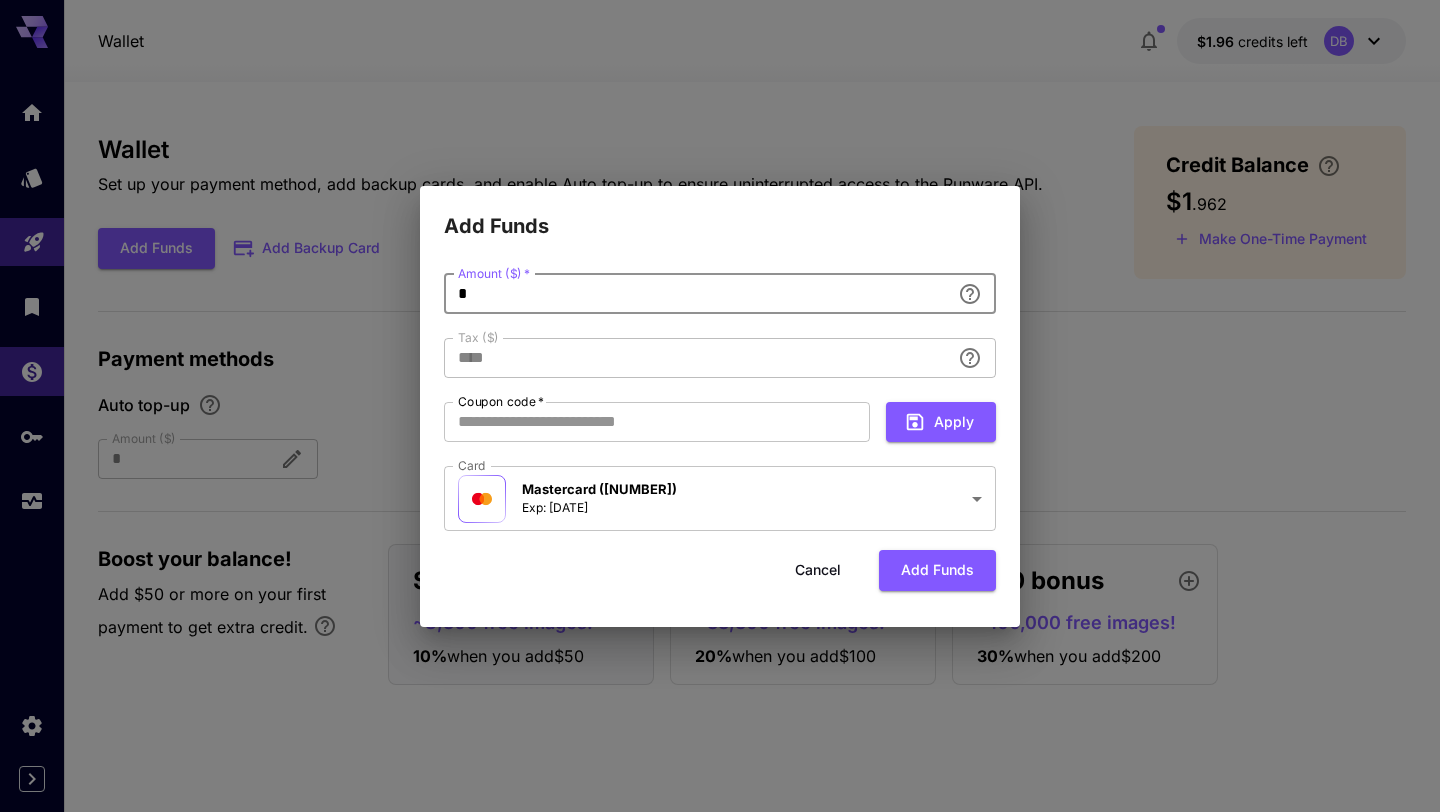 type on "*" 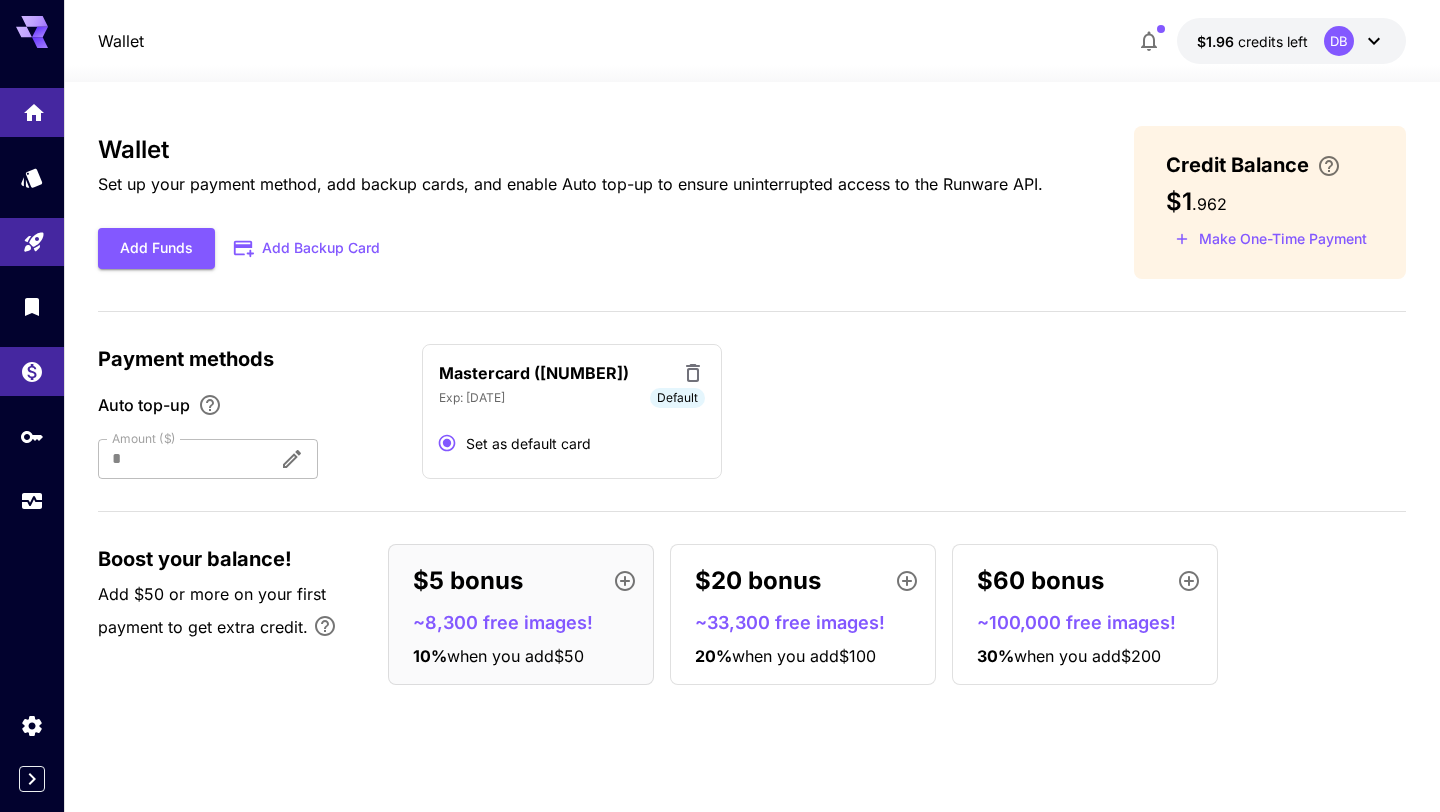 click at bounding box center [32, 112] 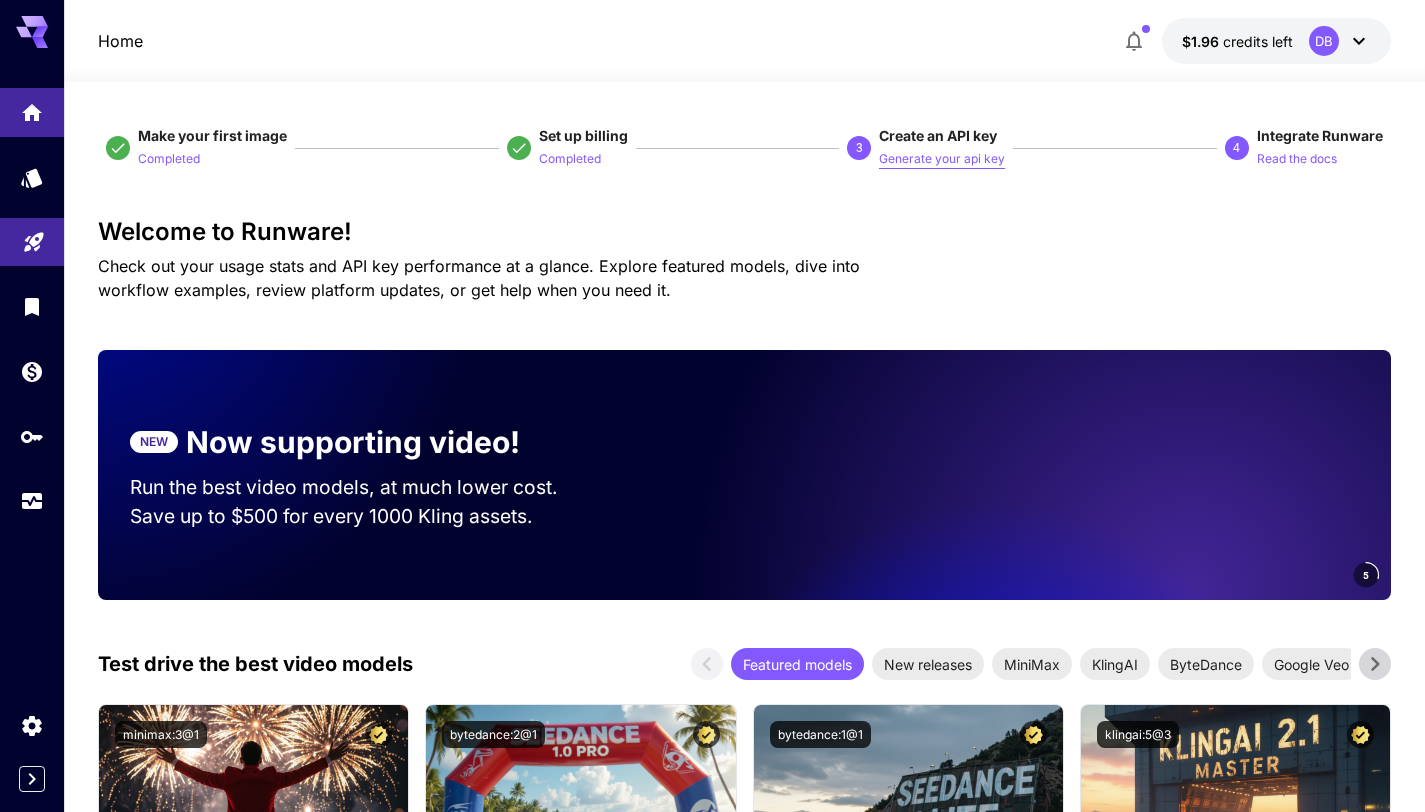 click on "Generate your api key" at bounding box center (942, 159) 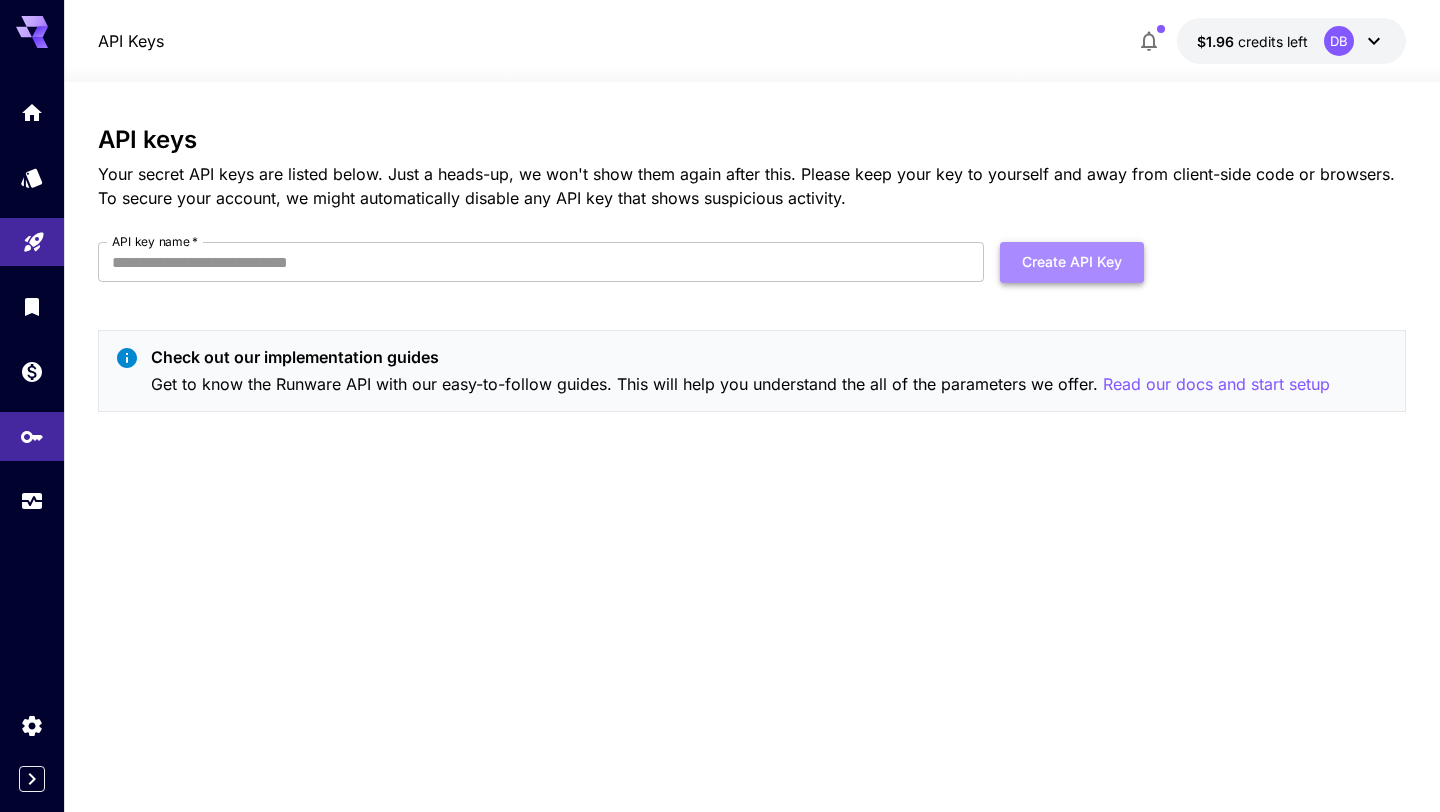 click on "Create API Key" at bounding box center [1072, 262] 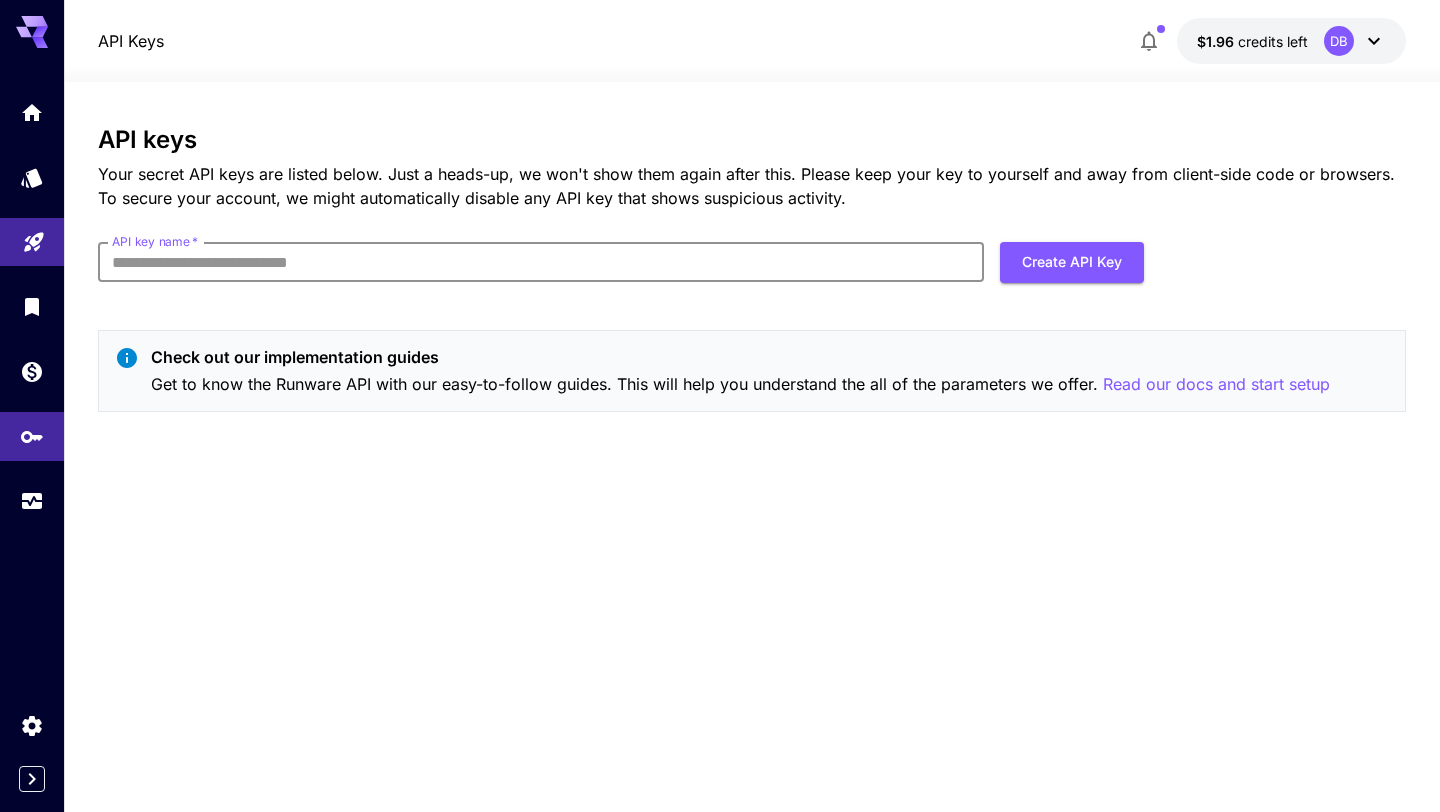 click on "API key name   *" at bounding box center [541, 262] 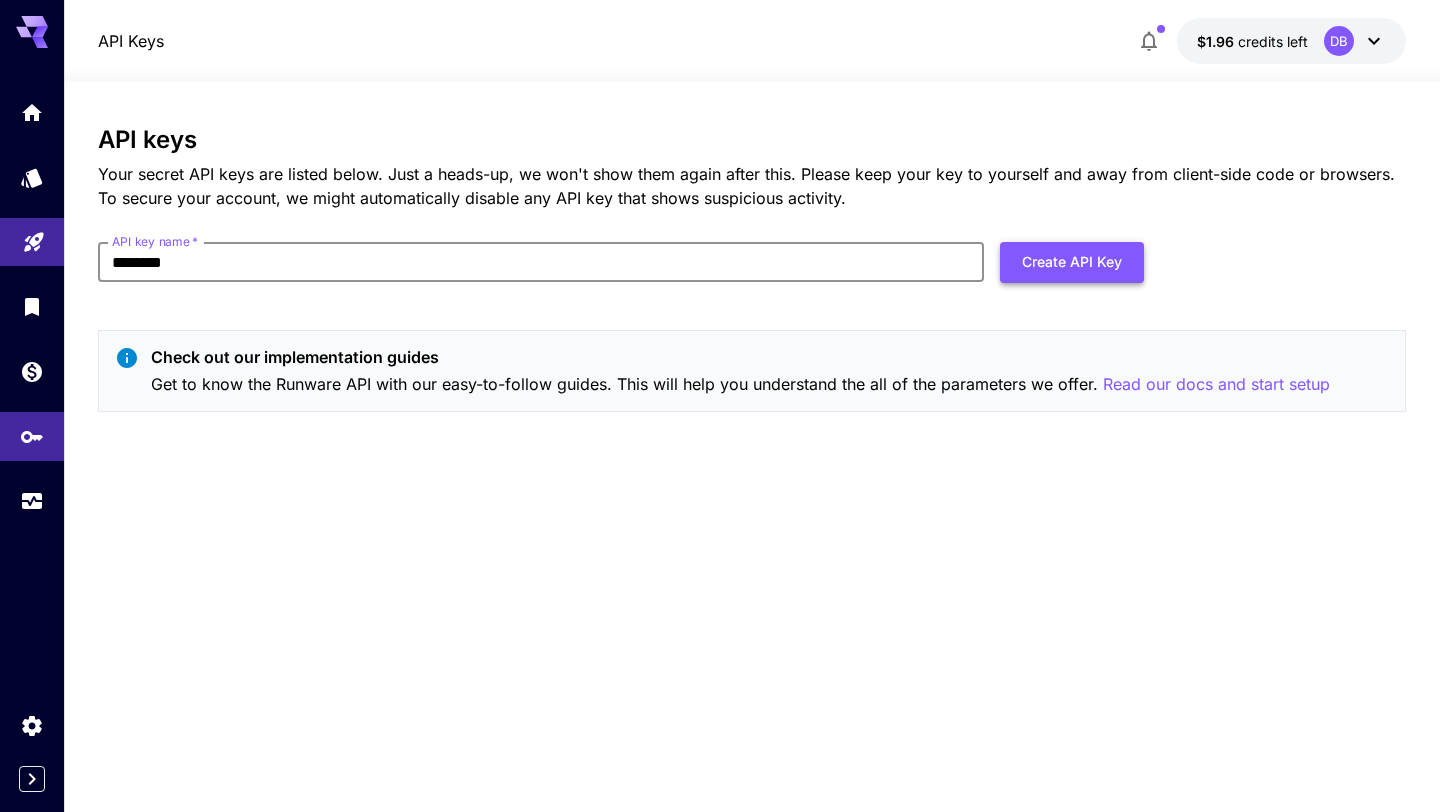 type on "********" 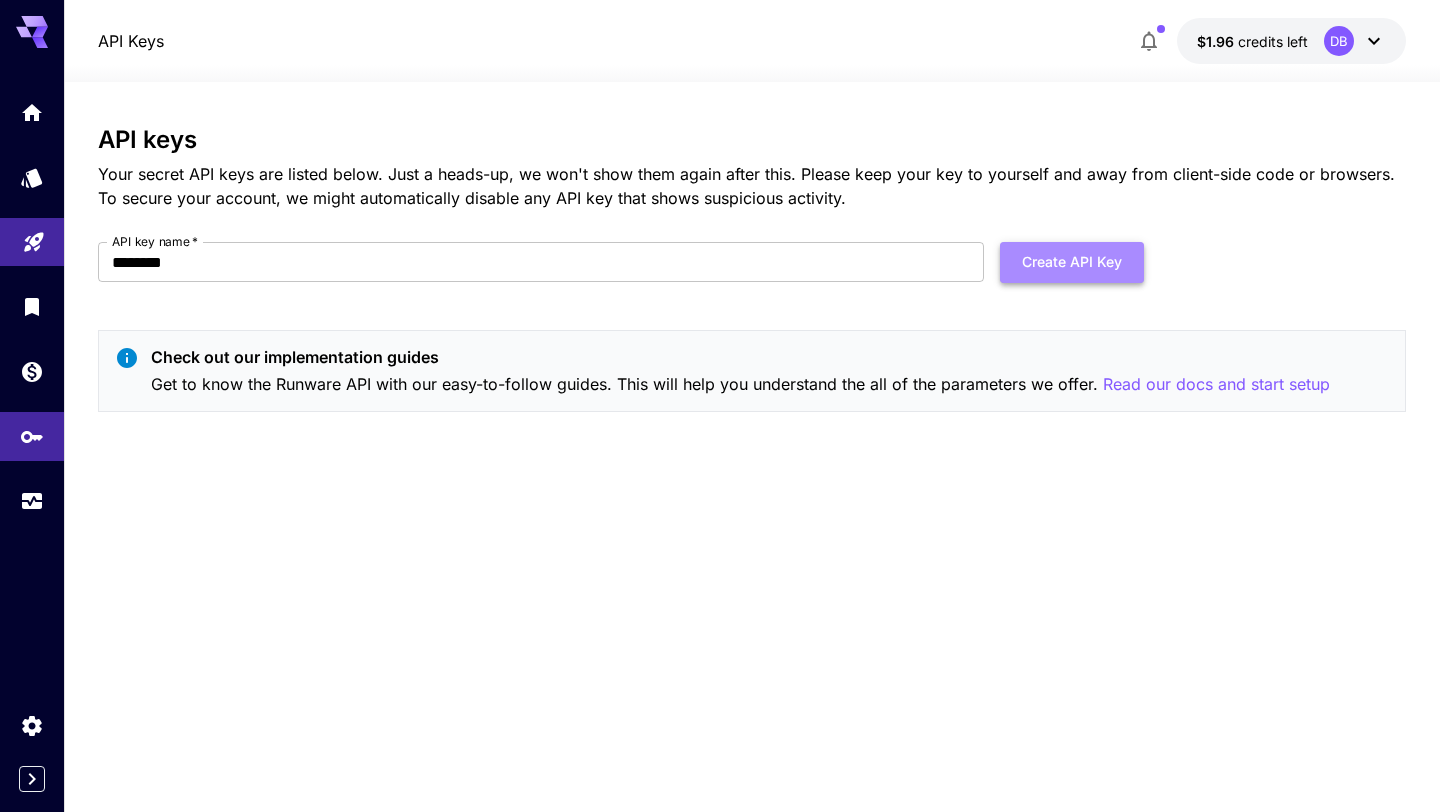 click on "Create API Key" at bounding box center (1072, 262) 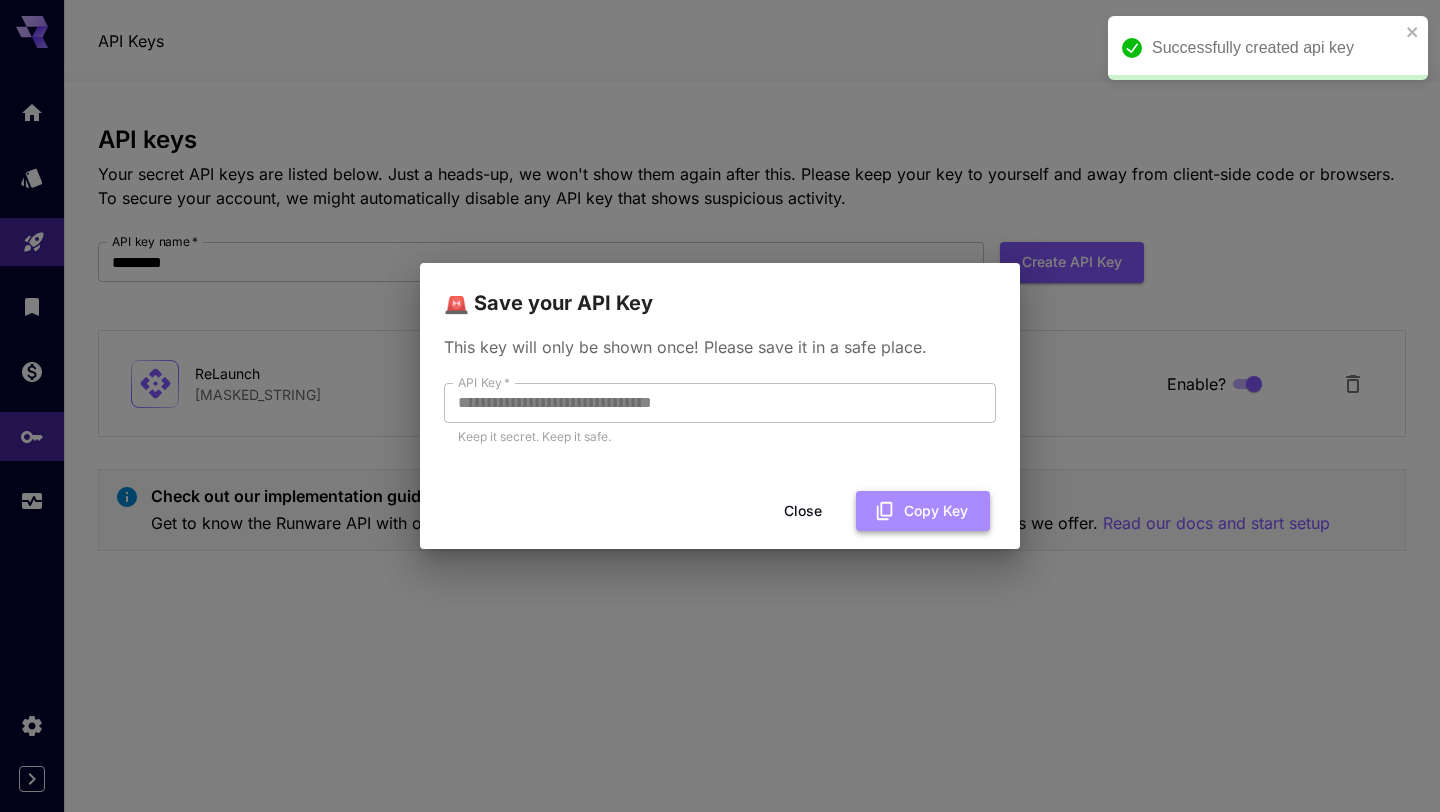 click on "Copy Key" at bounding box center (923, 511) 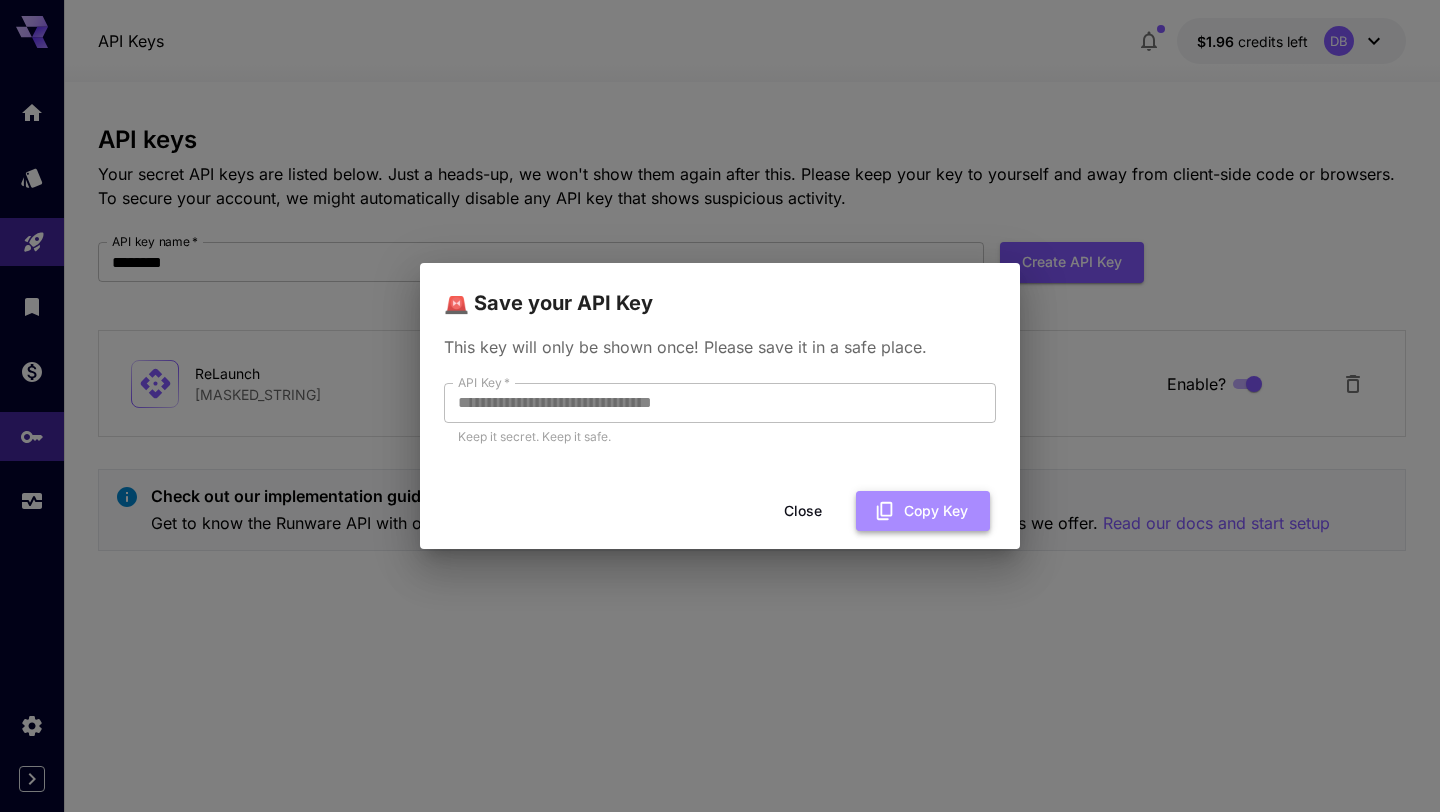 click 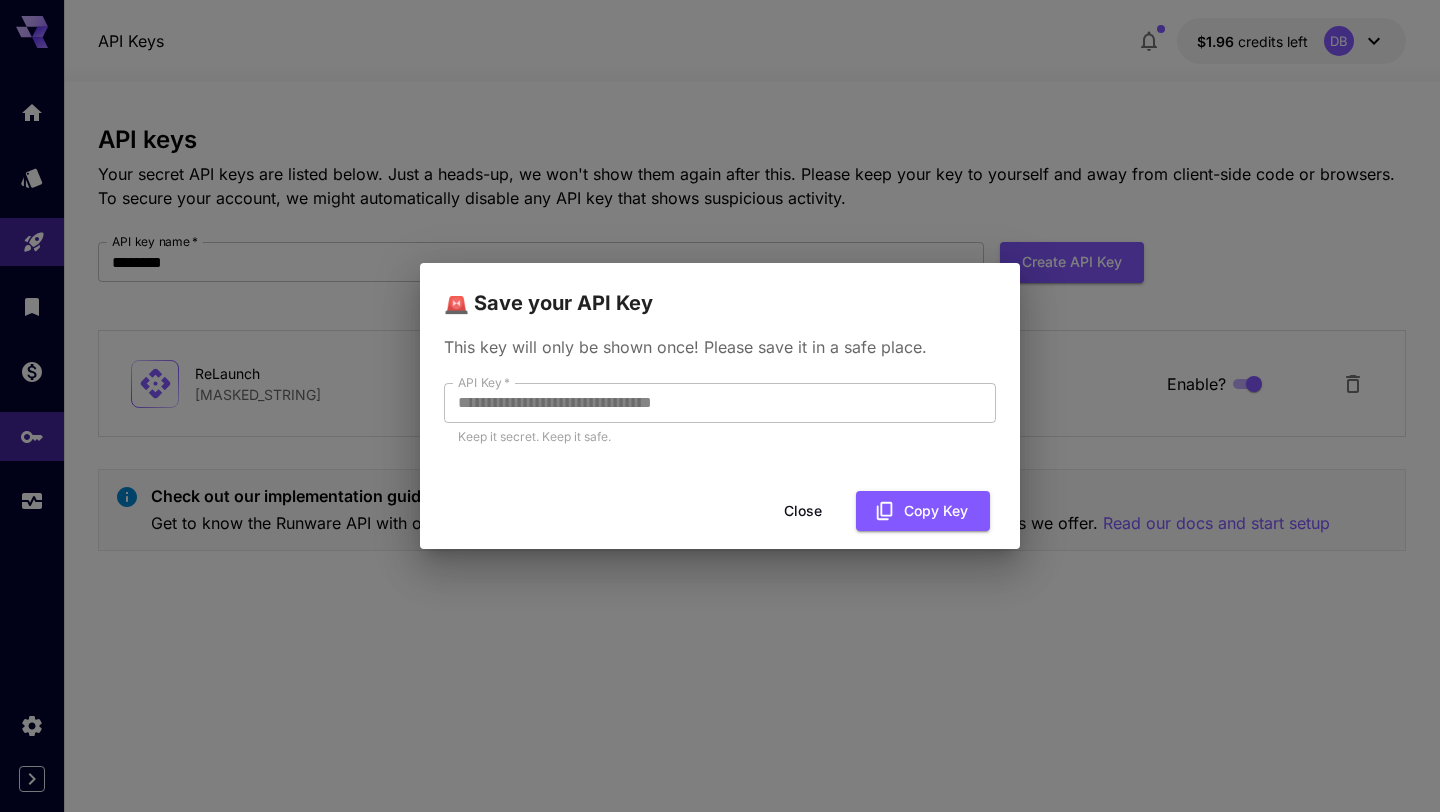 click on "Close" at bounding box center [803, 511] 